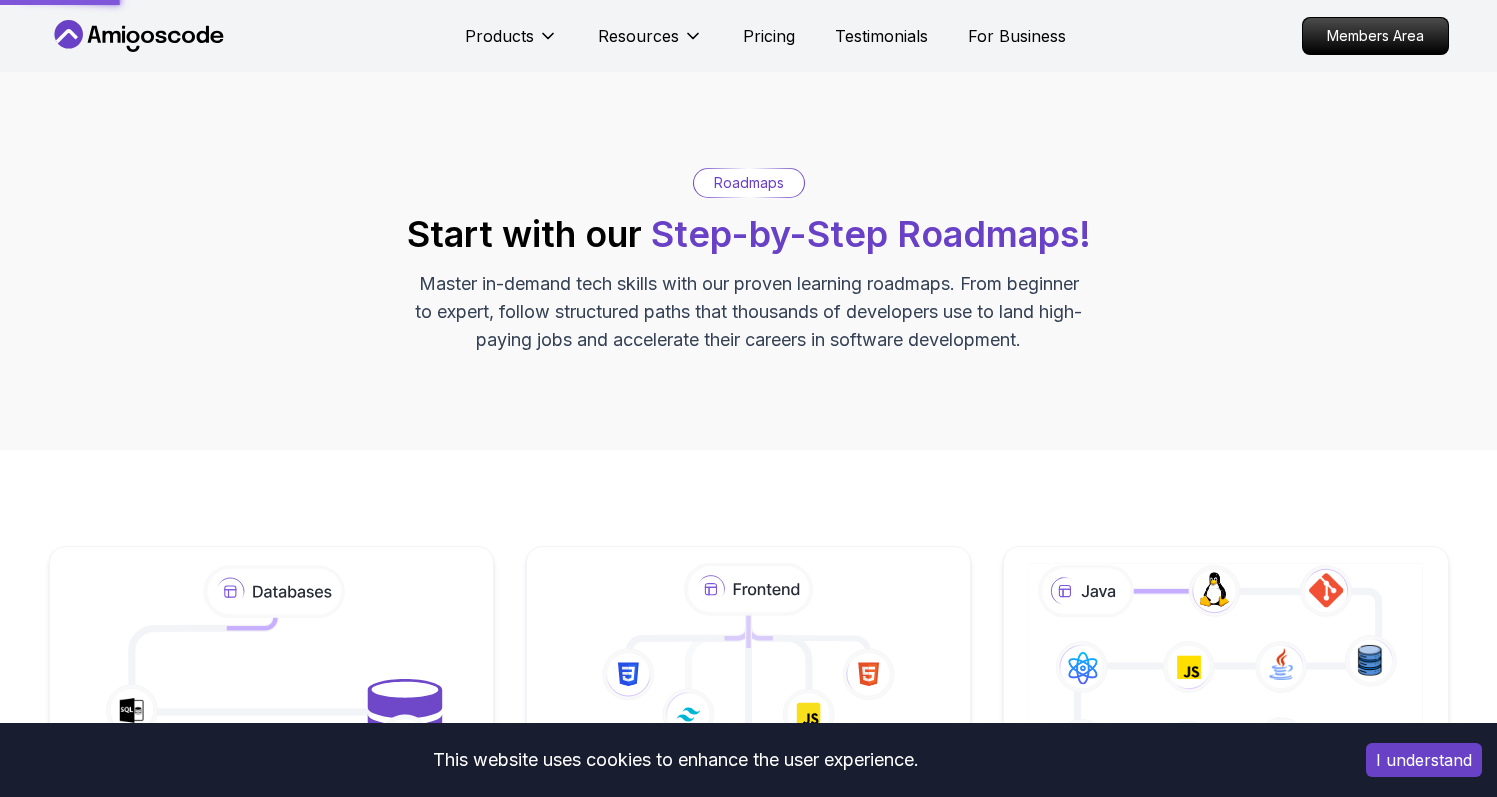 scroll, scrollTop: 0, scrollLeft: 0, axis: both 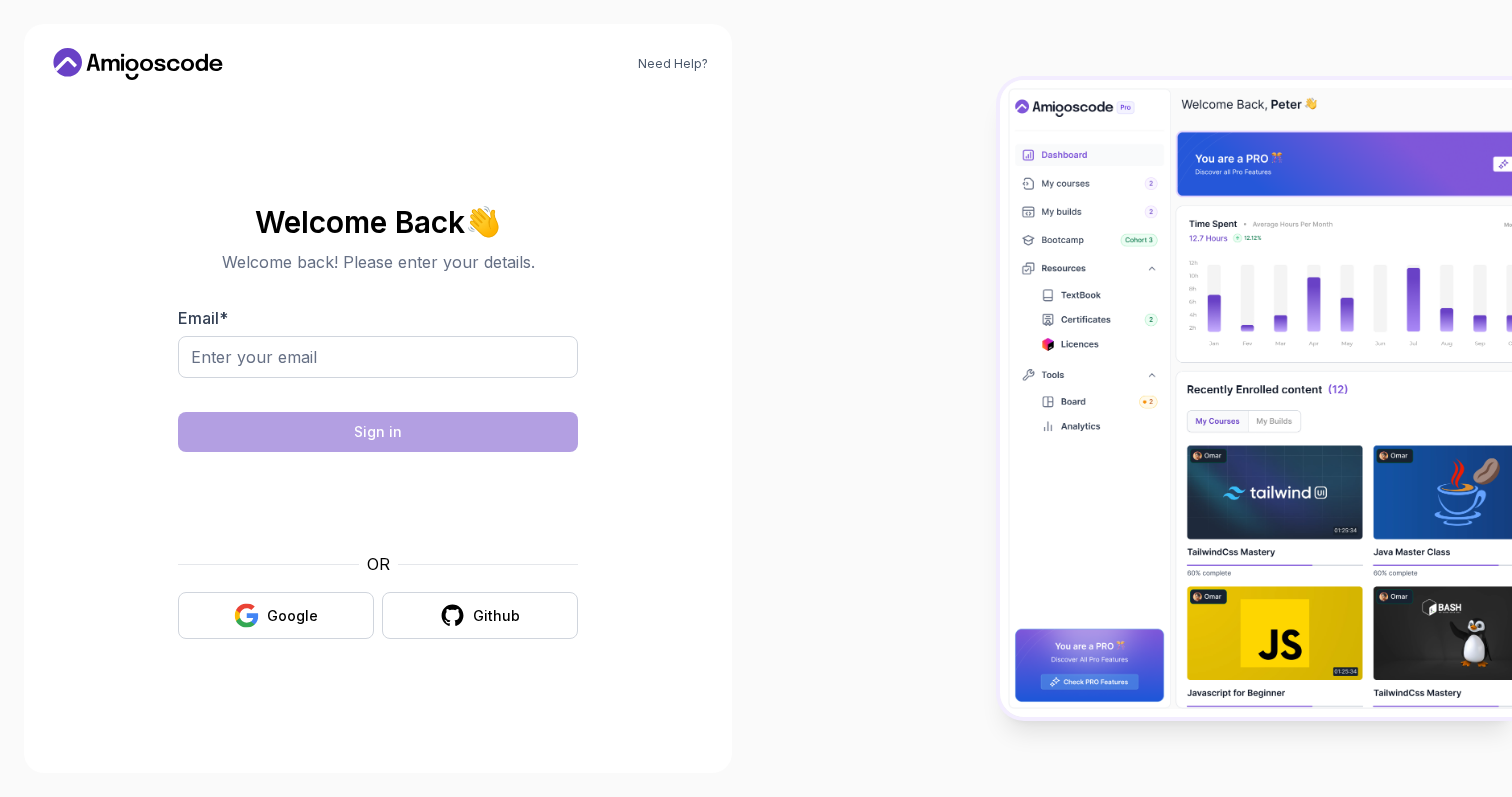 click on "Welcome Back 👋 Welcome back! Please enter your details. Email * Sign in OR Google Github" at bounding box center [378, 422] 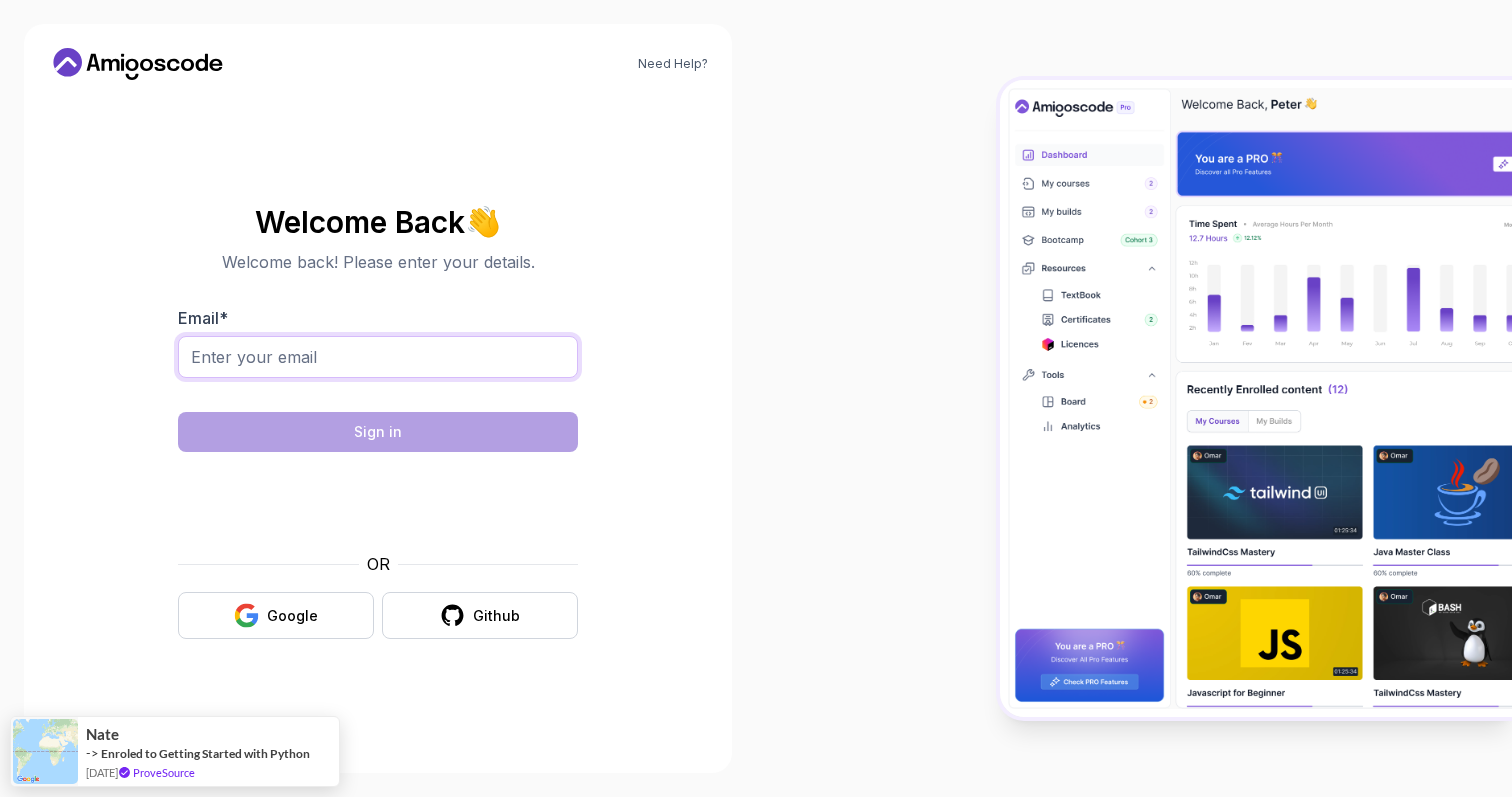 click on "Email *" at bounding box center [378, 357] 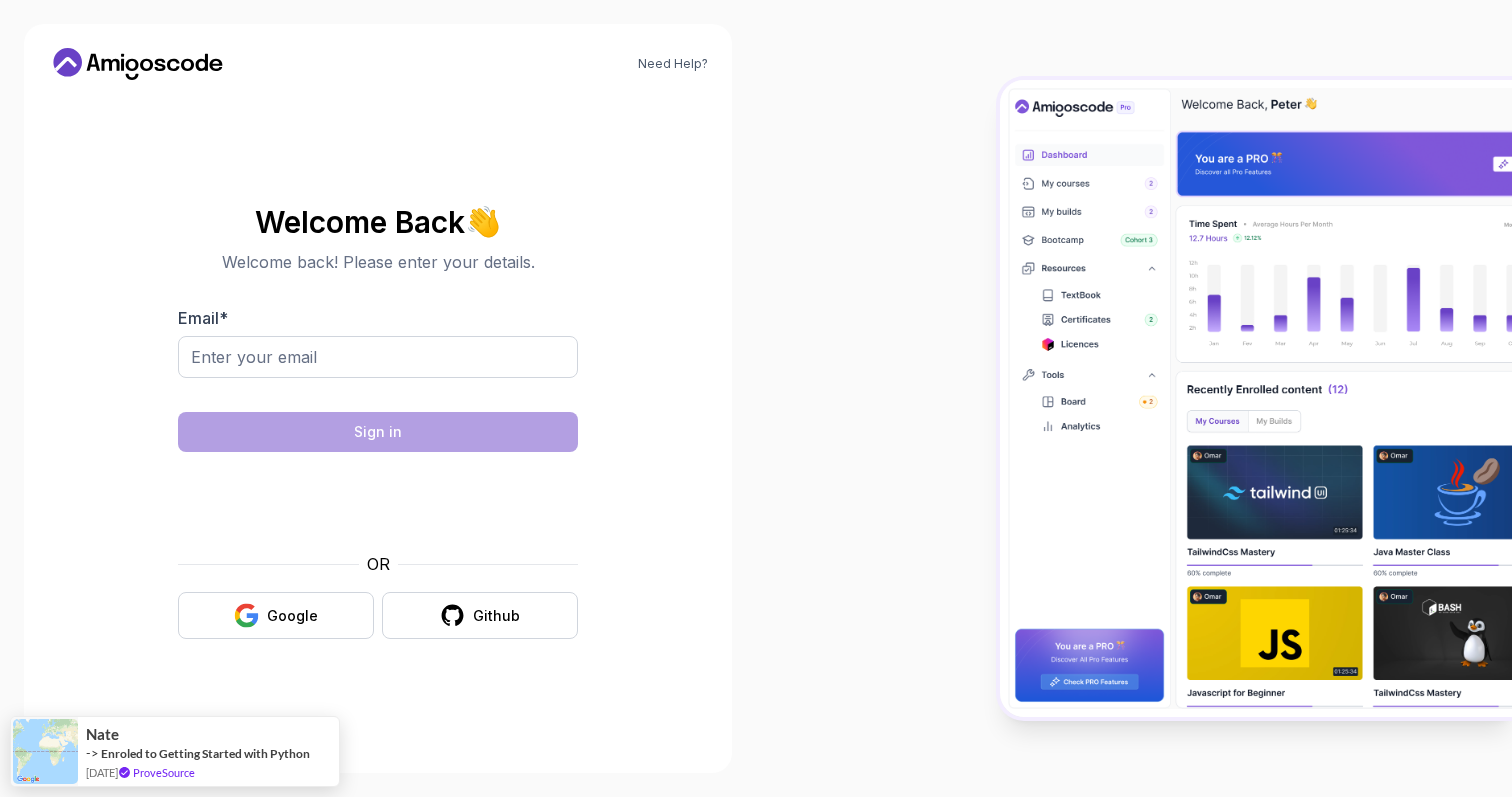 click on "Welcome Back 👋 Welcome back! Please enter your details. Email * Sign in OR Google Github" at bounding box center (378, 422) 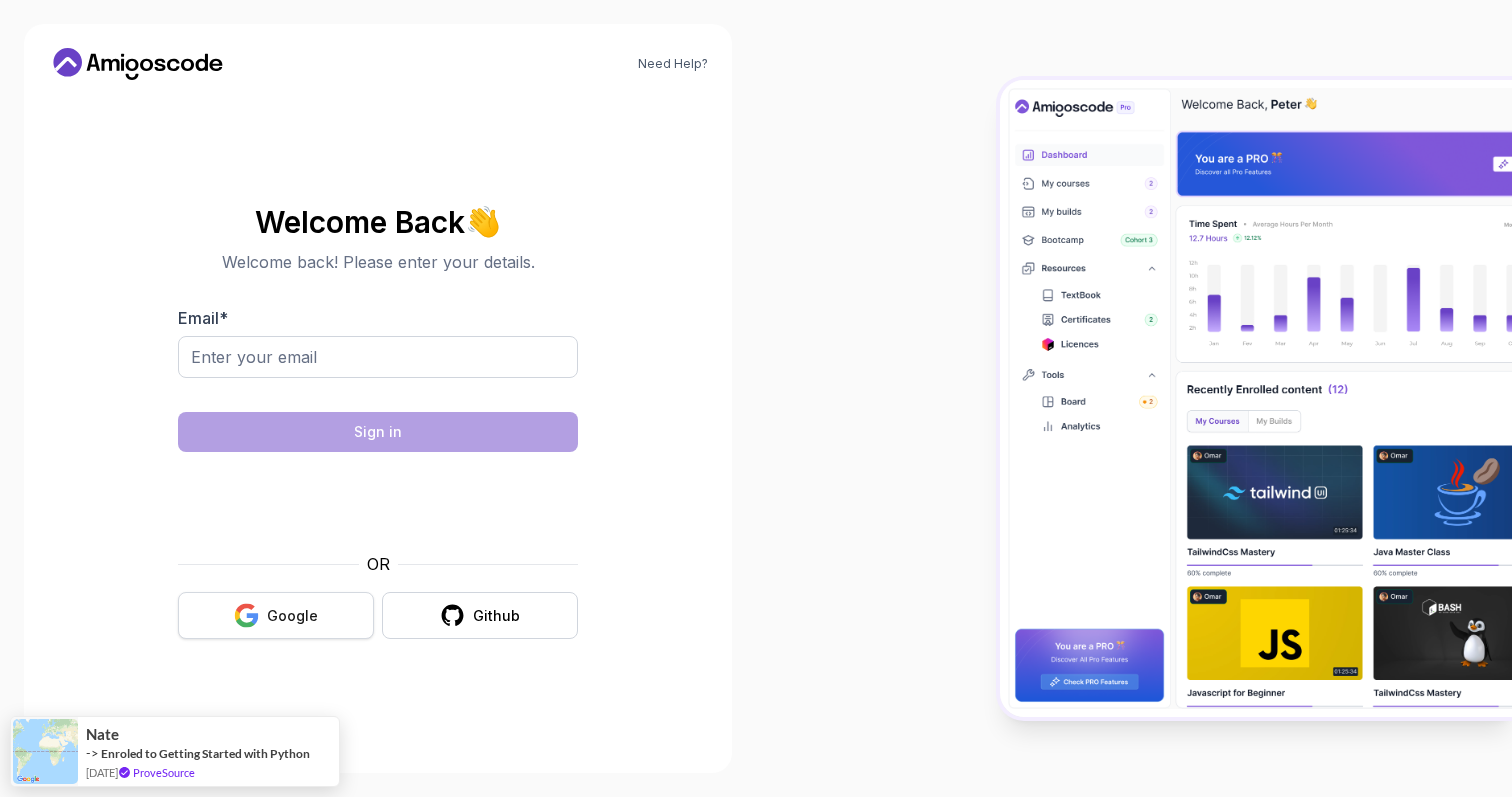 click on "Google" at bounding box center [292, 616] 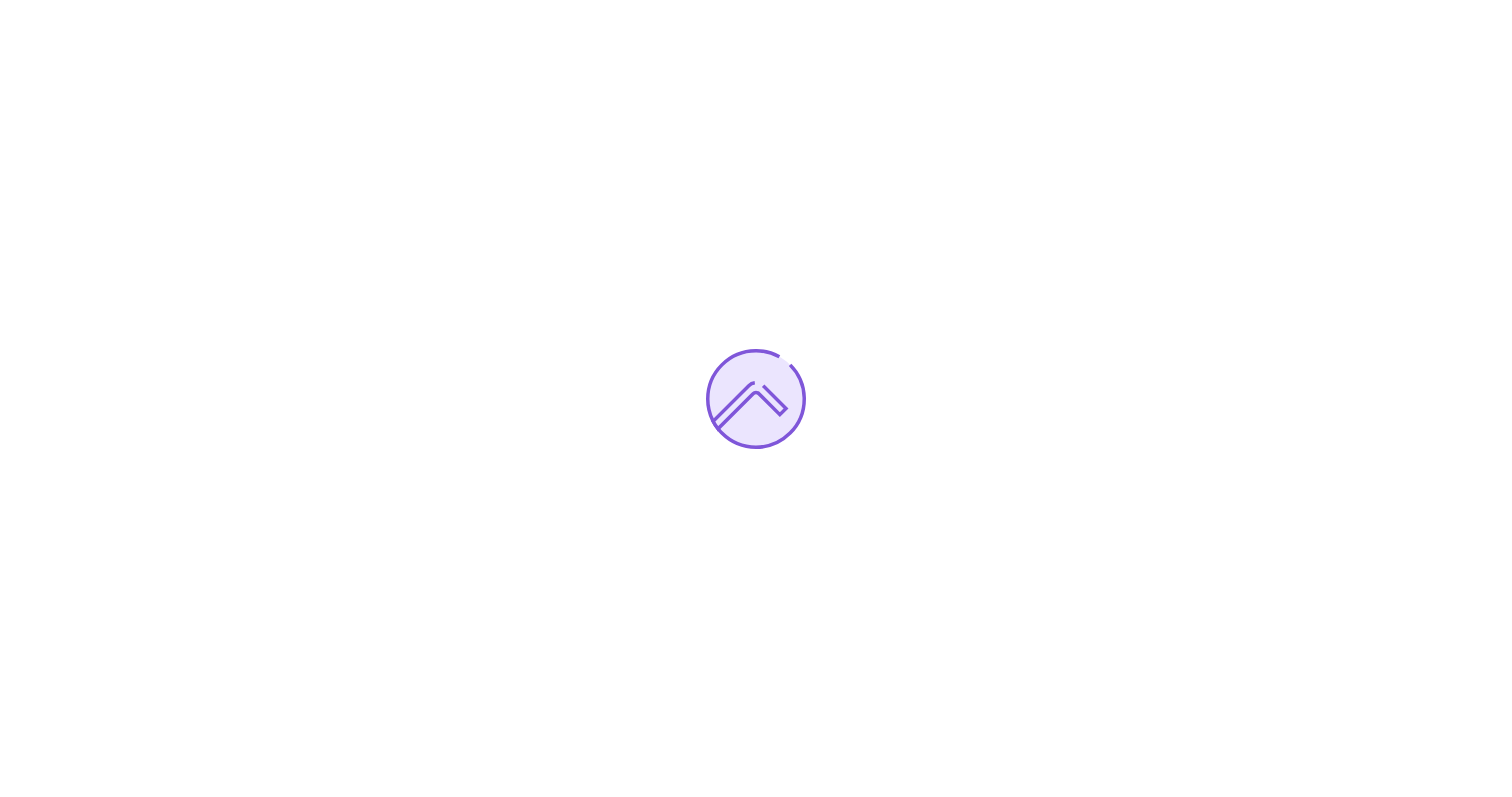 scroll, scrollTop: 0, scrollLeft: 0, axis: both 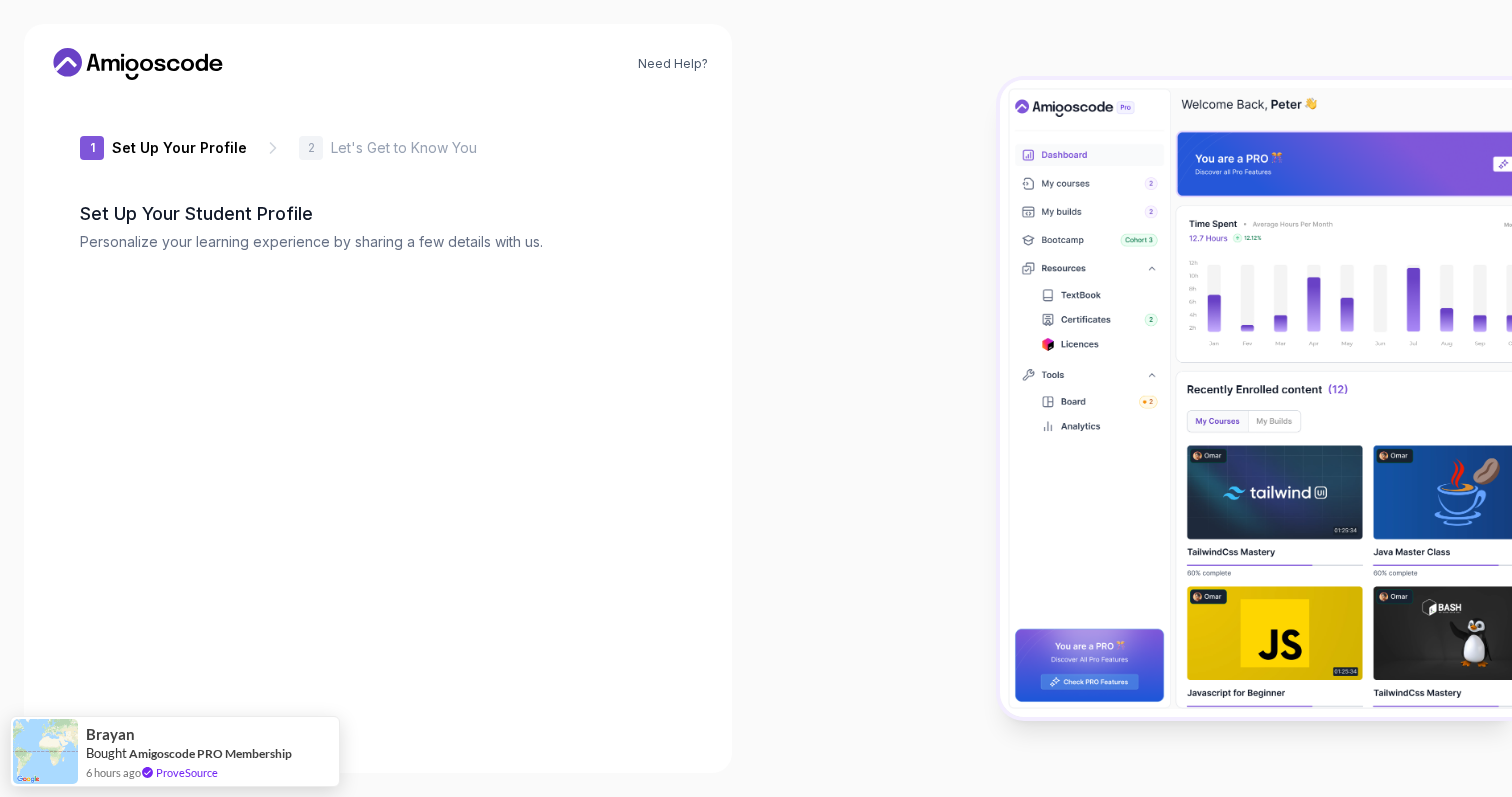 type on "gentlestag830e4" 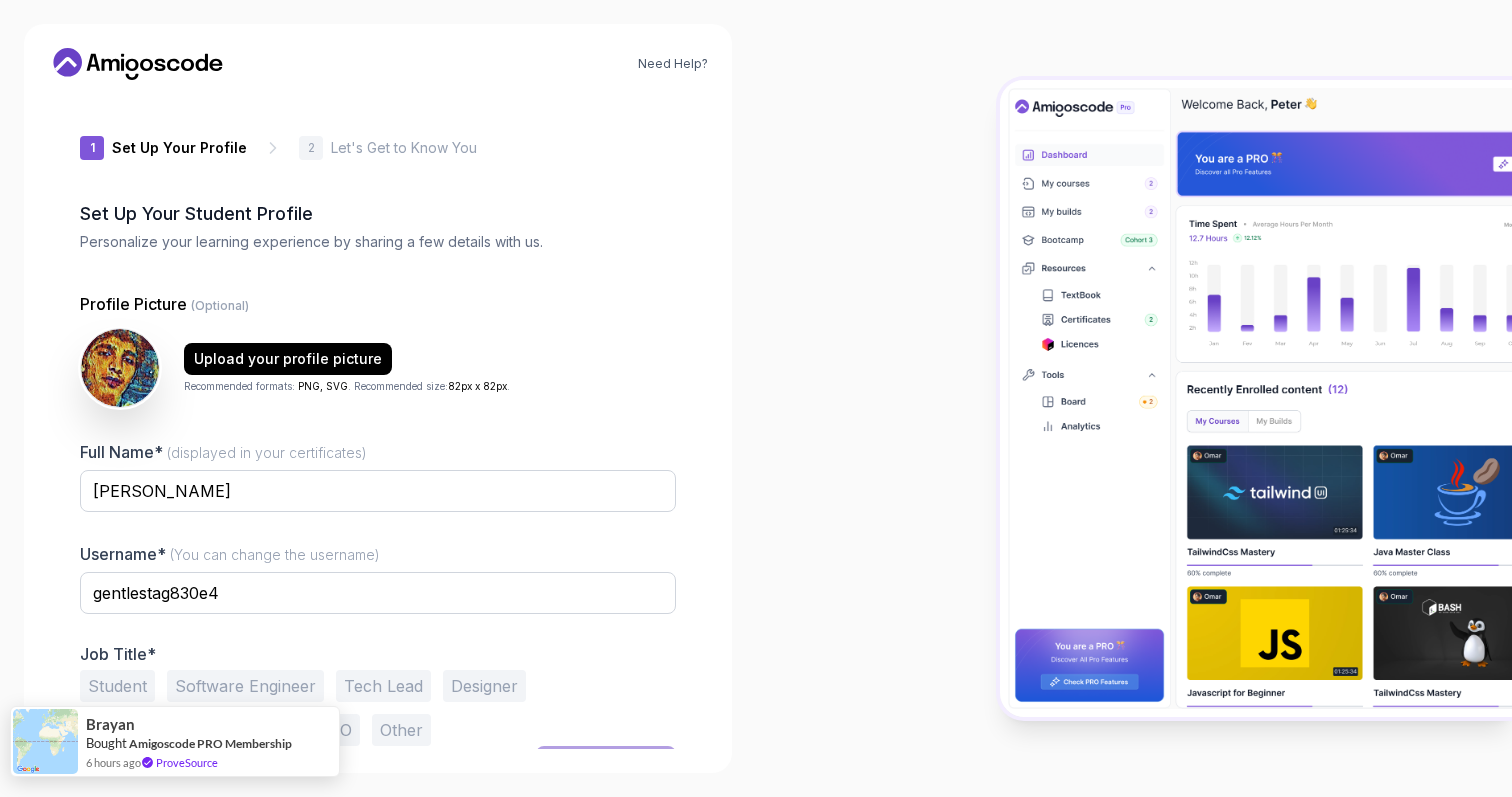 click at bounding box center (45, 741) 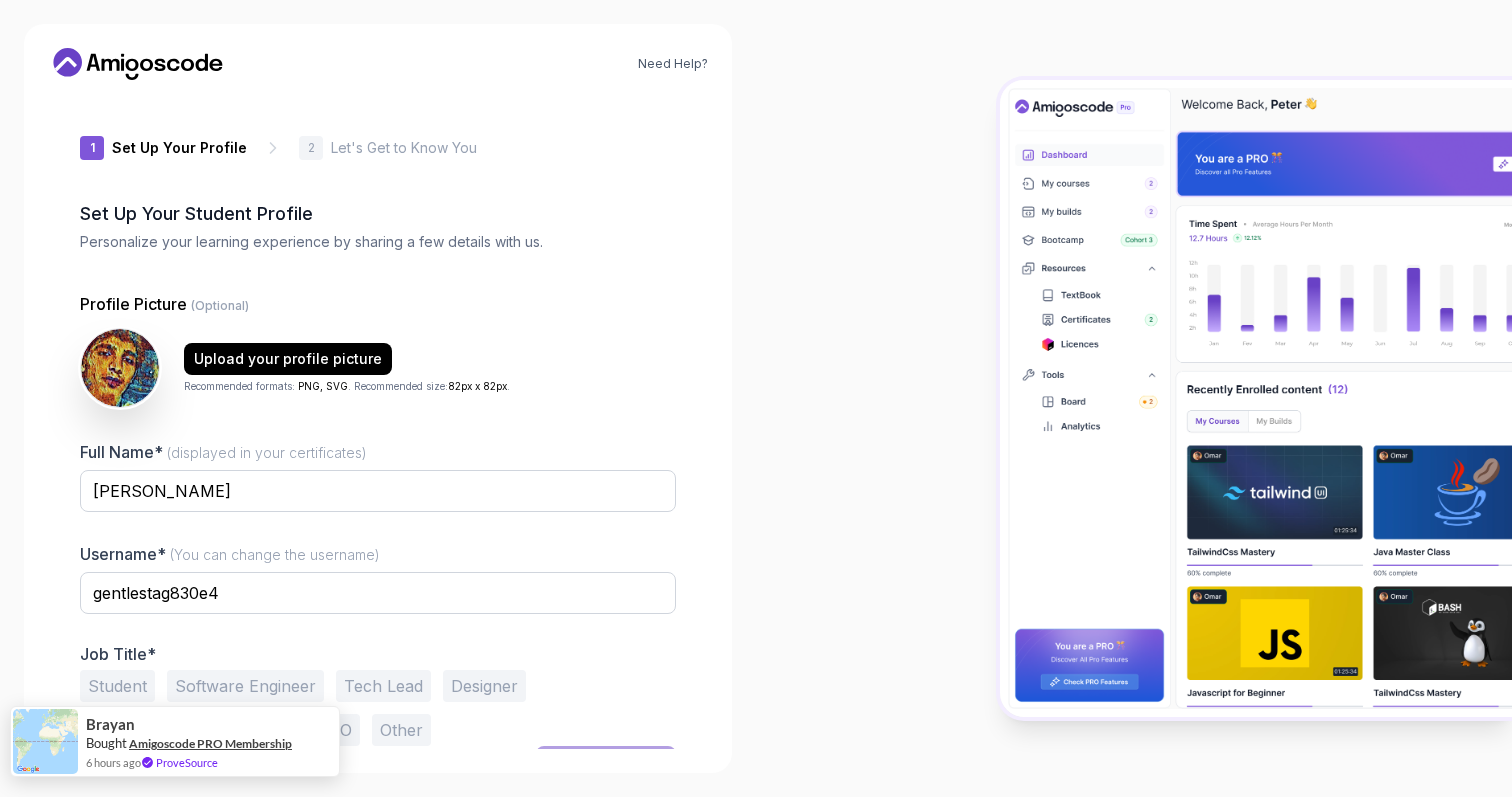 click on "Amigoscode PRO Membership" at bounding box center [210, 743] 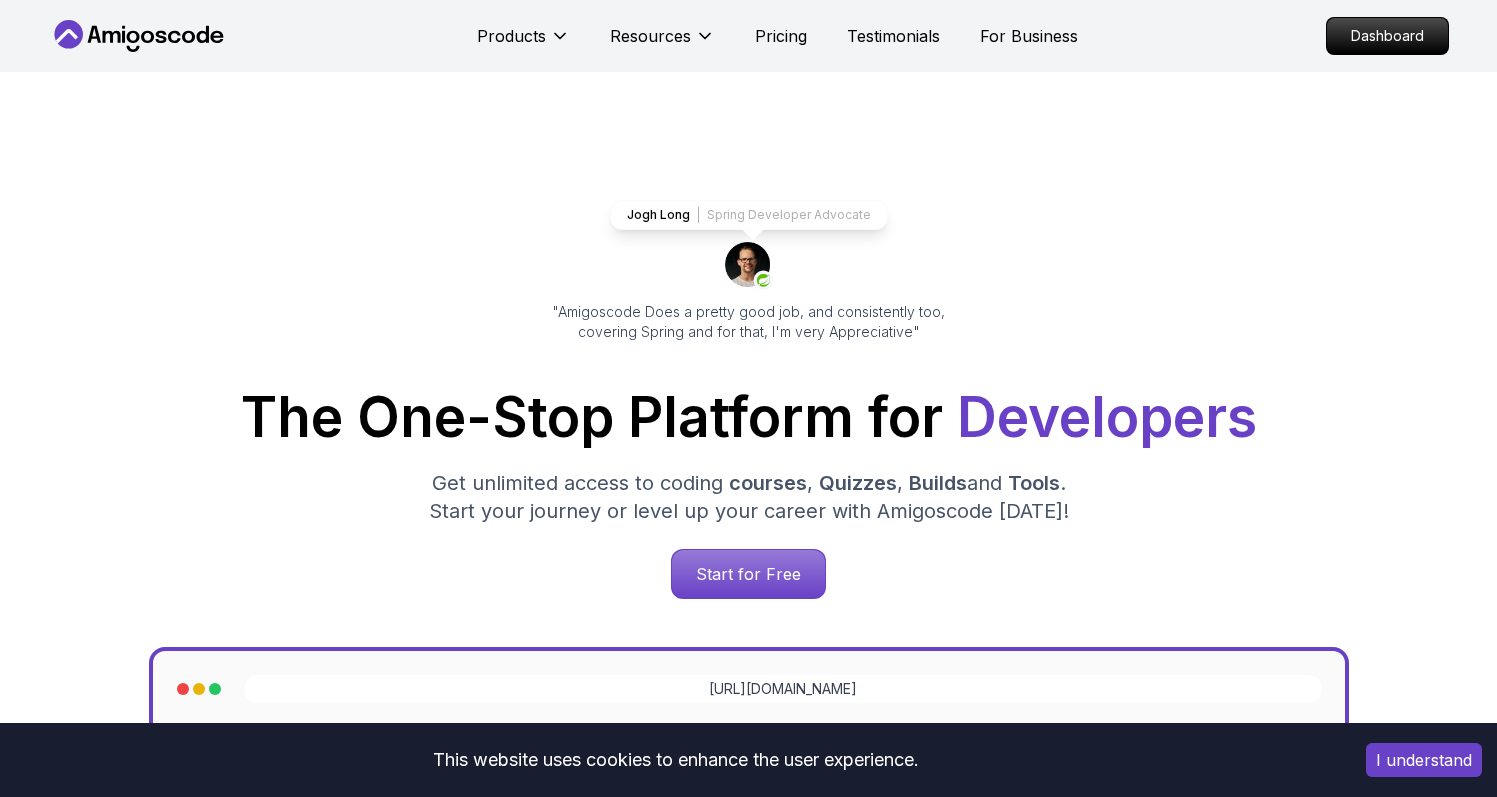 scroll, scrollTop: 4185, scrollLeft: 0, axis: vertical 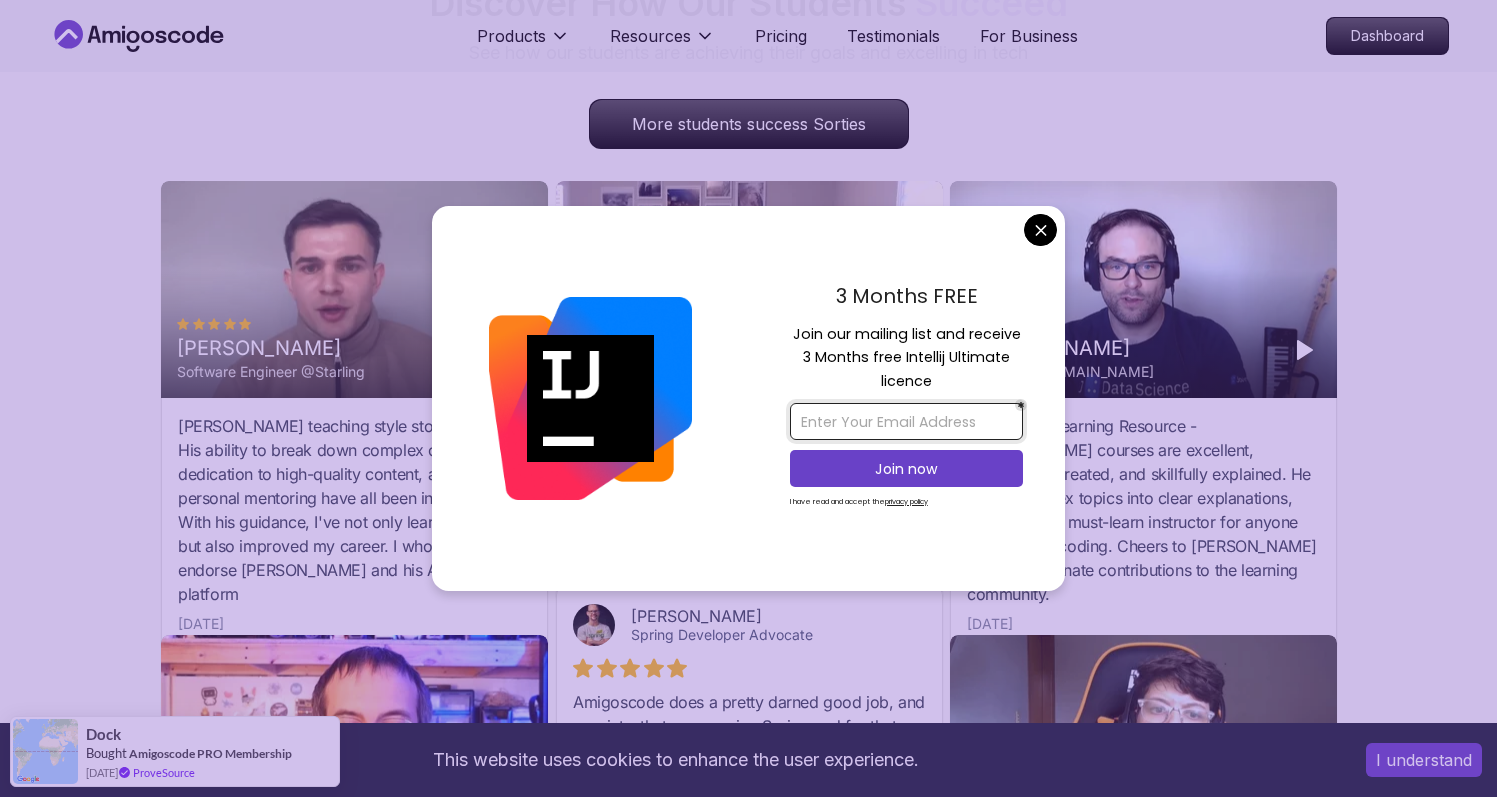 click at bounding box center (906, 421) 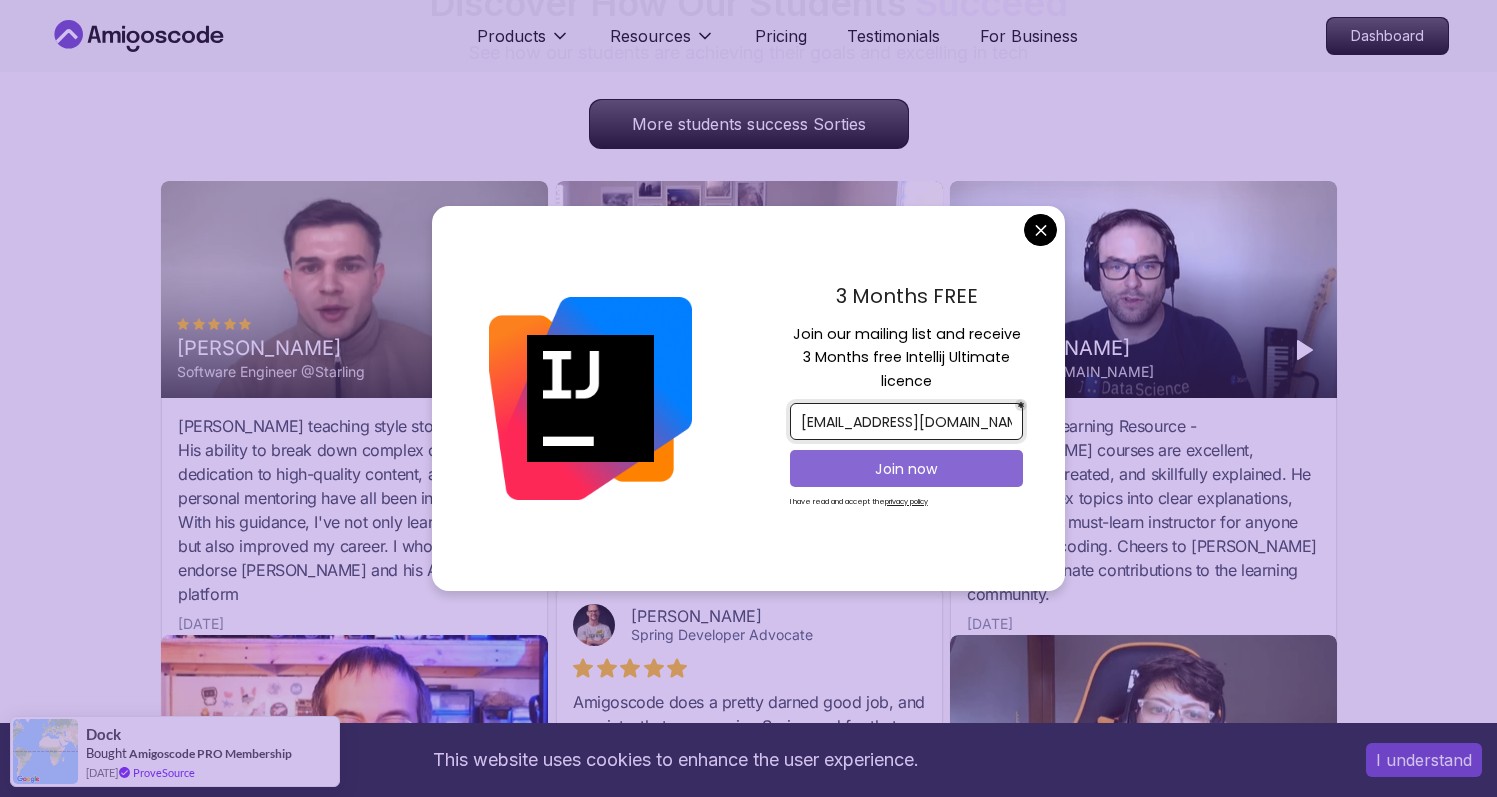 click on "Join now" at bounding box center (906, 469) 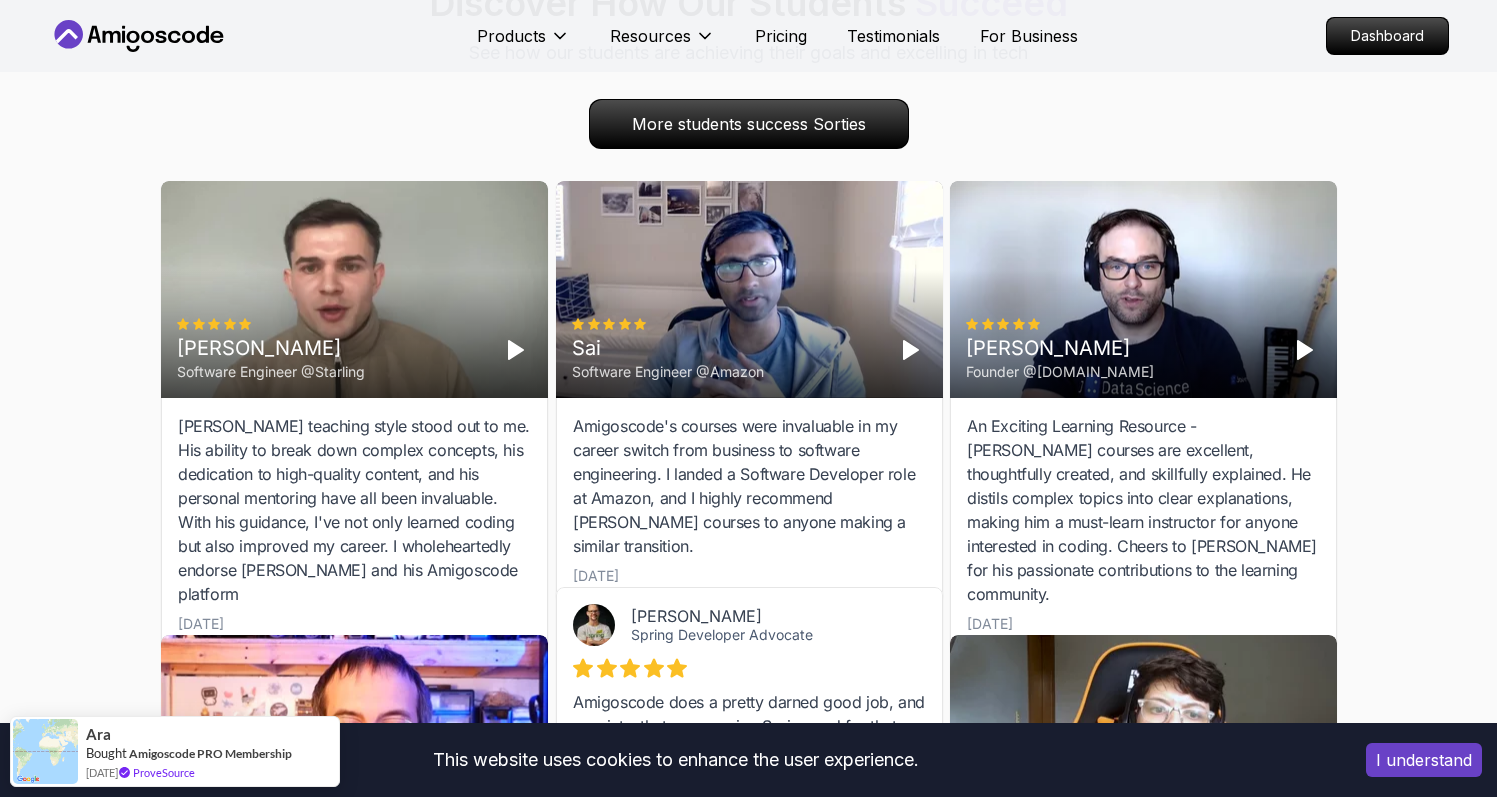 click on "Notebook name Entire Document Selected Pages Name Description Copyright/ Author Update existing Save new Merge with previous Overwrite previous Voice note Camera recording Screen recording Name Do not remind again Open with Annotate Load previous annotations Loading... This website uses cookies to enhance the user experience. I understand Products Resources Pricing Testimonials For Business Dashboard Products Resources Pricing Testimonials For Business Dashboard Jogh Long Spring Developer Advocate "Amigoscode Does a pretty good job, and consistently too, covering Spring and for that, I'm very Appreciative" The One-Stop Platform for   Developers Get unlimited access to coding   courses ,   Quizzes ,   Builds  and   Tools . Start your journey or level up your career with Amigoscode today! Start for Free https://amigoscode.com/dashboard OUR AMIGO STUDENTS WORK IN TOP COMPANIES Courses Builds Discover Amigoscode's Latest   Premium Courses! Get unlimited access to coding   courses ,   Quizzes ,   Builds  and   Pro" at bounding box center (748, -40) 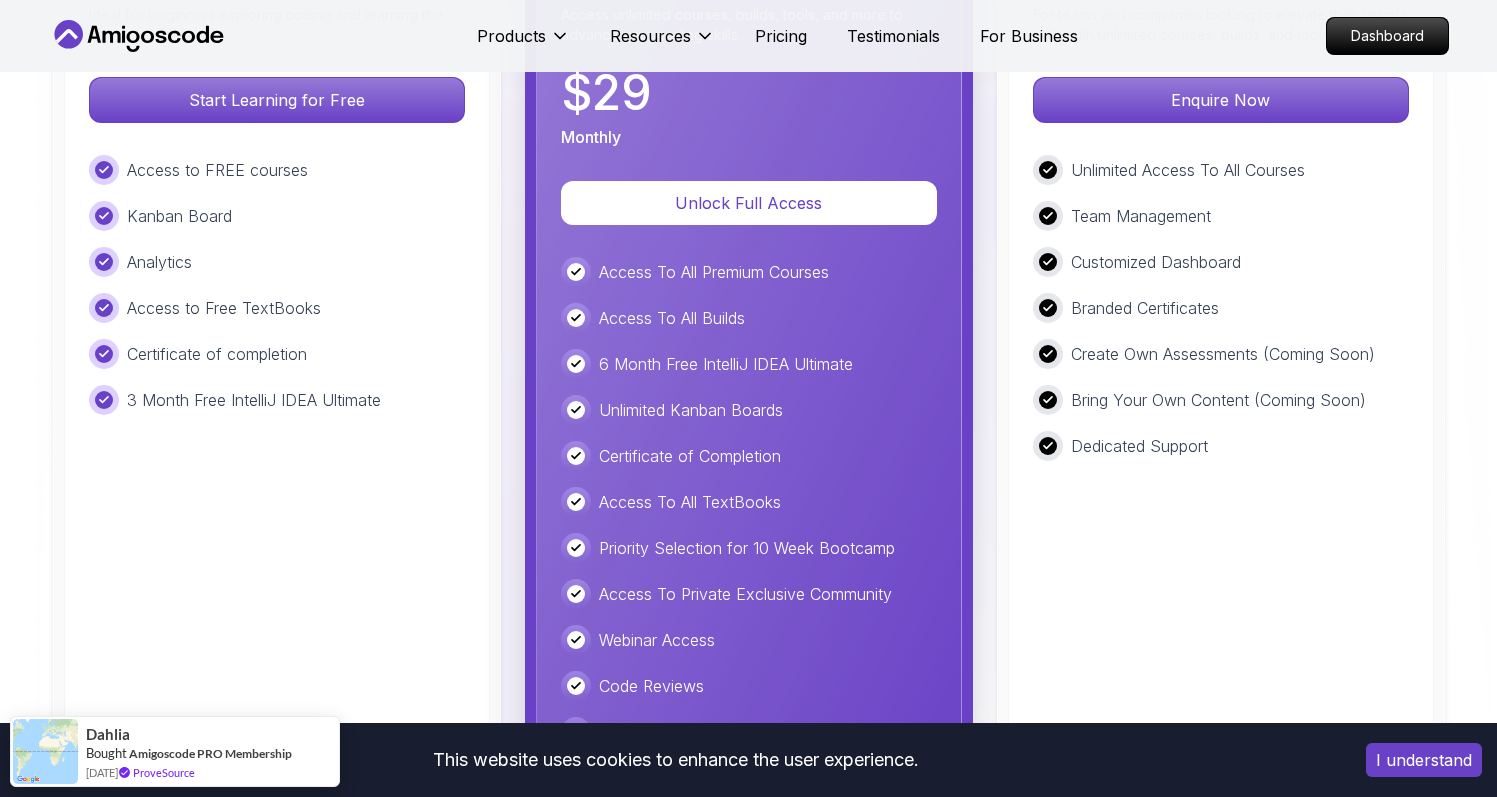 scroll, scrollTop: 4748, scrollLeft: 0, axis: vertical 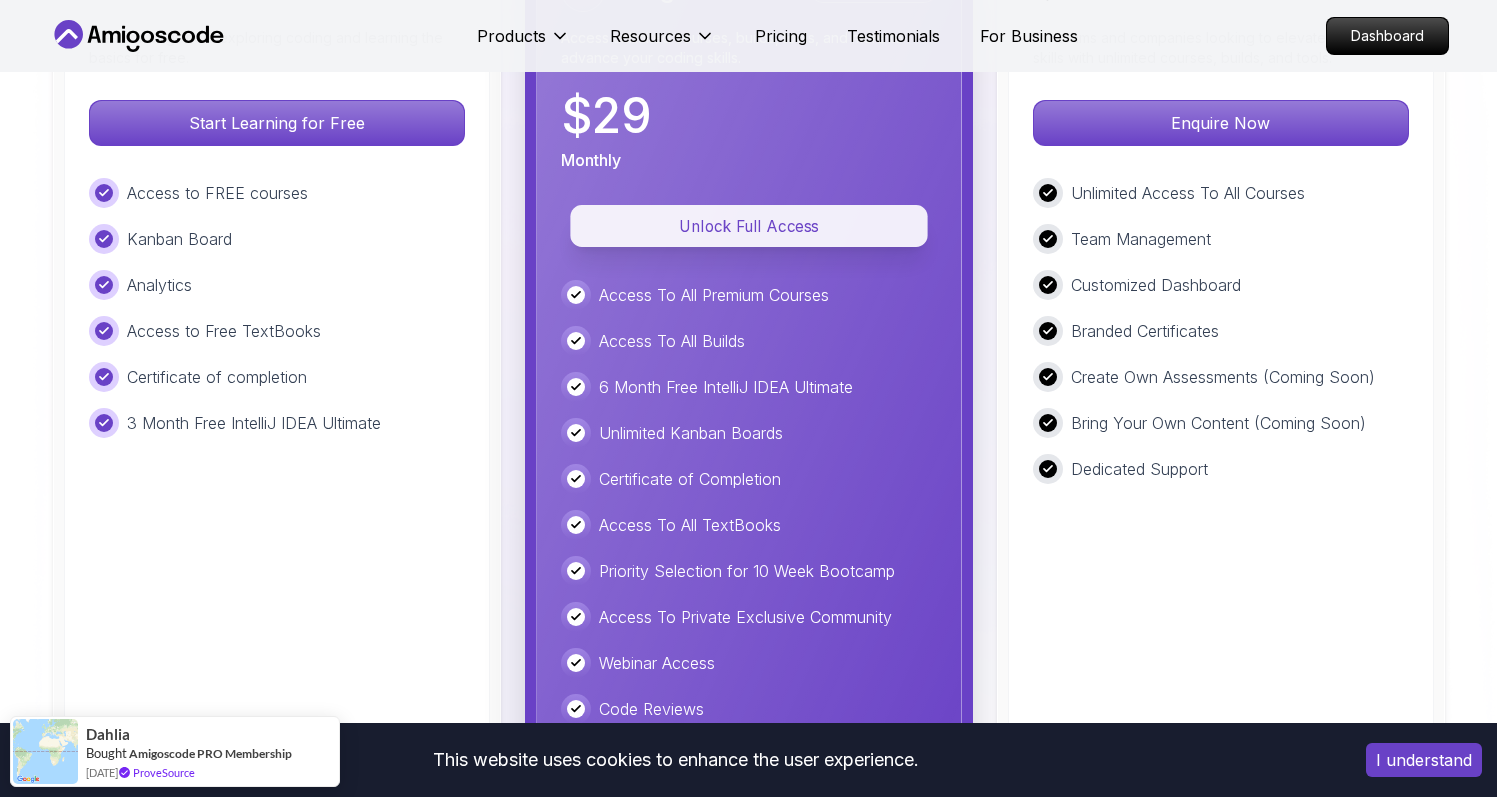 click on "Unlock Full Access" at bounding box center (749, 225) 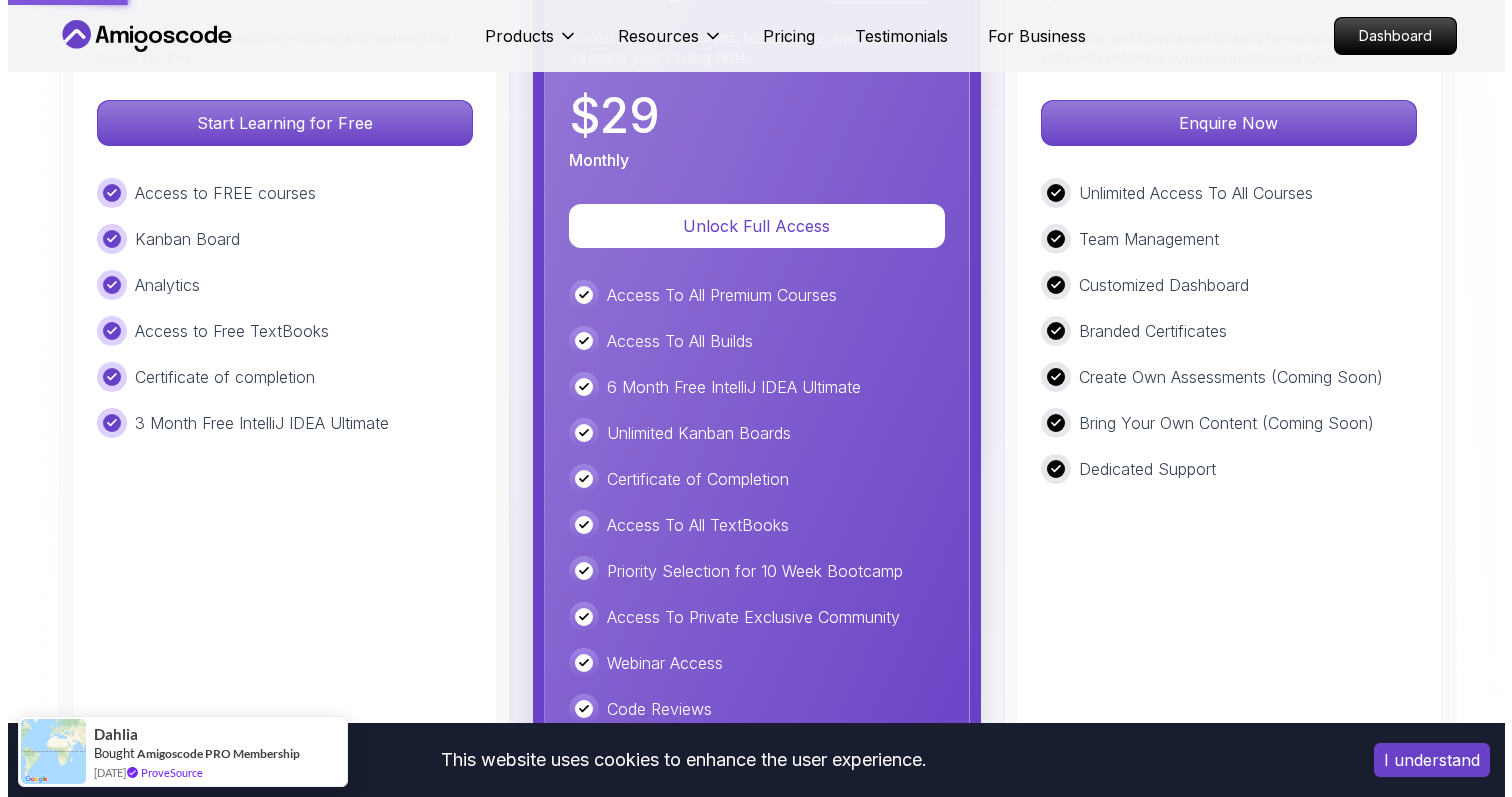 scroll, scrollTop: 0, scrollLeft: 0, axis: both 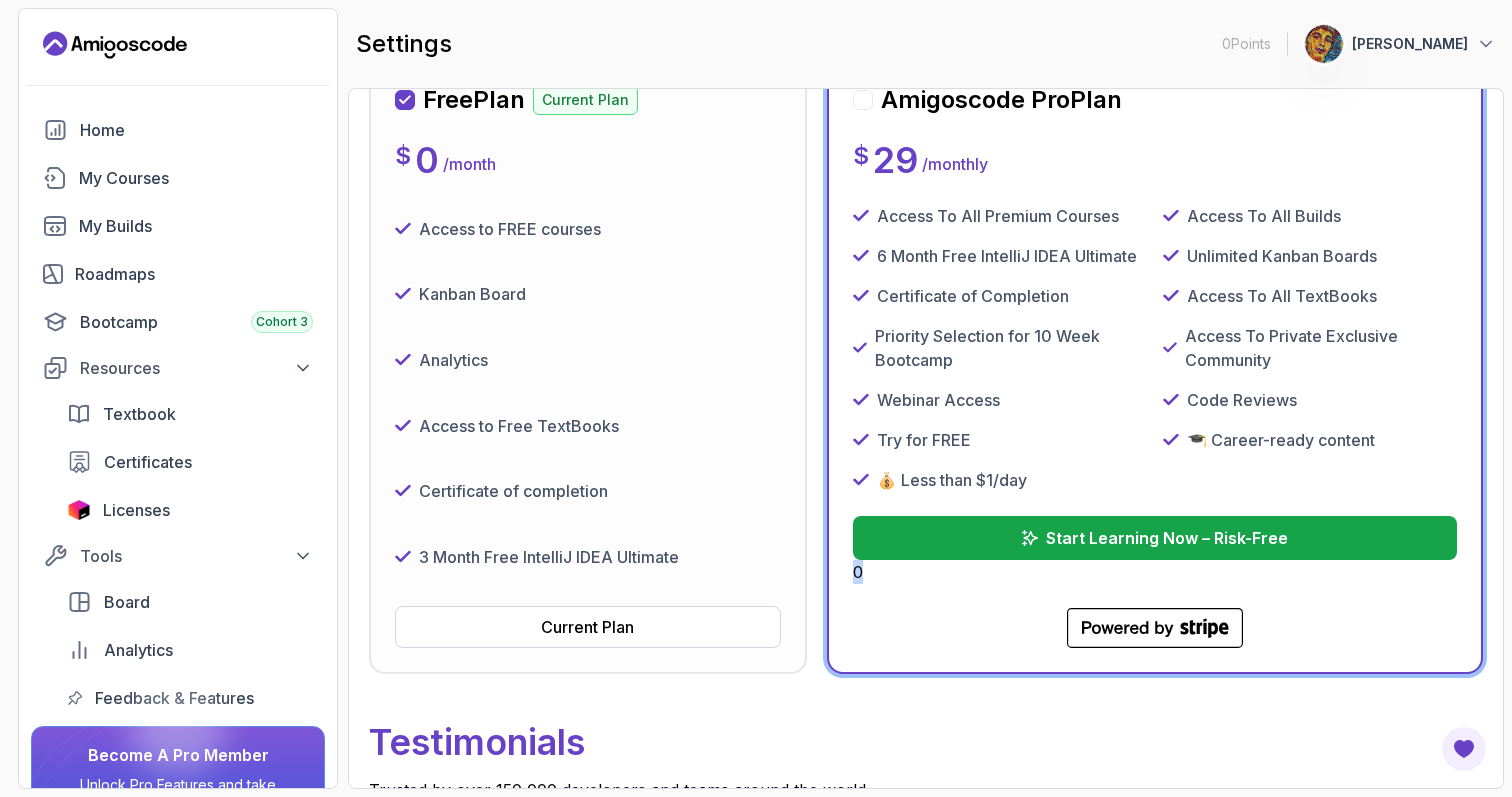 drag, startPoint x: 848, startPoint y: 575, endPoint x: 870, endPoint y: 575, distance: 22 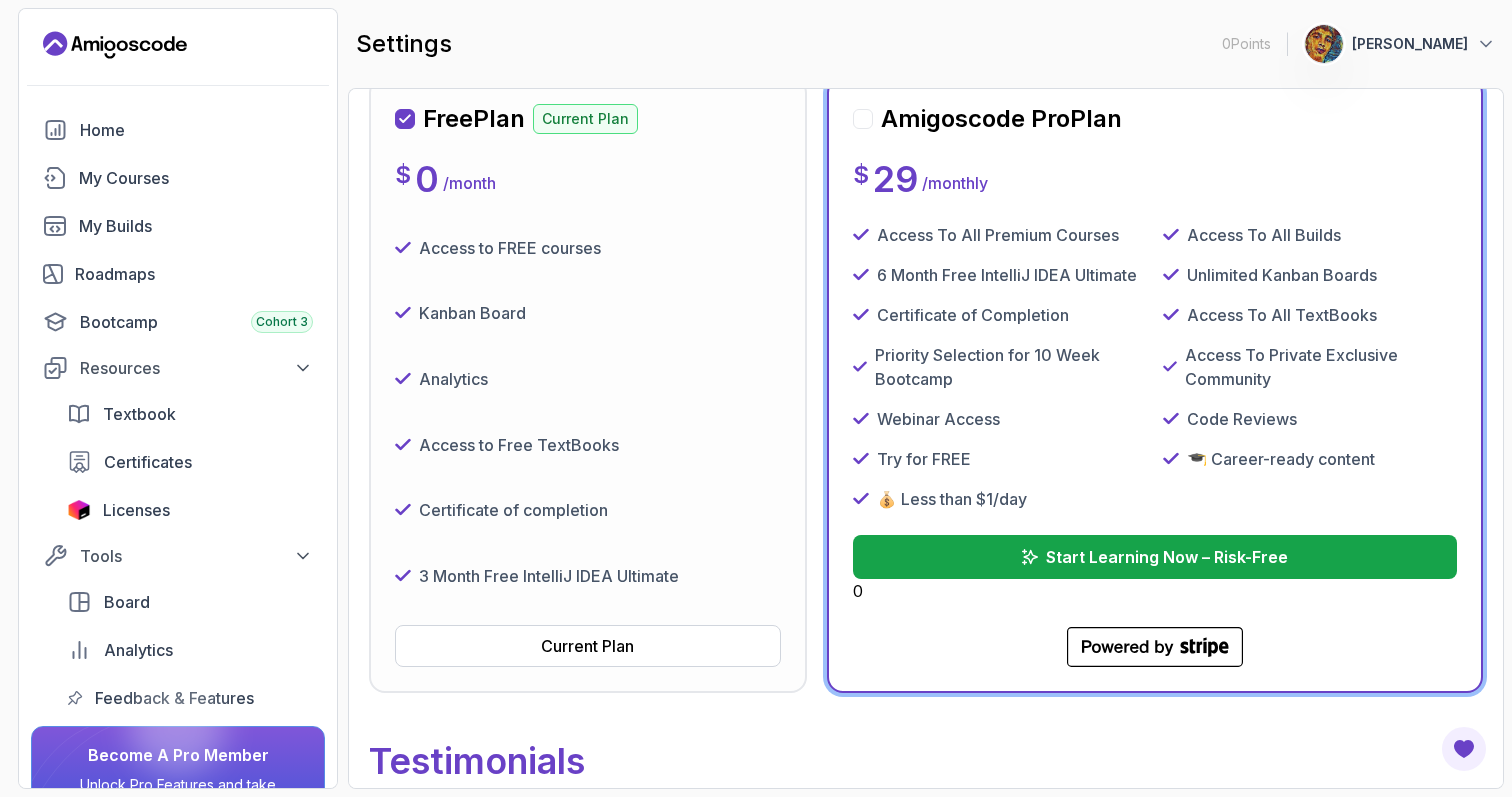 scroll, scrollTop: 286, scrollLeft: 0, axis: vertical 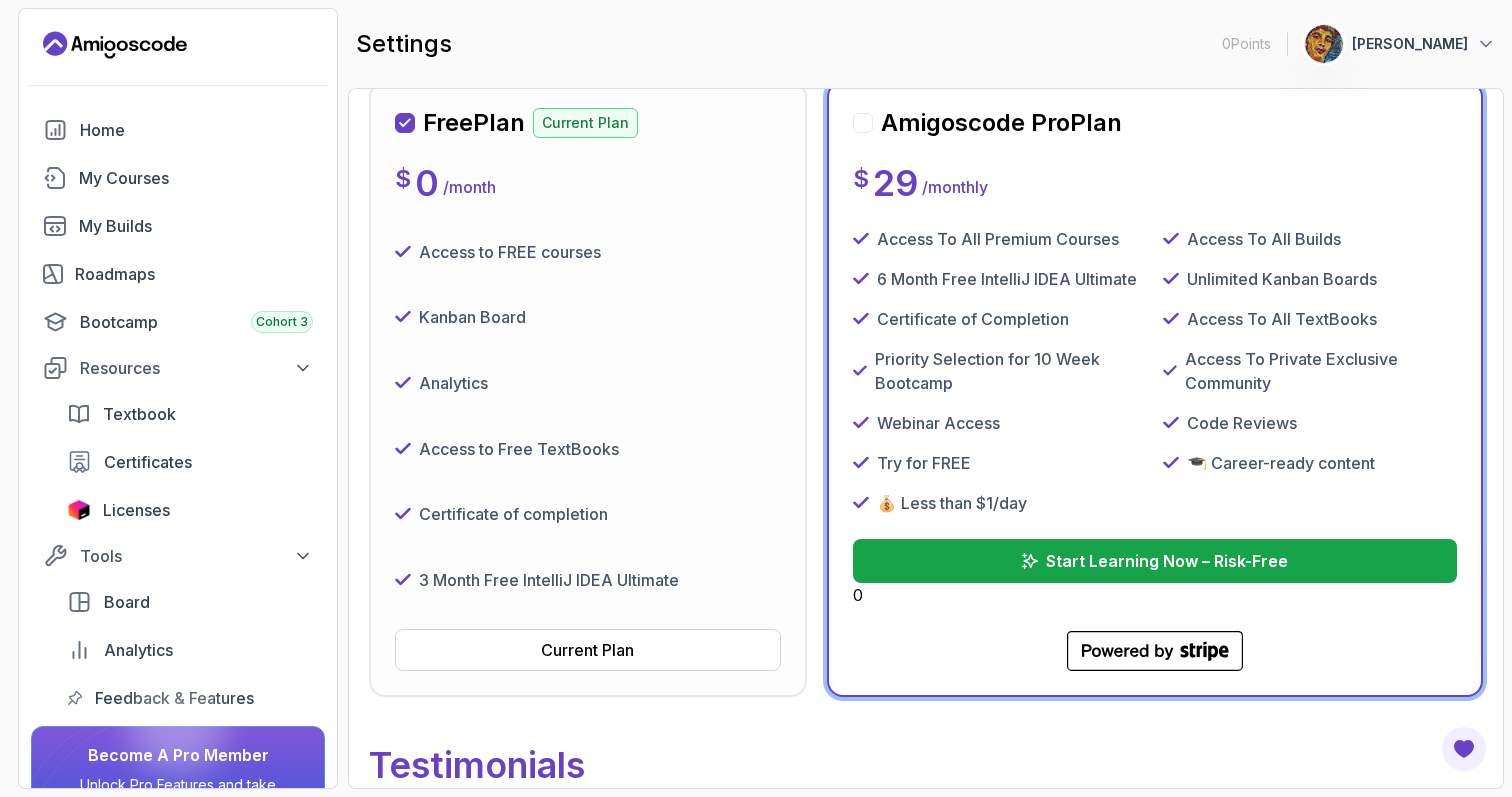 click at bounding box center [863, 123] 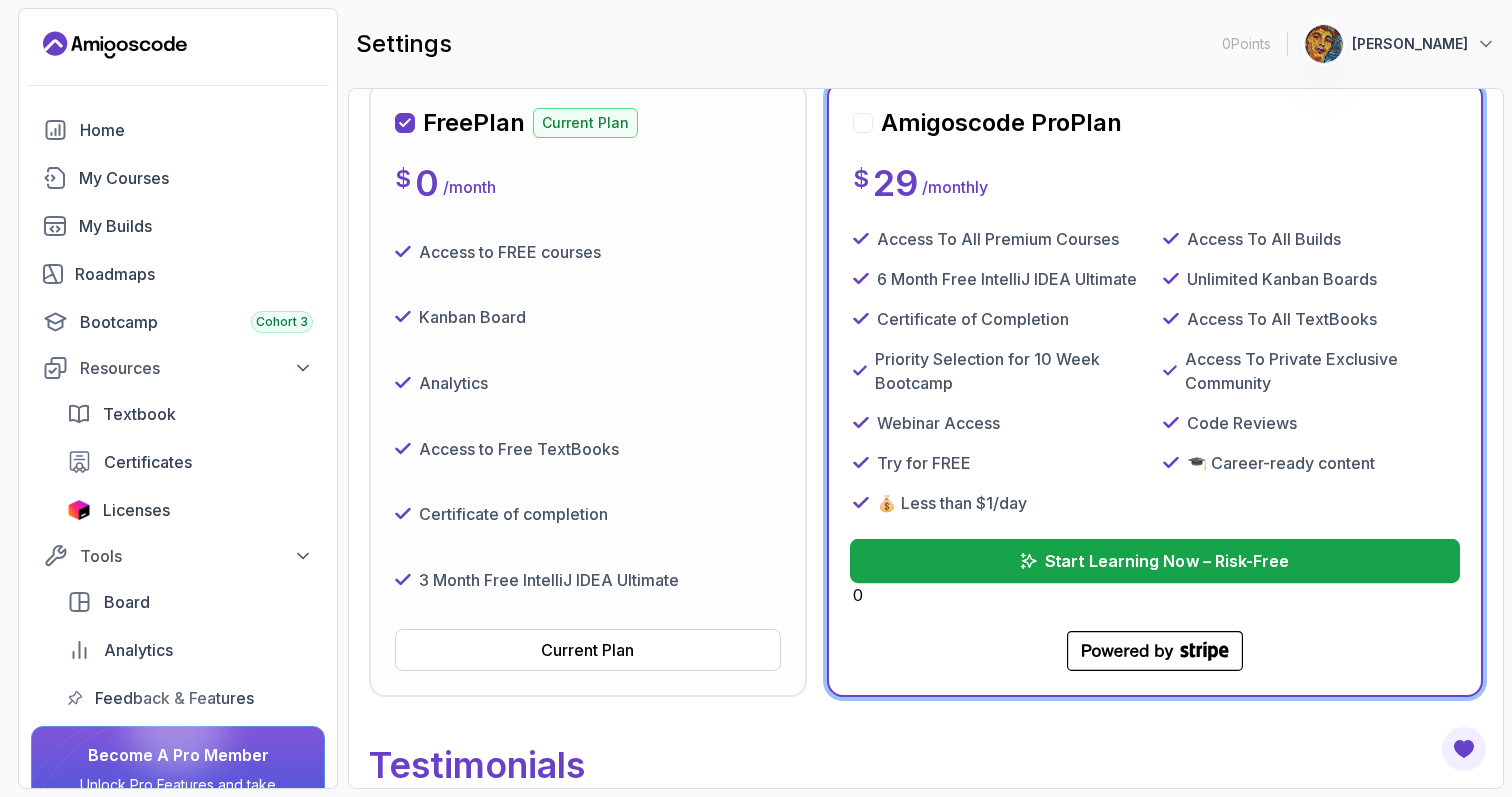 click on "Start Learning Now – Risk-Free" at bounding box center (1155, 561) 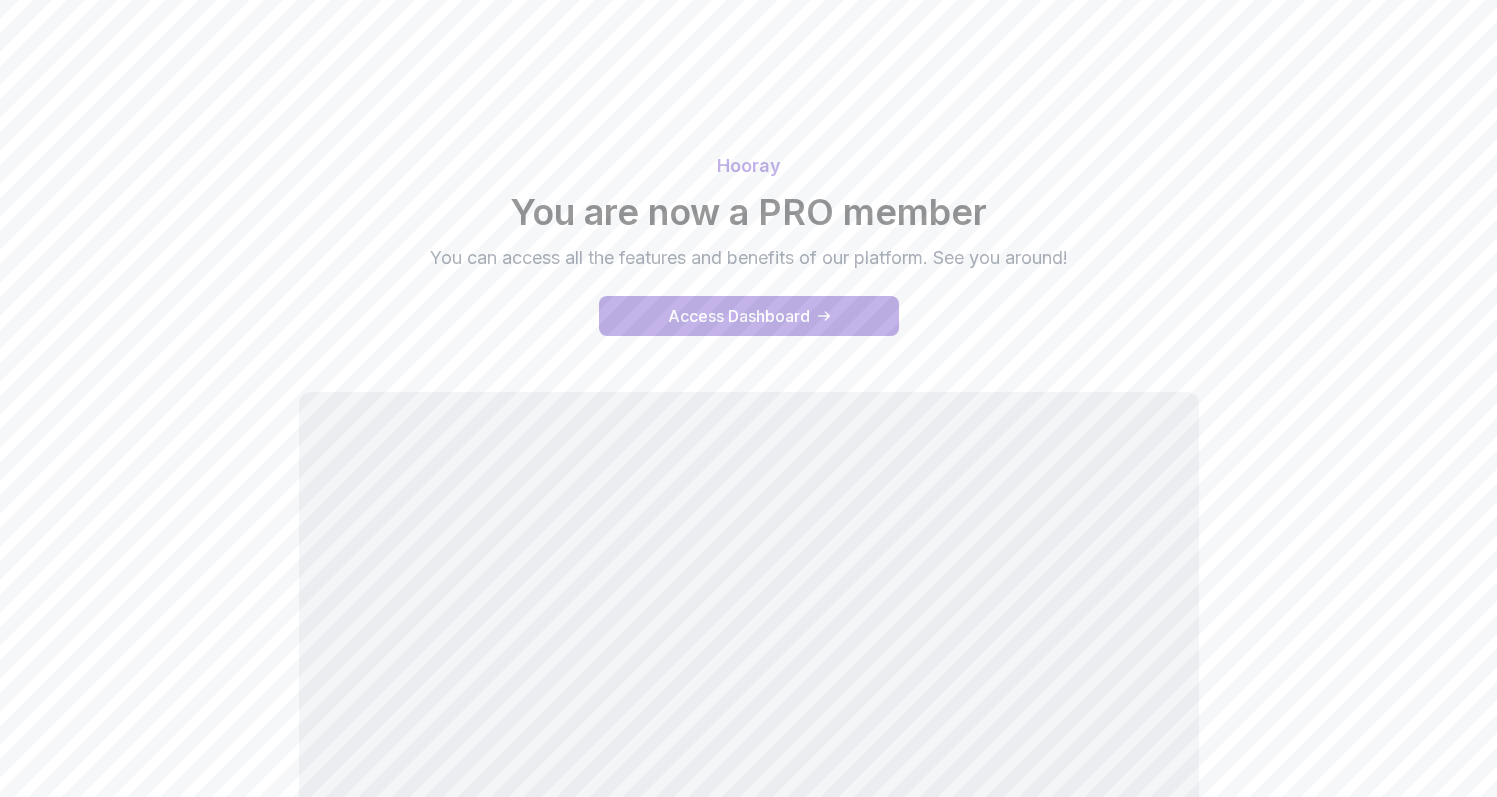scroll, scrollTop: 0, scrollLeft: 0, axis: both 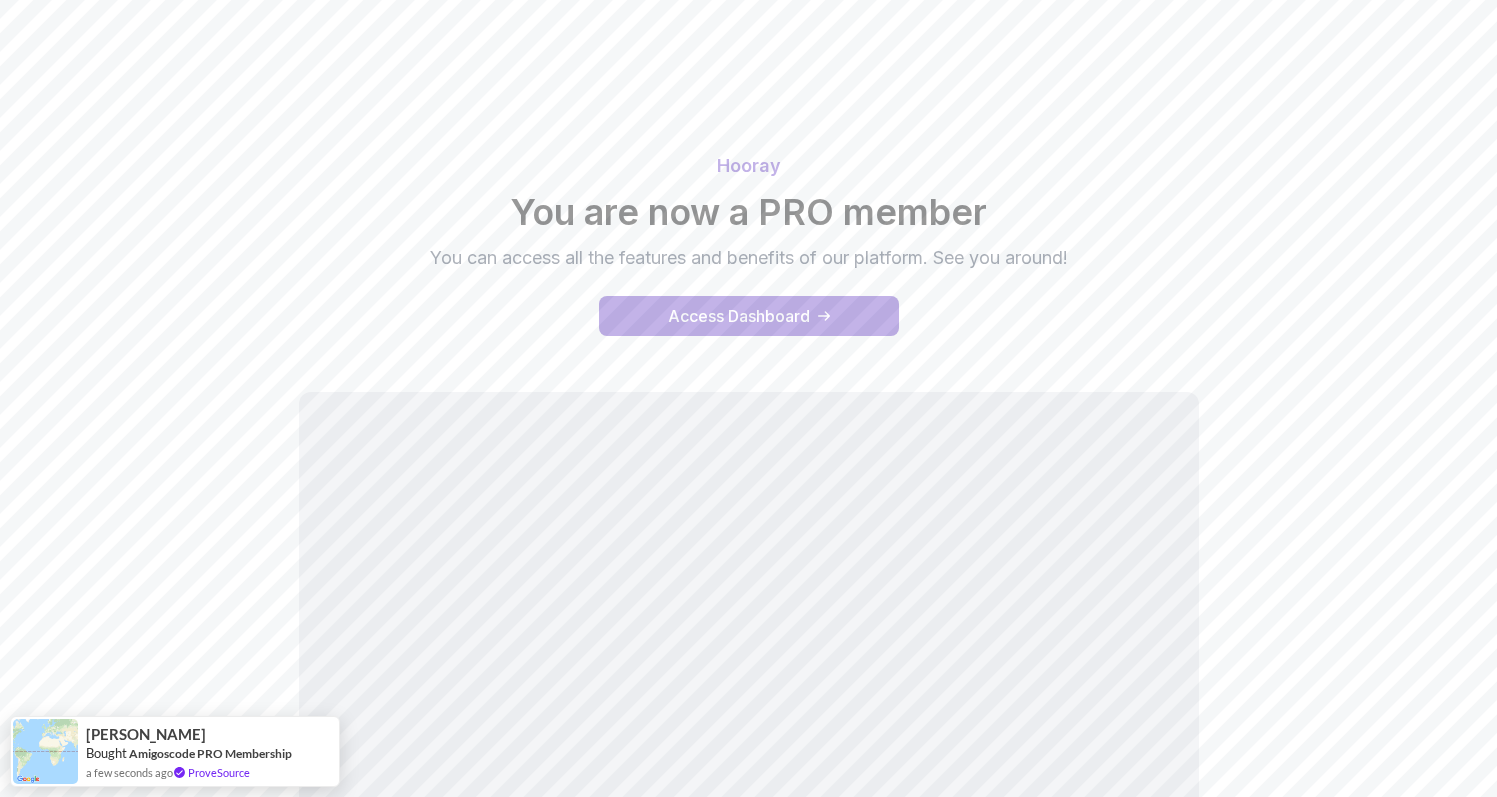 click on "Hooray You are now a PRO member   You can access all the features and benefits of our platform. See you around! Access Dashboard" at bounding box center (749, 529) 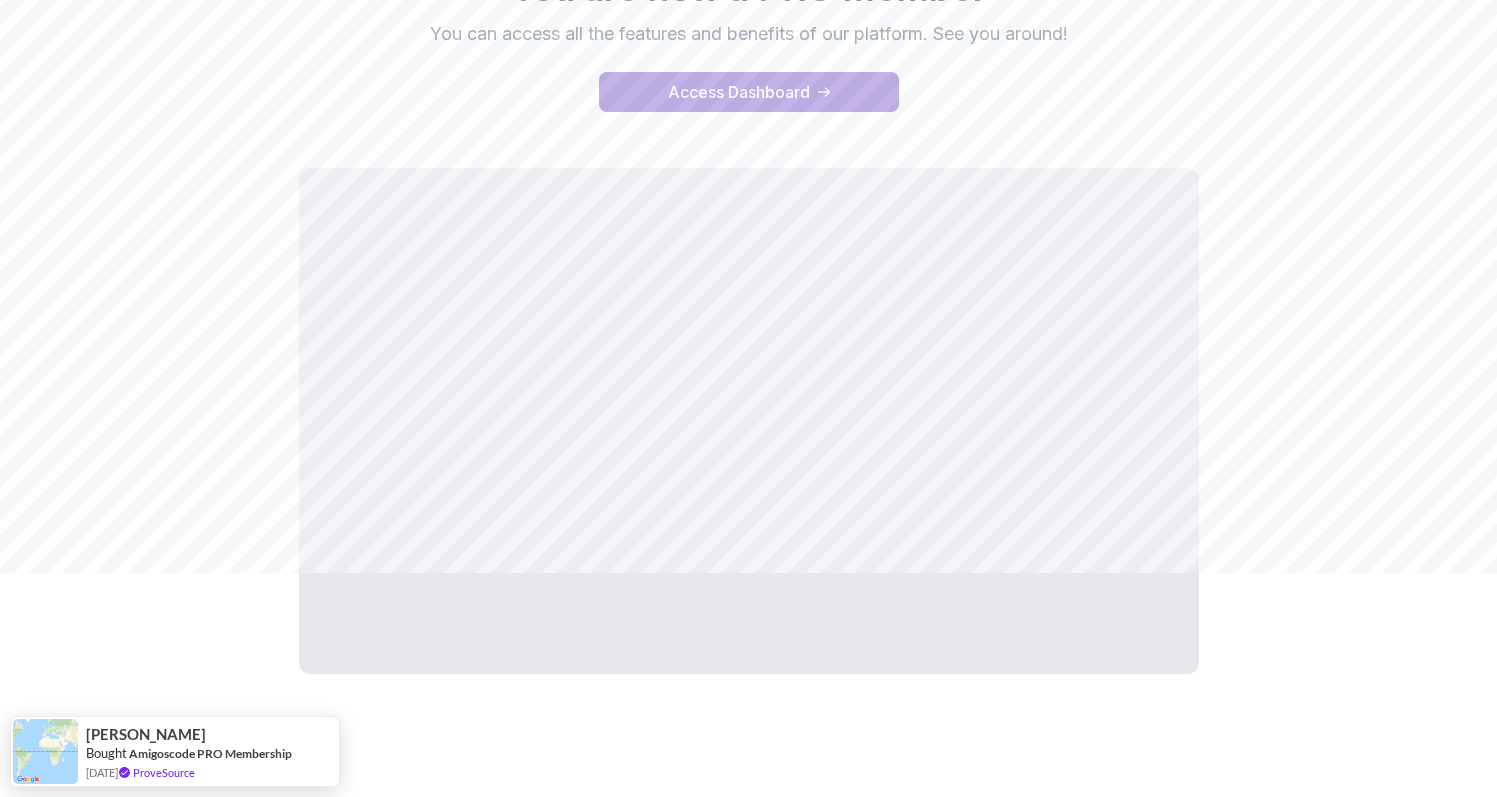 scroll, scrollTop: 229, scrollLeft: 0, axis: vertical 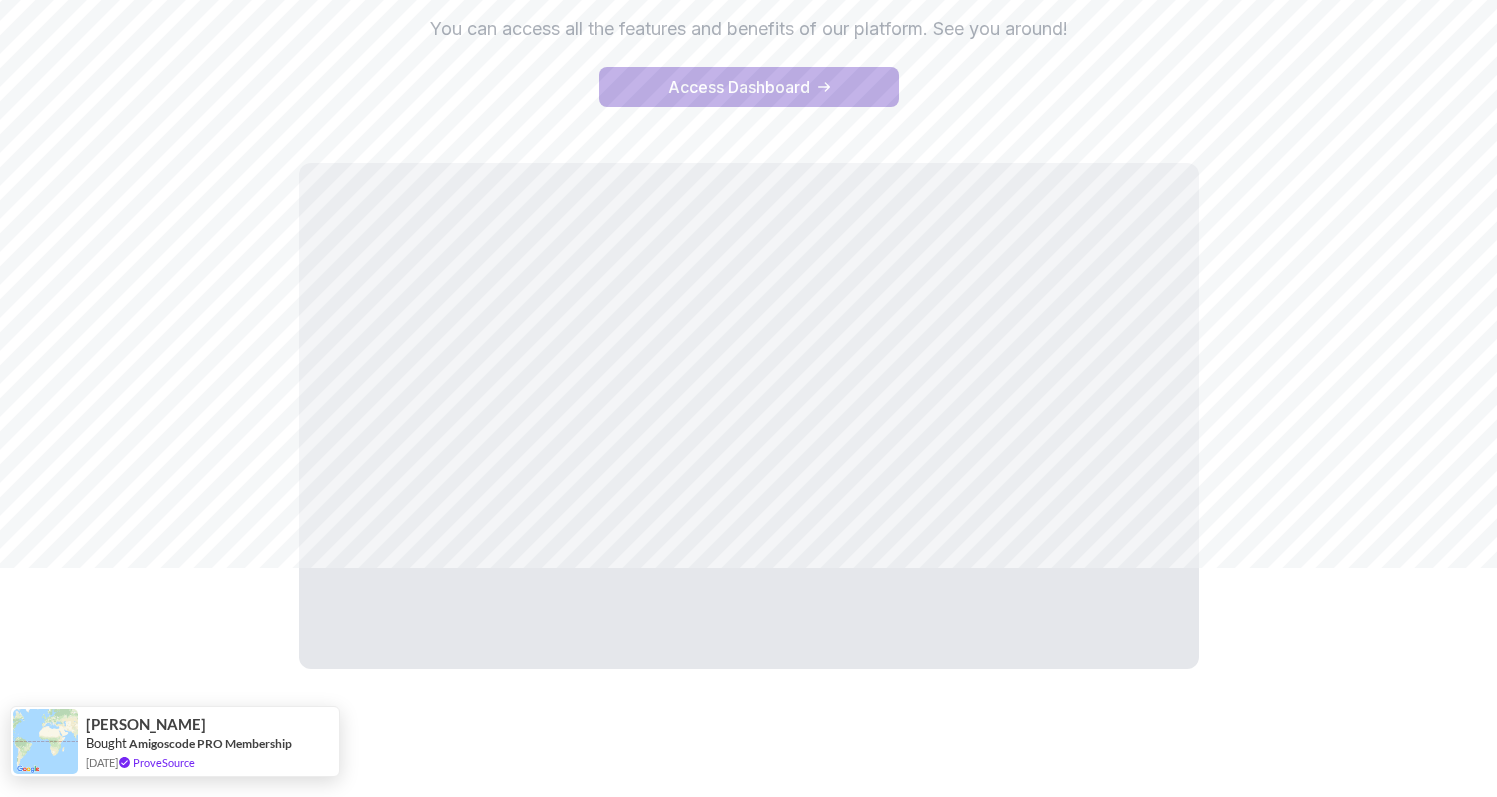 click at bounding box center [45, 741] 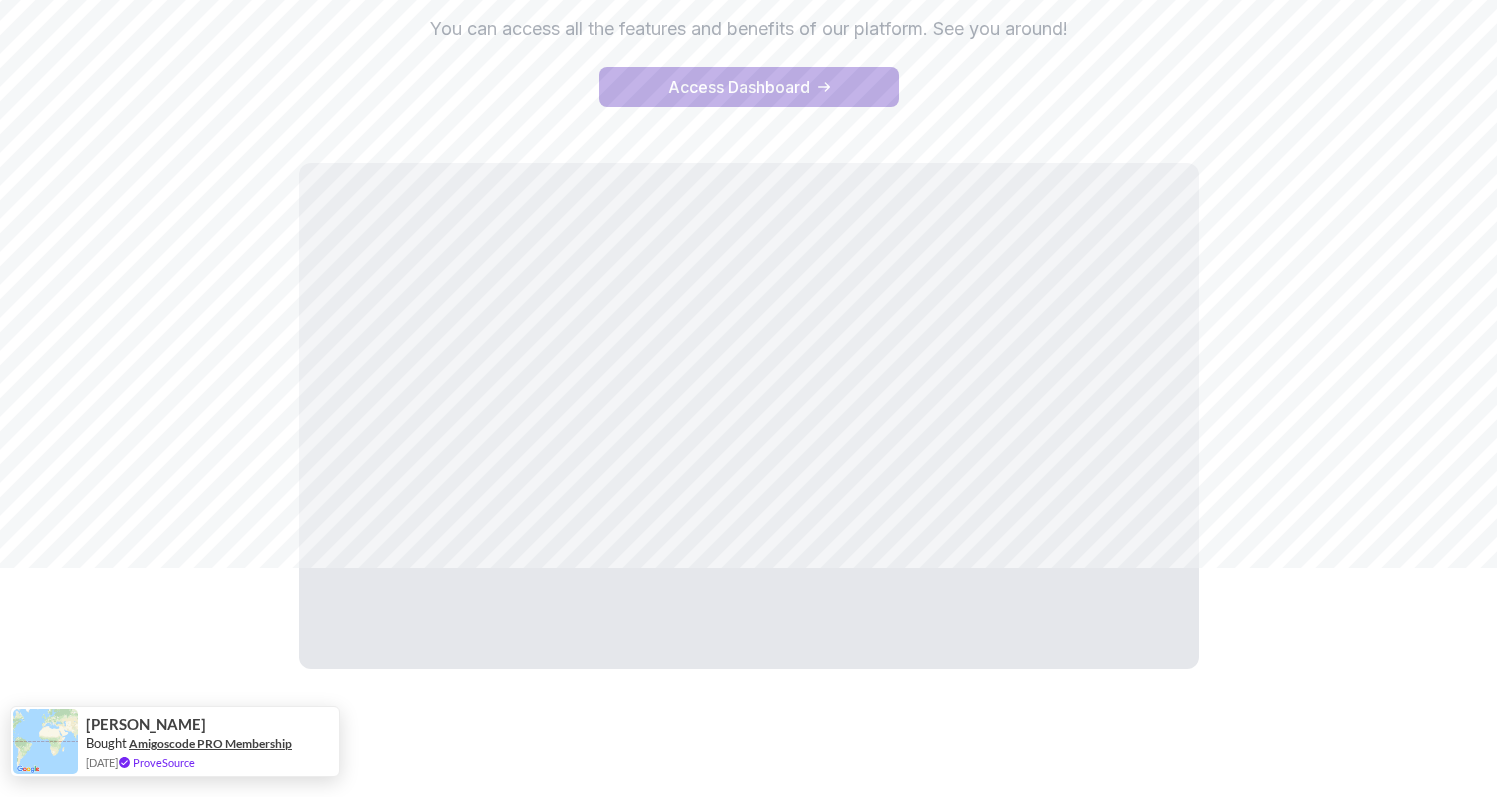 click on "Amigoscode PRO Membership" at bounding box center (210, 743) 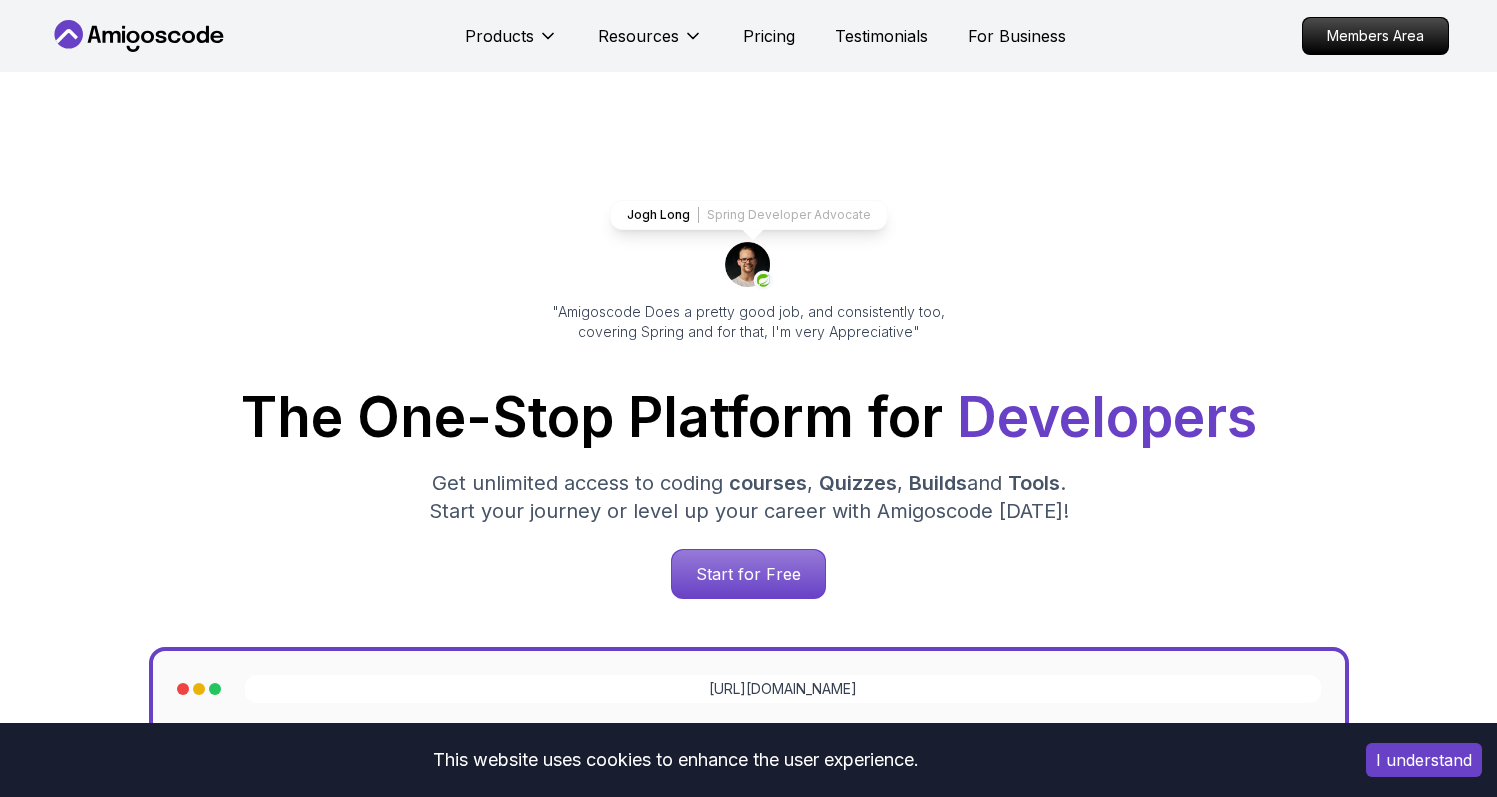 scroll, scrollTop: 3864, scrollLeft: 0, axis: vertical 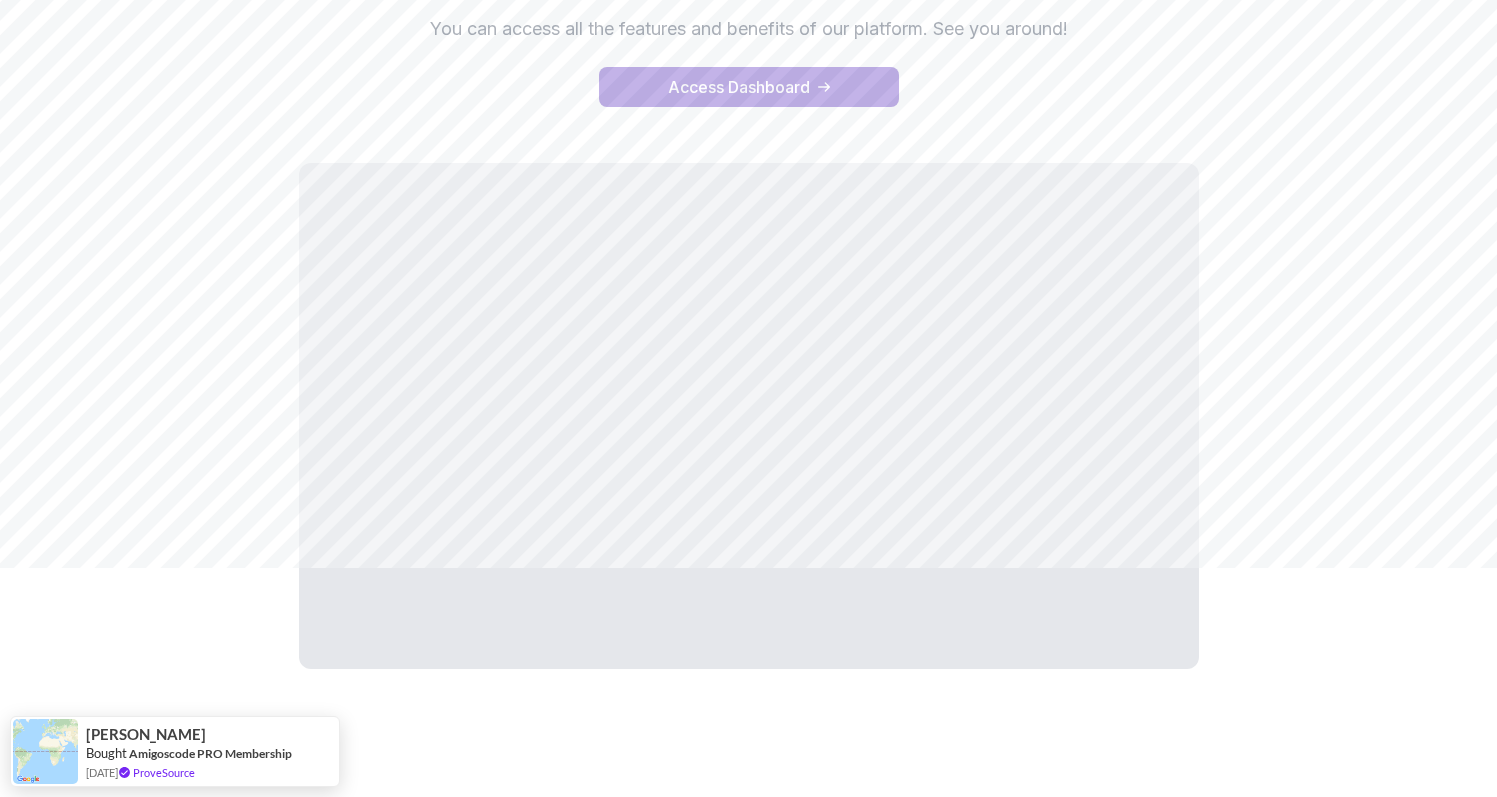 click on "Hooray You are now a PRO member   You can access all the features and benefits of our platform. See you around! Access Dashboard" at bounding box center (749, 15) 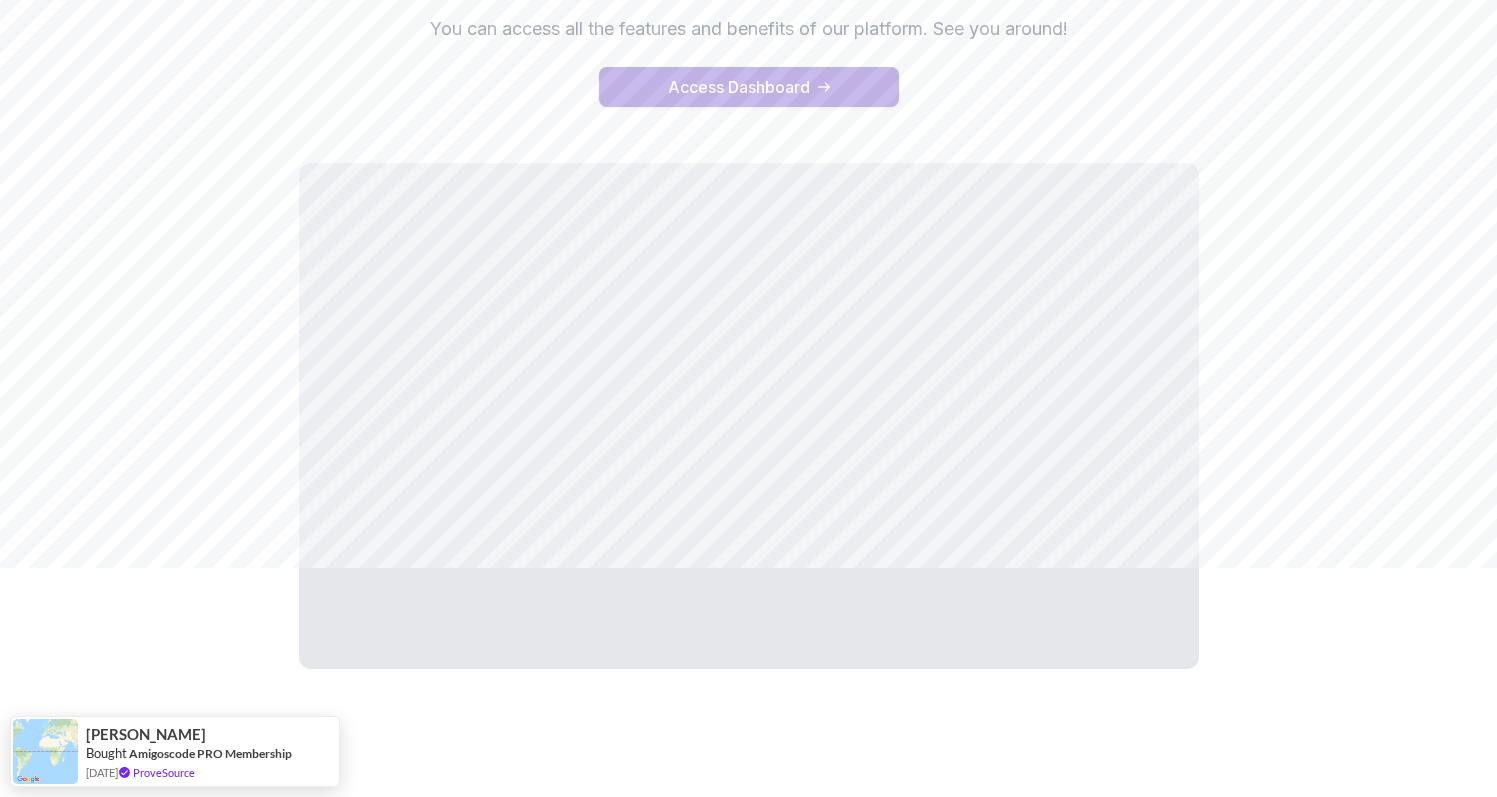 click on "Access Dashboard" at bounding box center [739, 87] 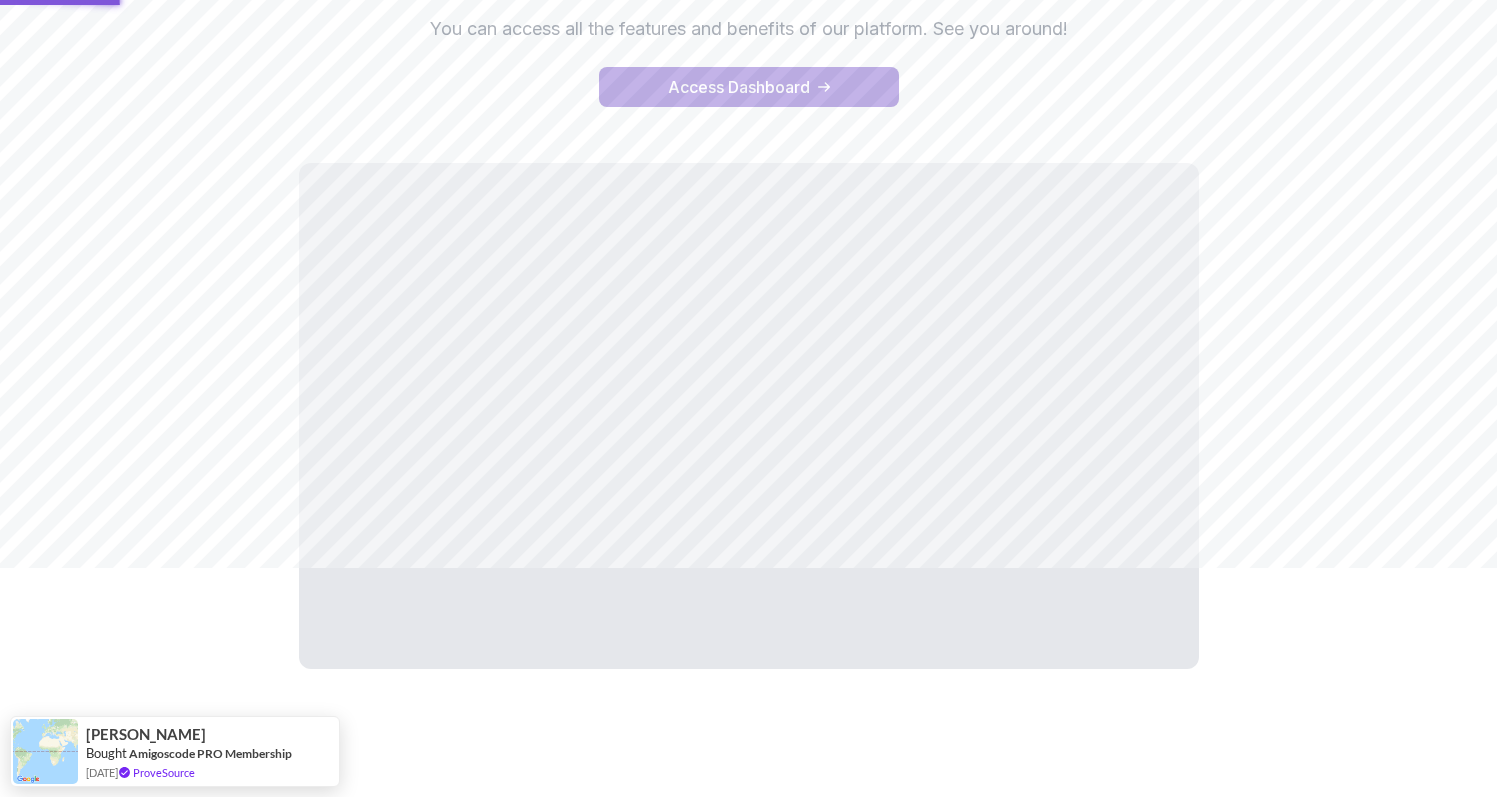 scroll, scrollTop: 0, scrollLeft: 0, axis: both 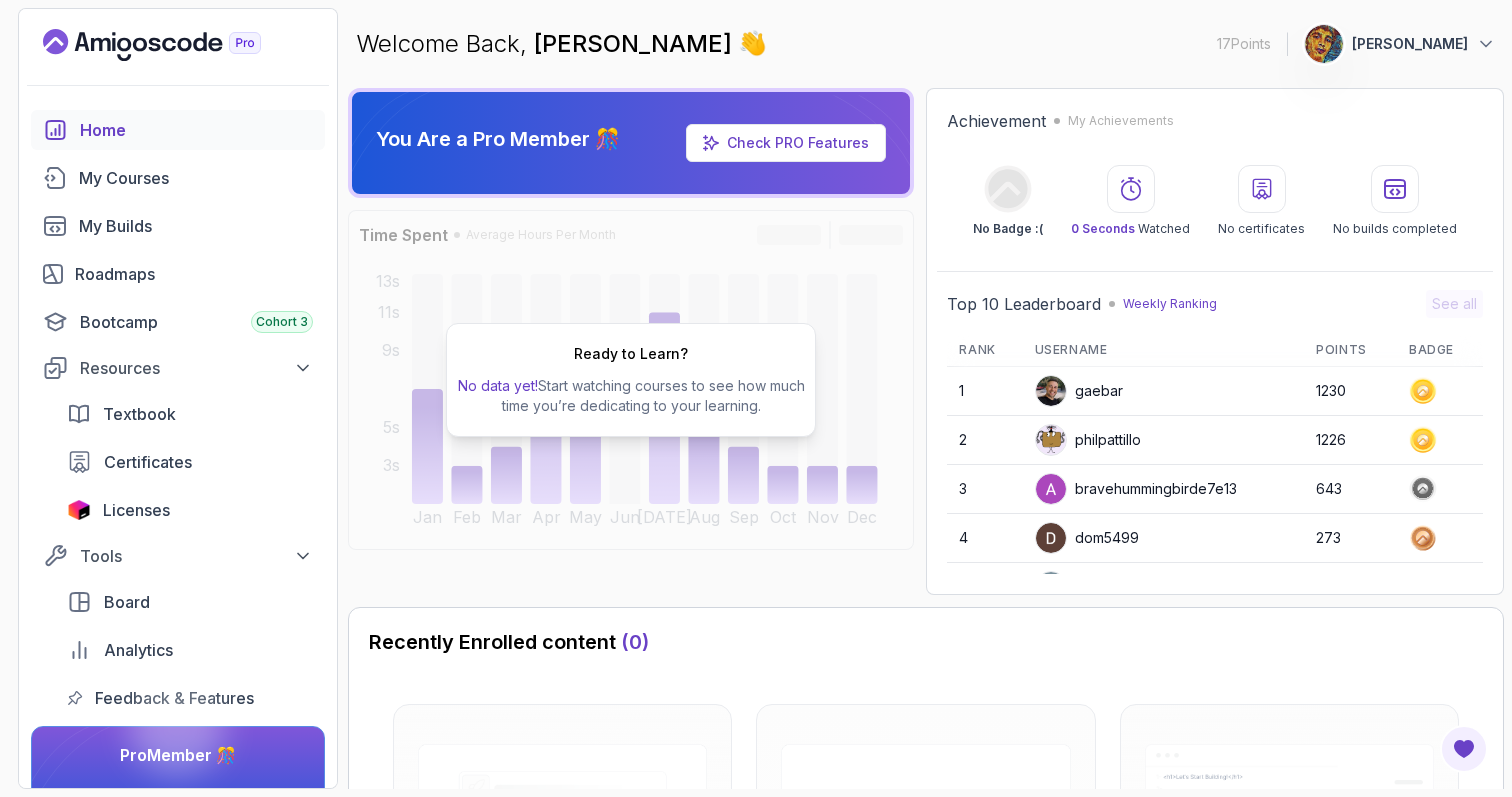 click on "No data yet!   Start watching courses to see how much time you’re dedicating to your learning." at bounding box center (631, 396) 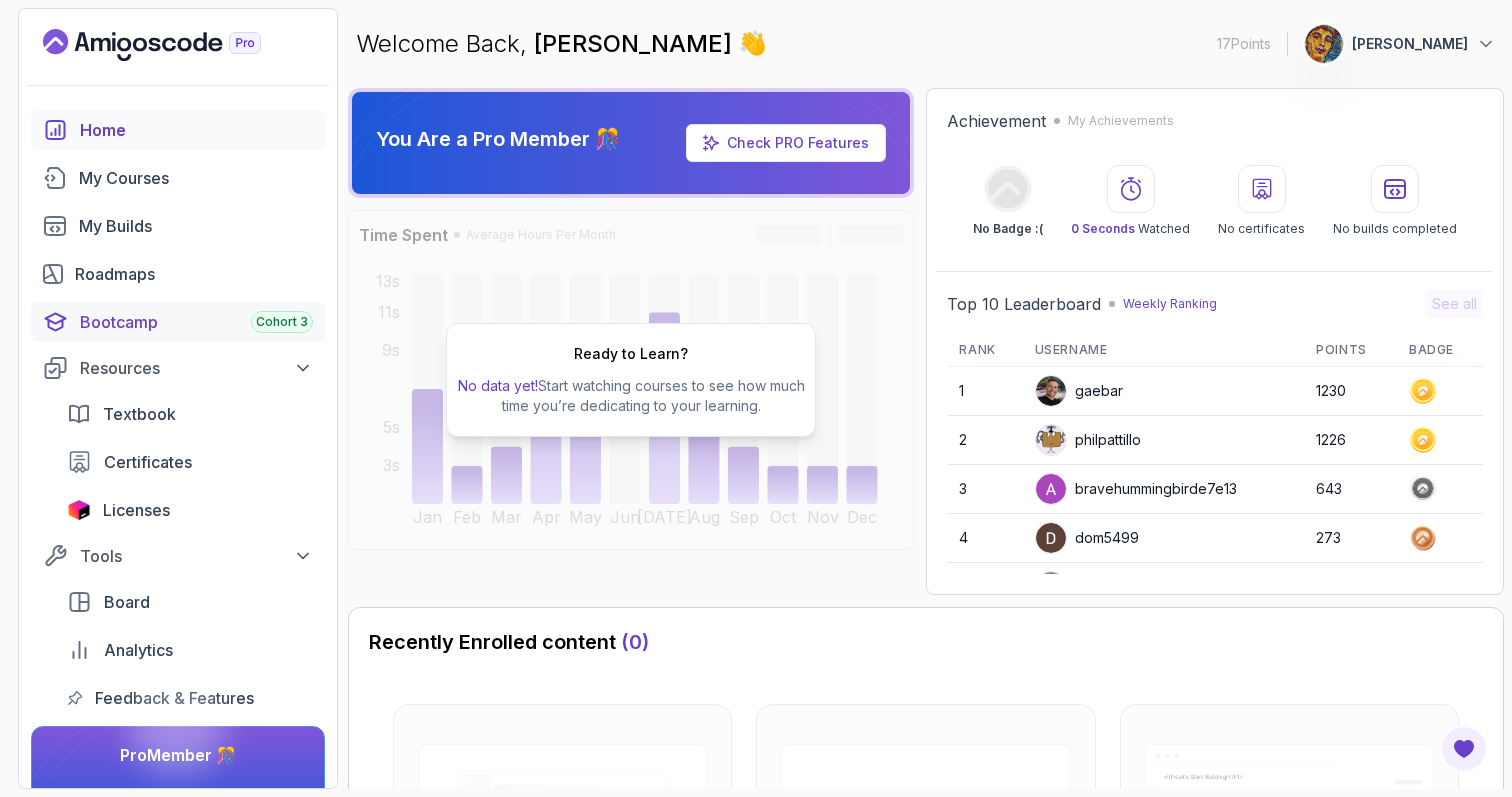 click on "Bootcamp Cohort 3" at bounding box center [196, 322] 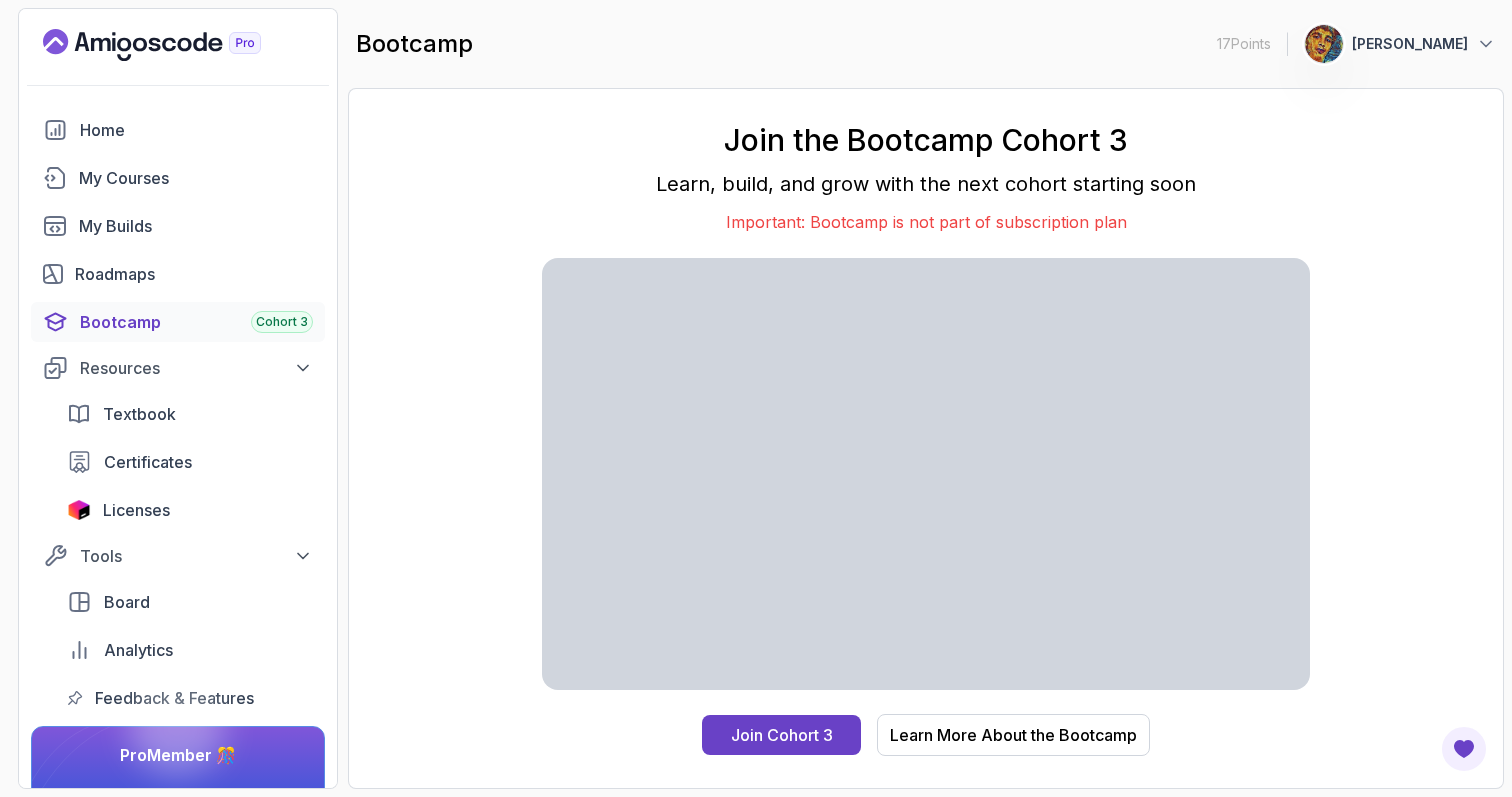 click on "Join the Bootcamp Cohort 3" at bounding box center (926, 140) 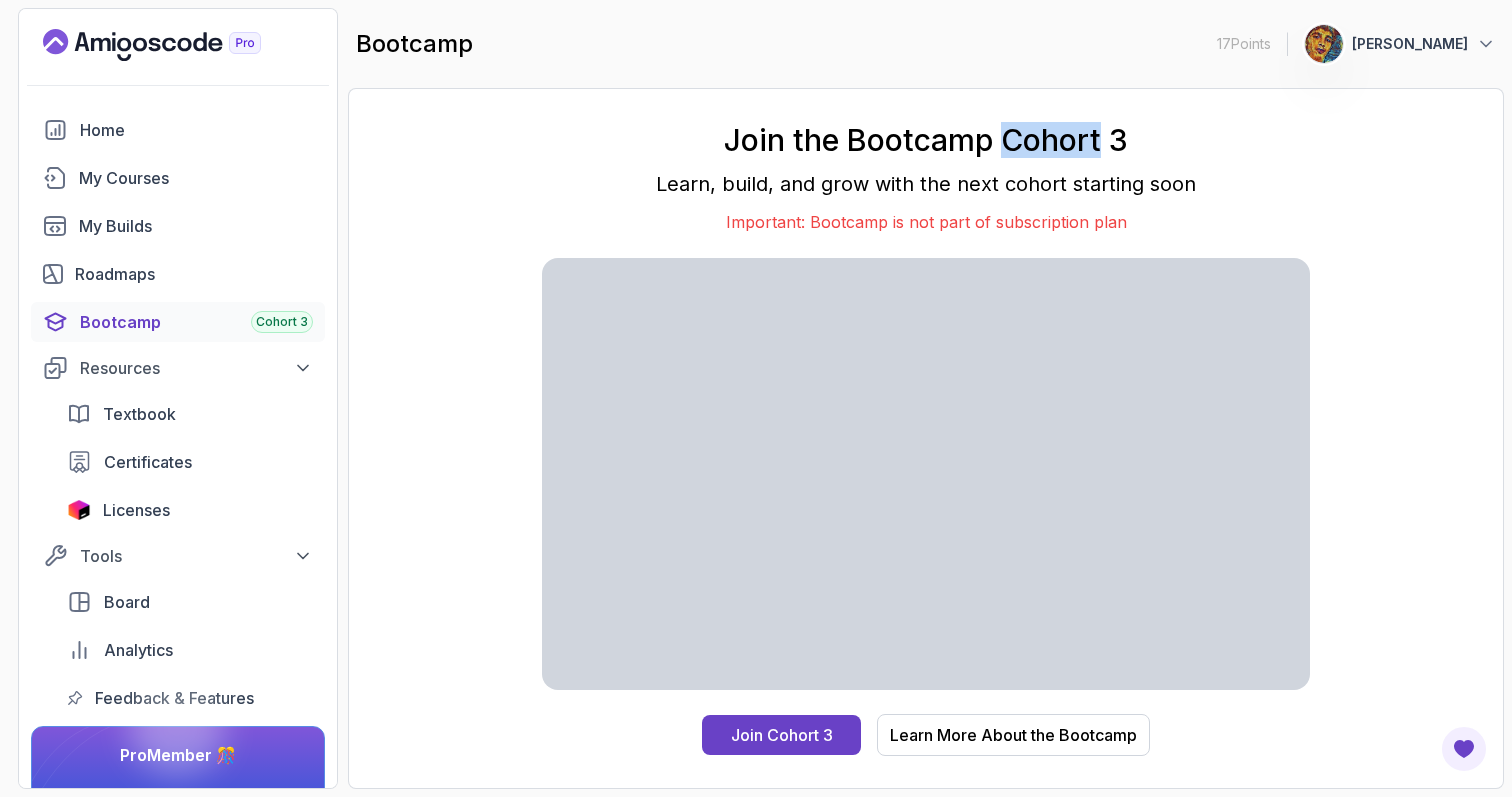click on "Join the Bootcamp Cohort 3" at bounding box center (926, 140) 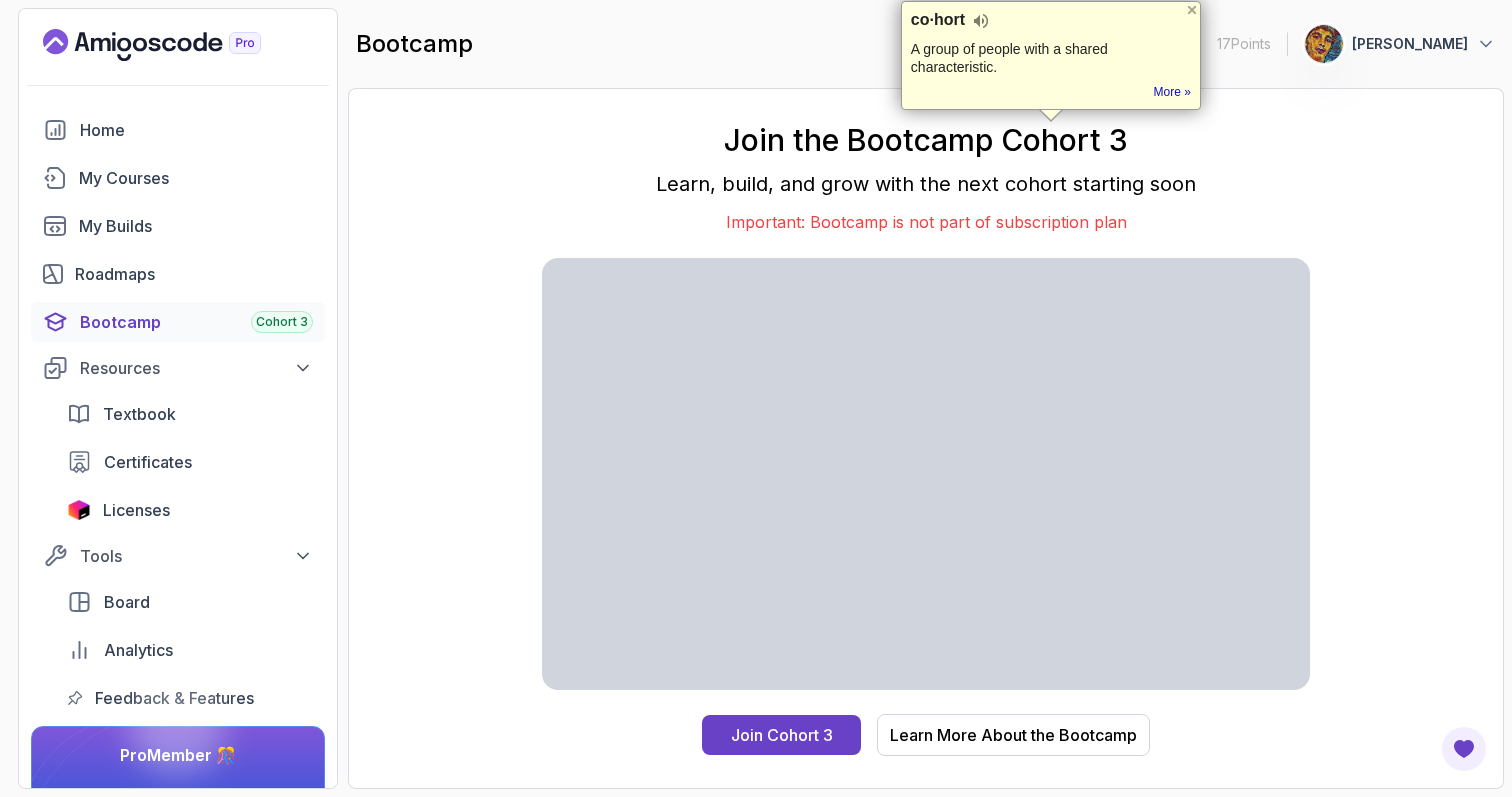 click on "Join the Bootcamp Cohort 3" at bounding box center [926, 140] 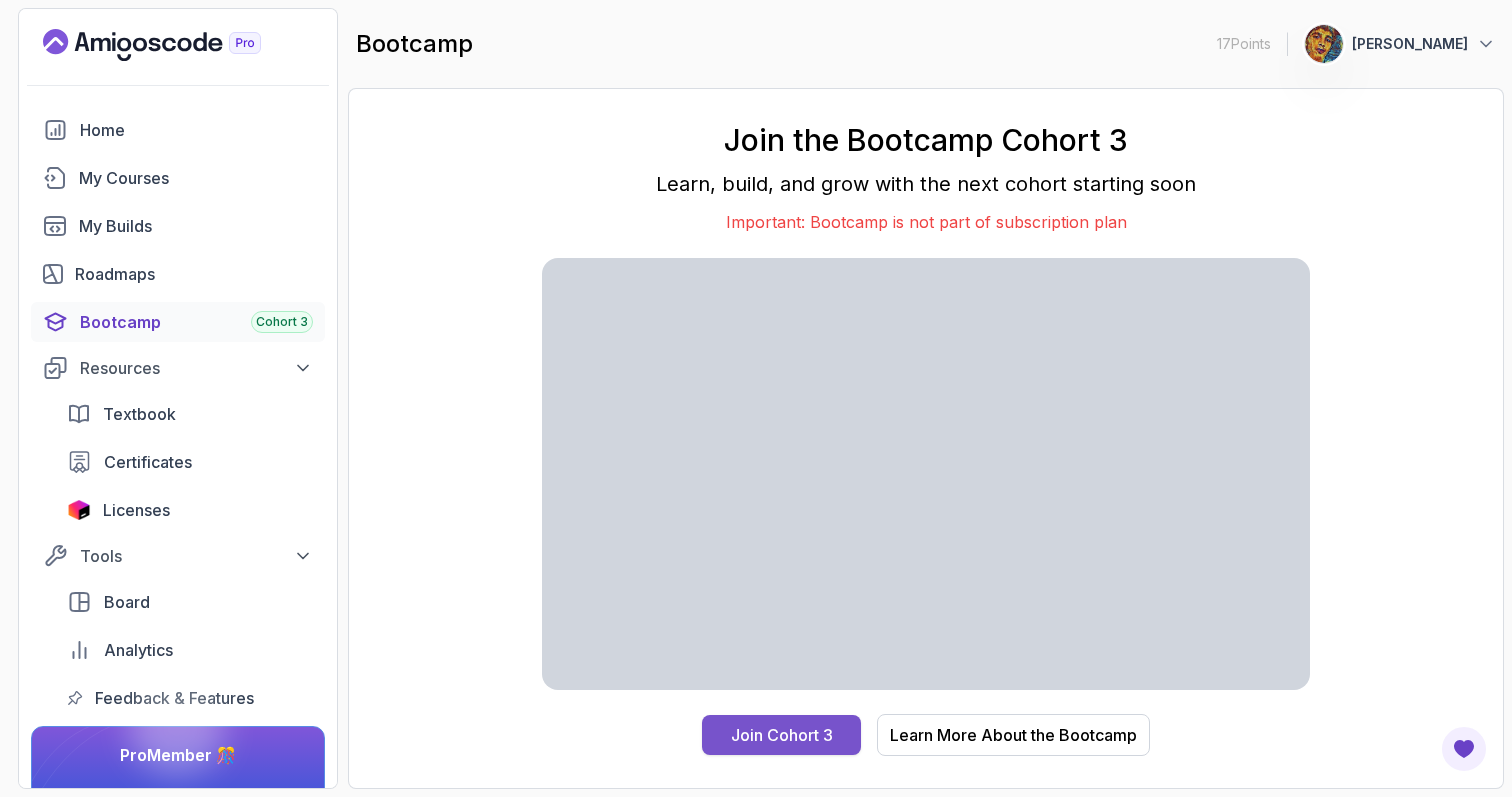 click on "Join Cohort 3" at bounding box center [782, 735] 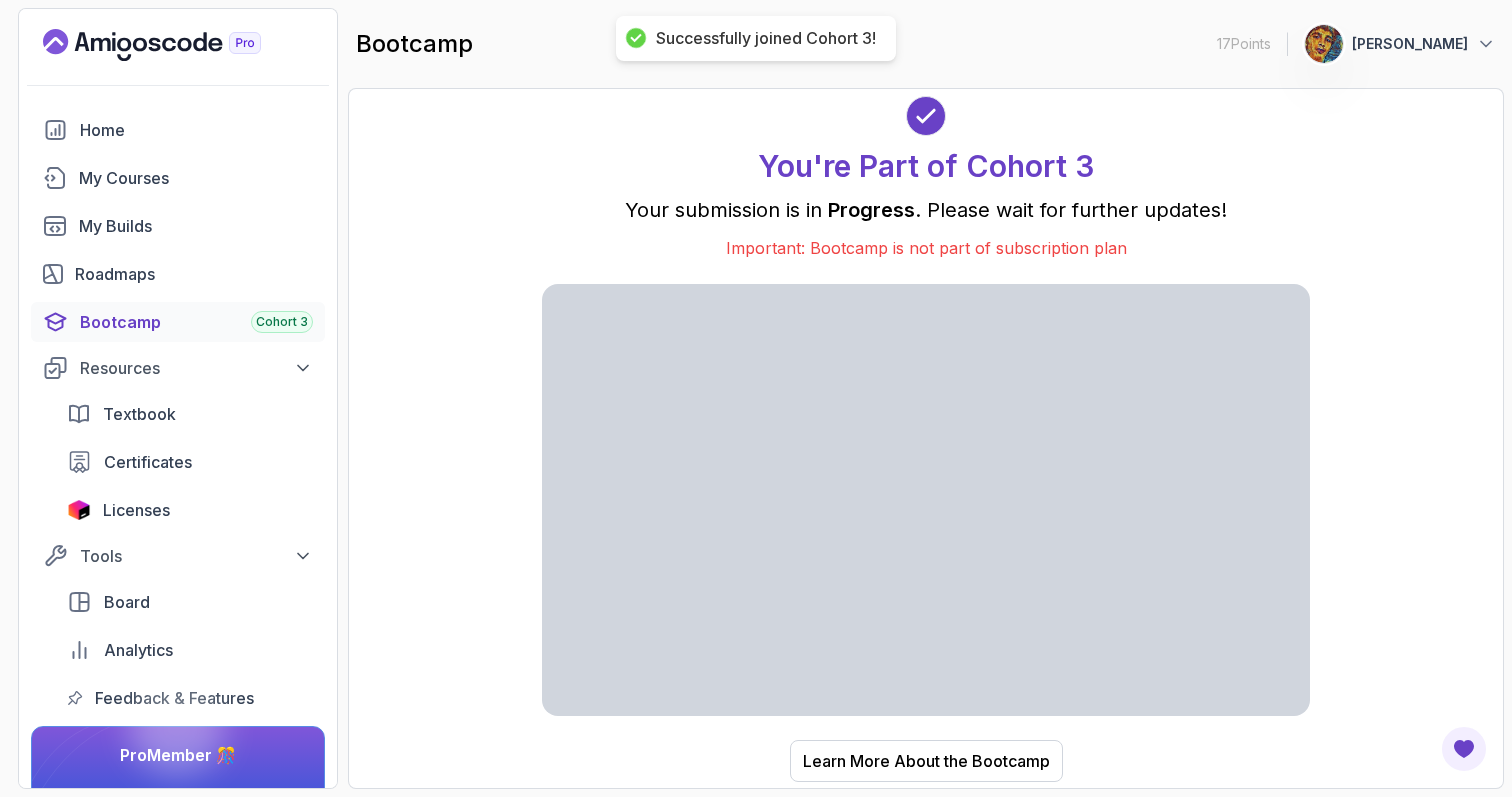 click on "You're Part of Cohort 3" at bounding box center (926, 166) 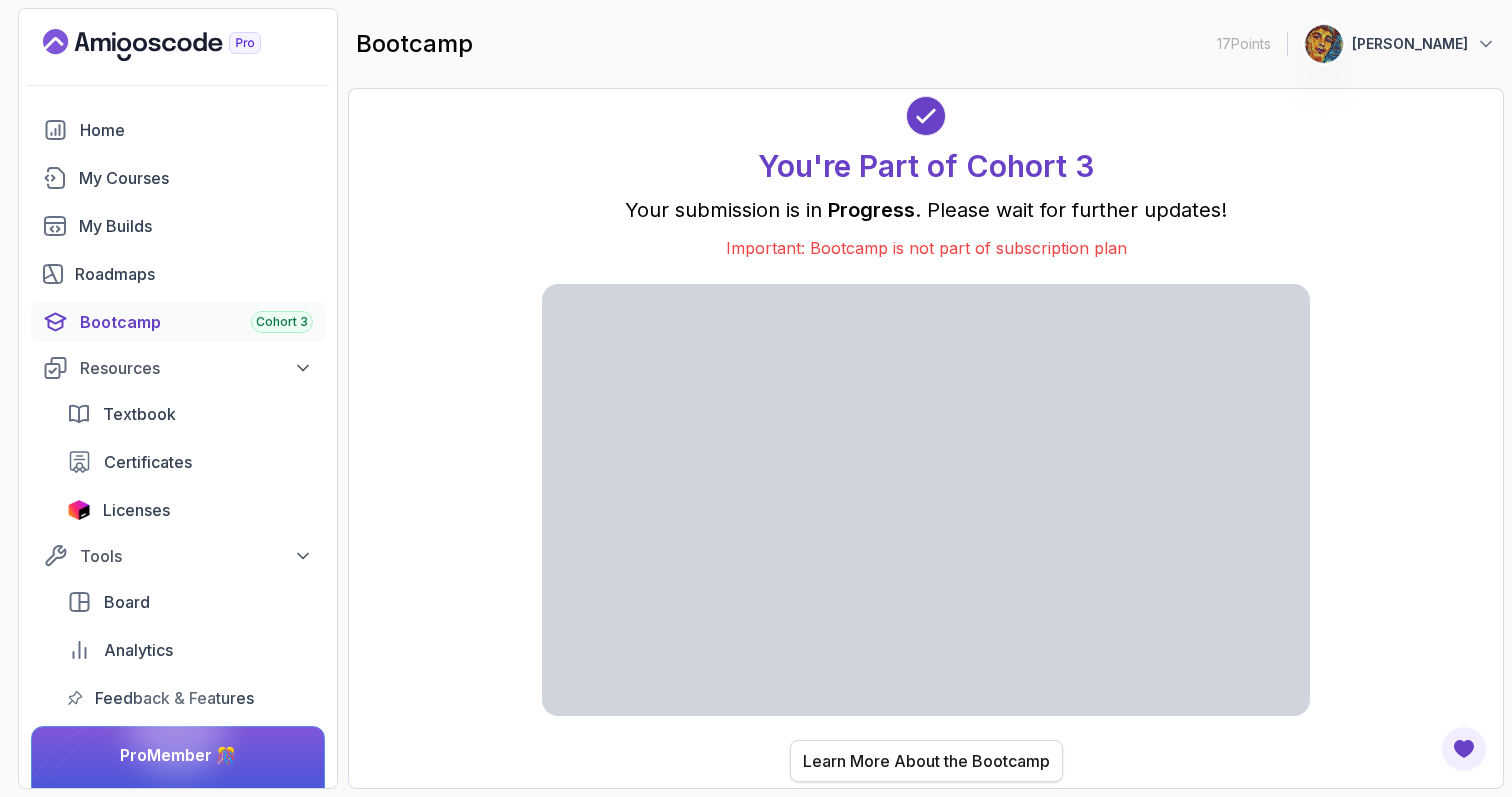 click on "Learn More About the Bootcamp" at bounding box center (926, 761) 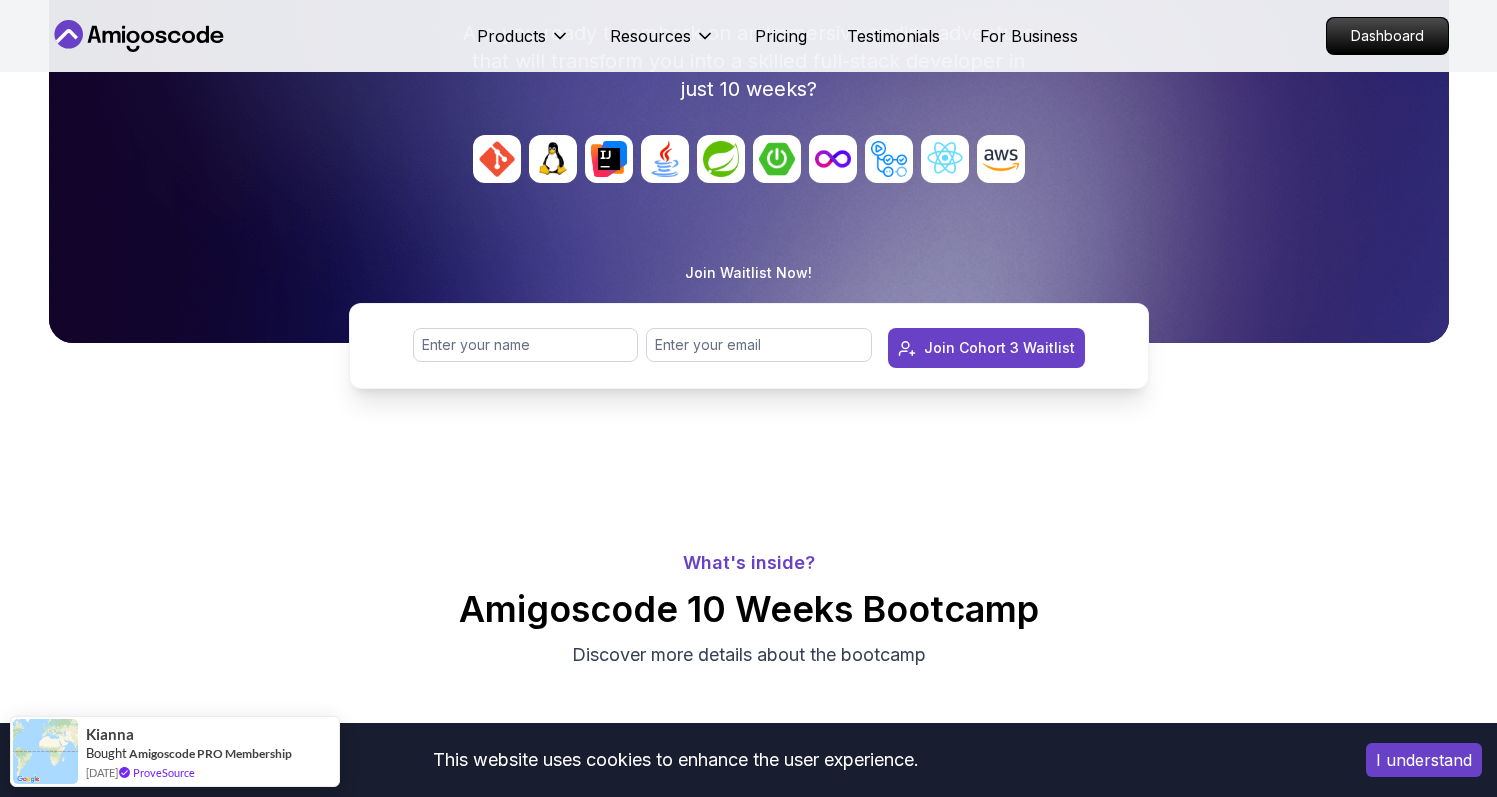 scroll, scrollTop: 346, scrollLeft: 0, axis: vertical 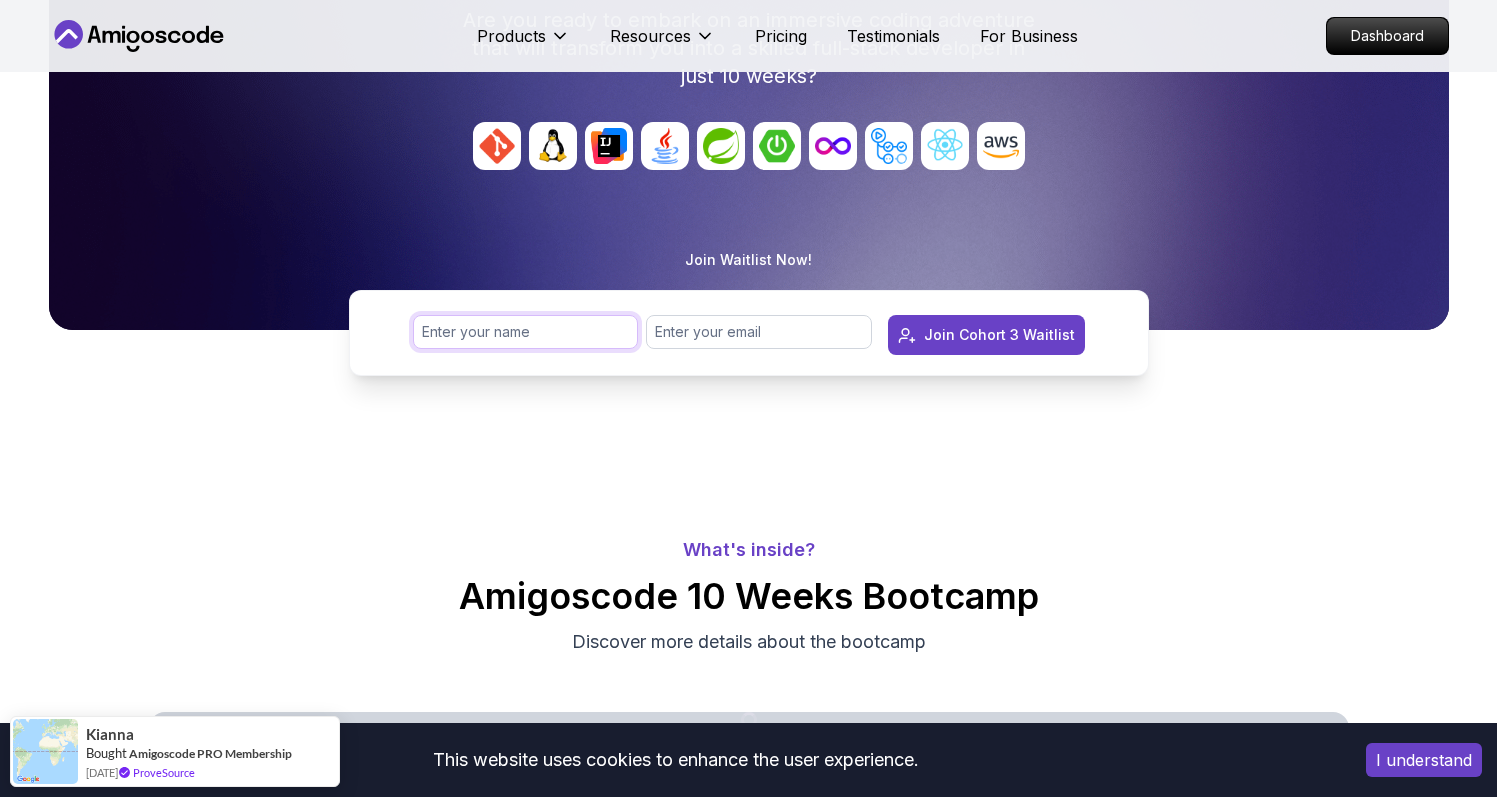 click at bounding box center (526, 332) 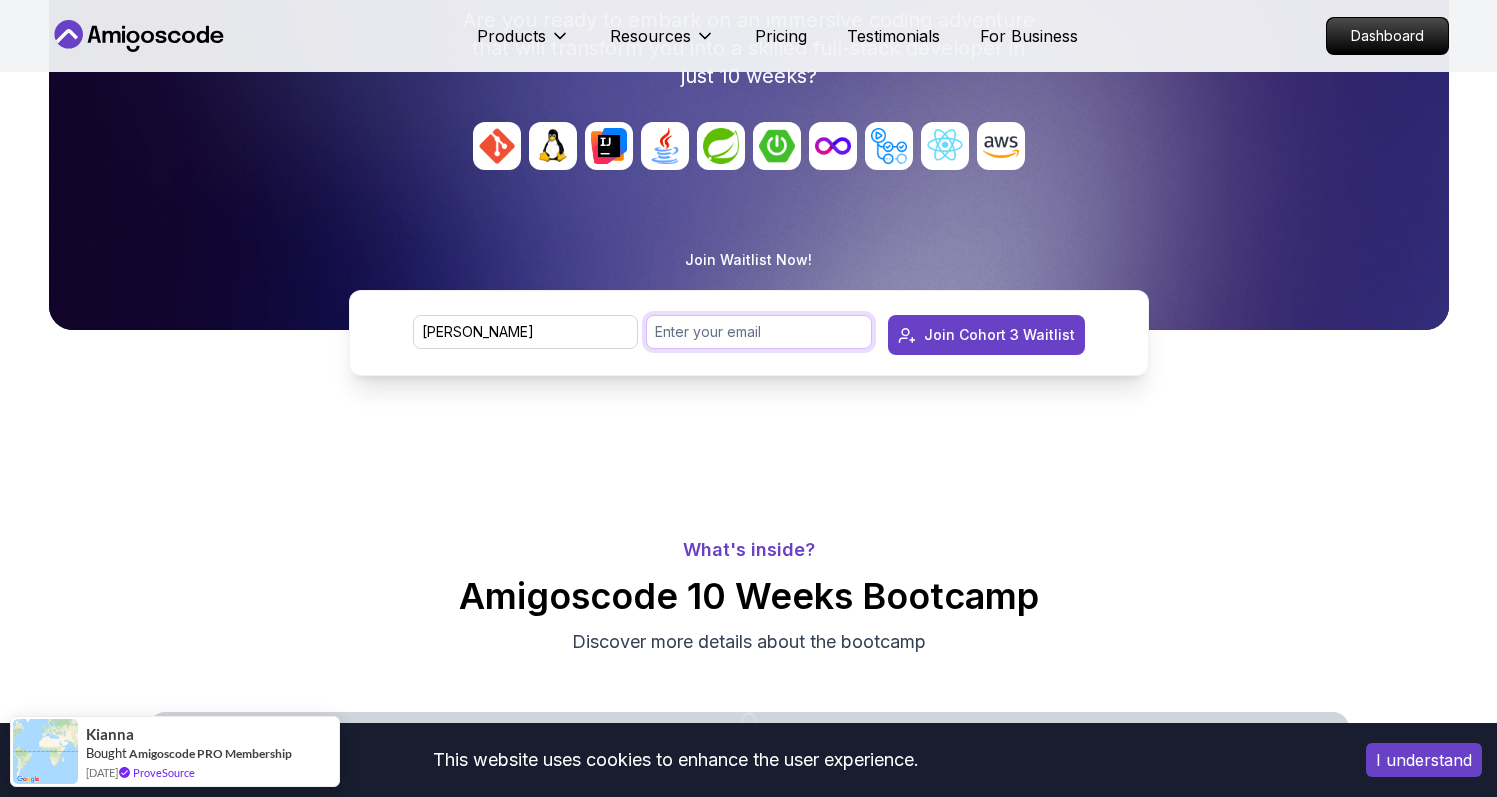 click at bounding box center [759, 332] 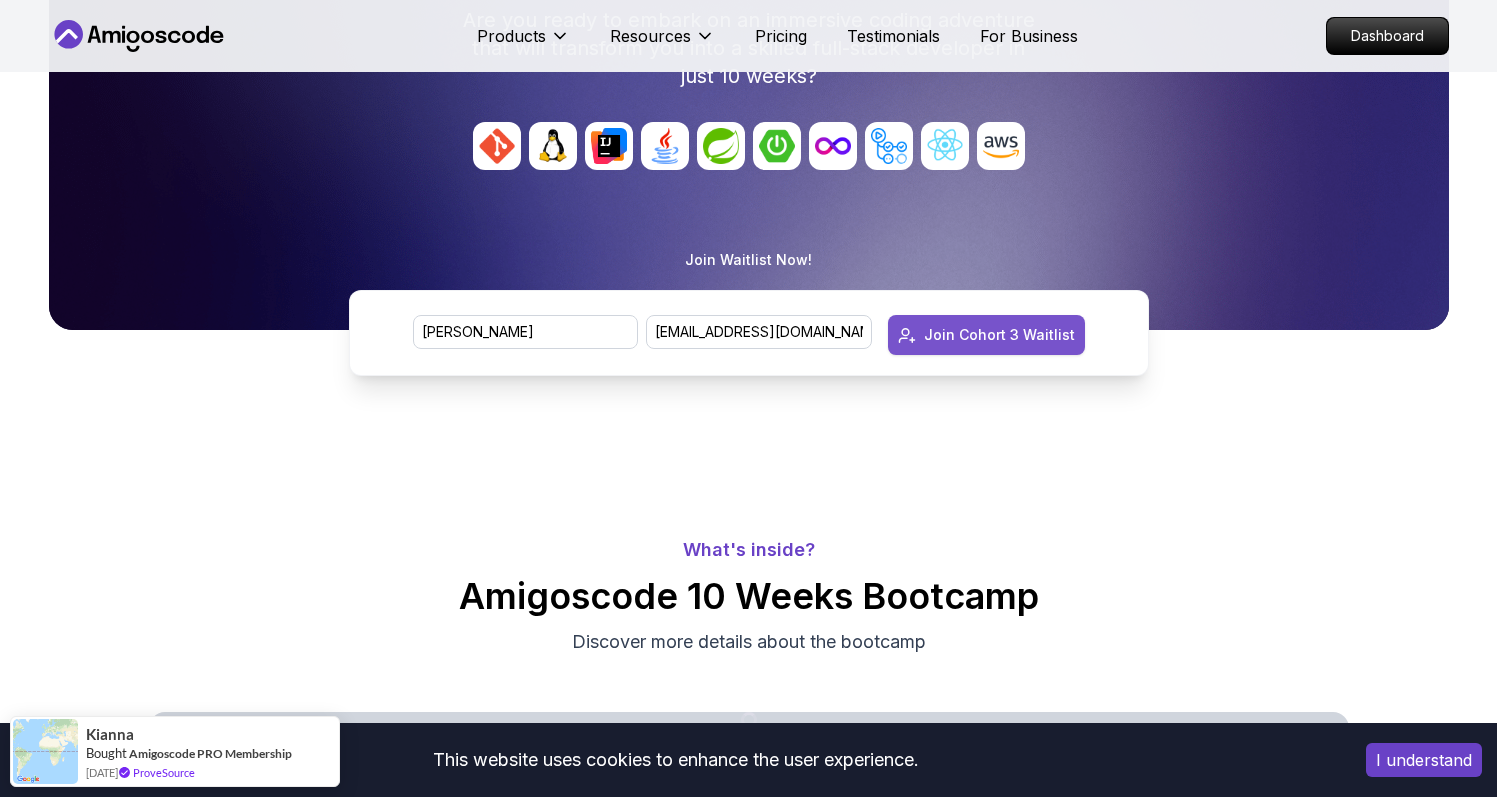 click on "Join Cohort 3 Waitlist" at bounding box center [999, 335] 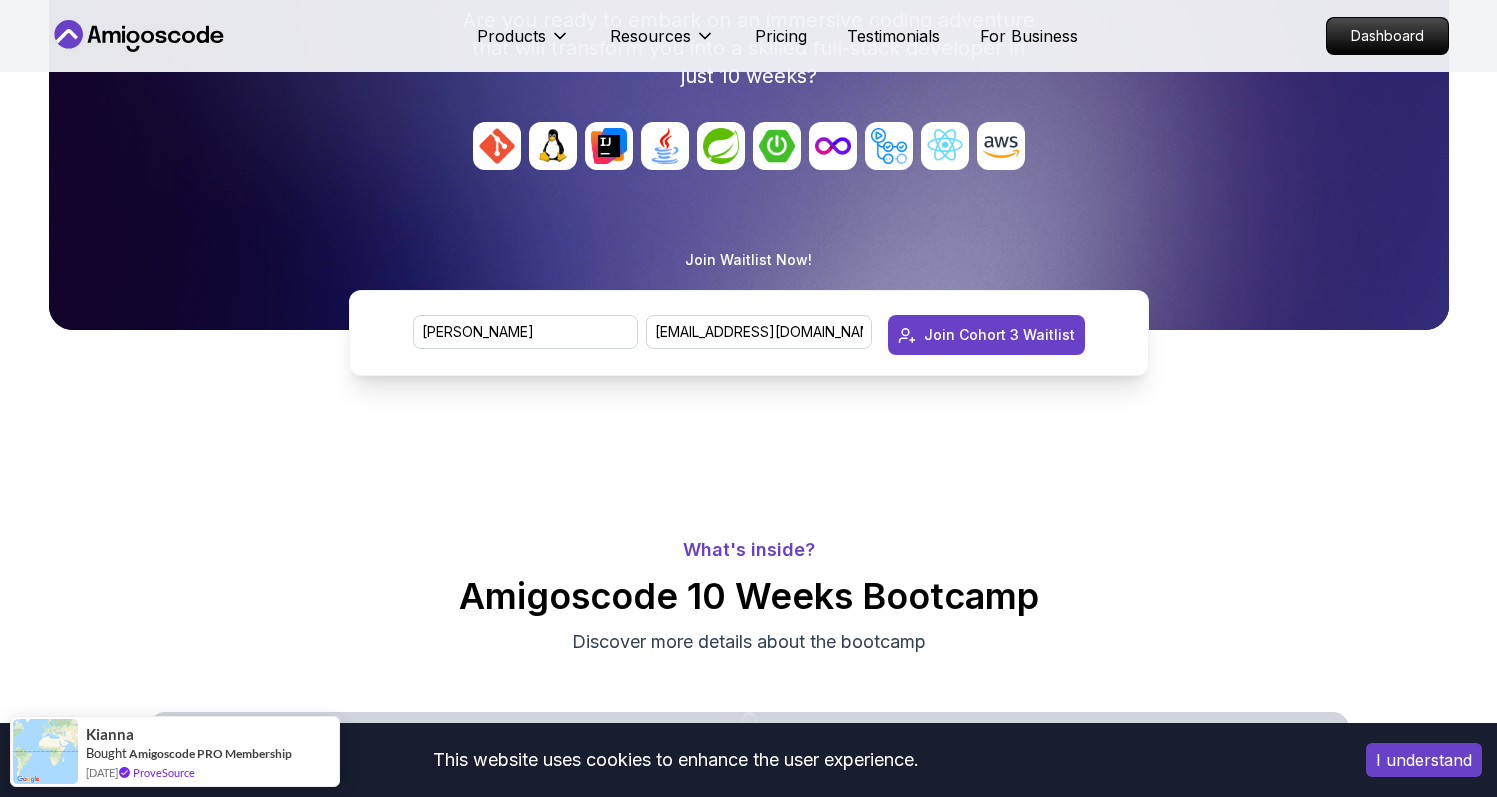 type 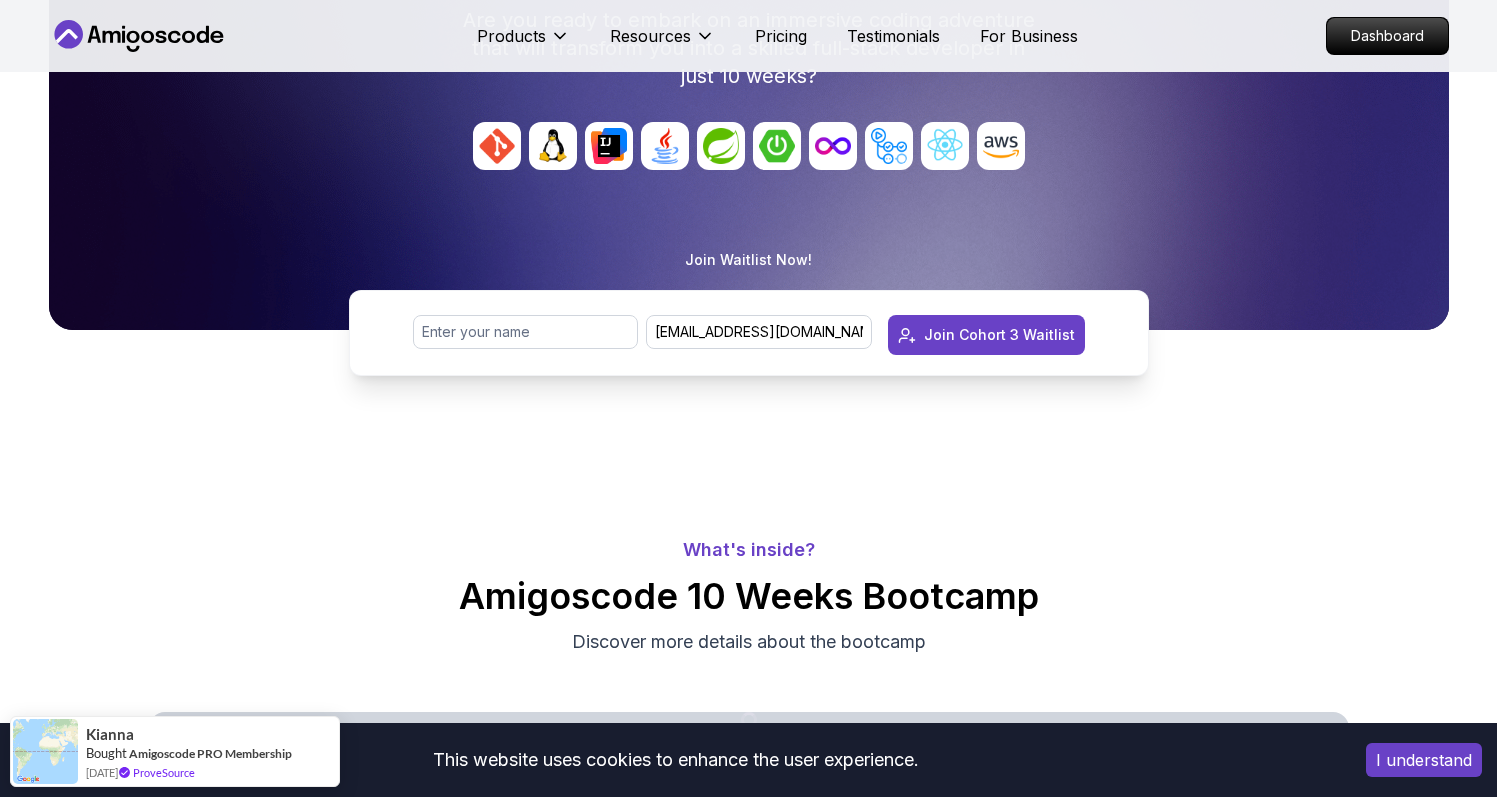 type 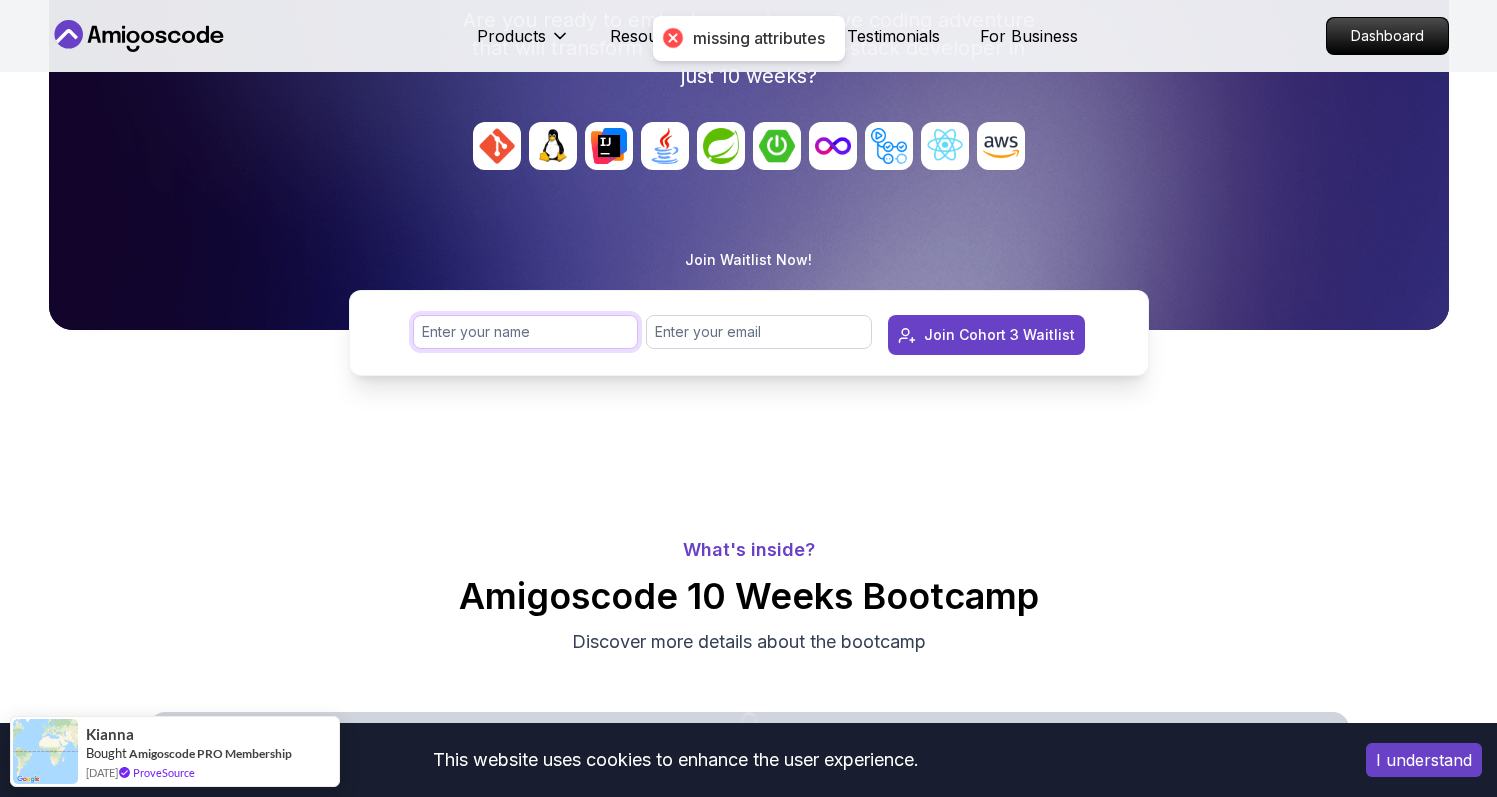 click at bounding box center [526, 332] 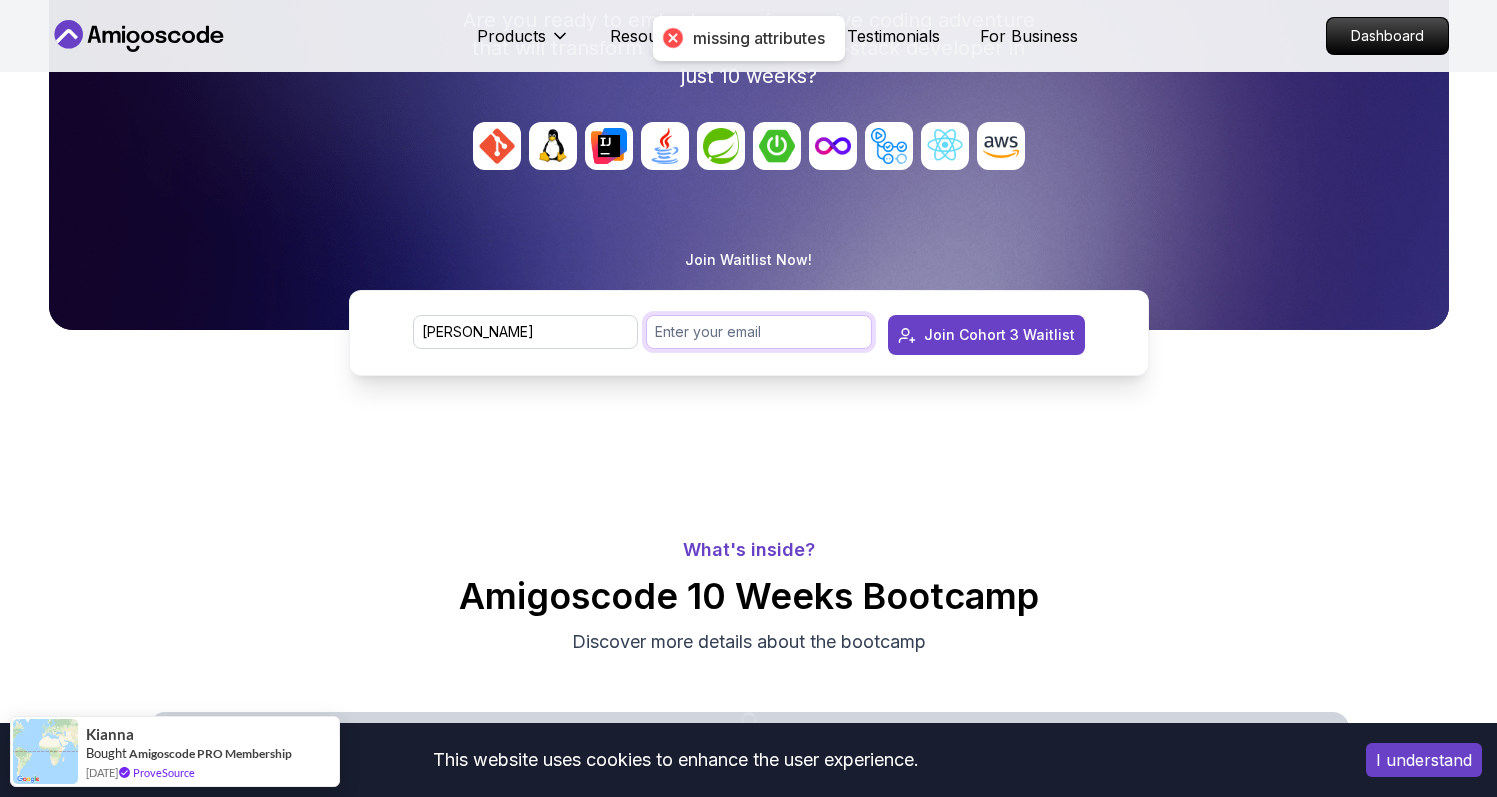 click at bounding box center (759, 332) 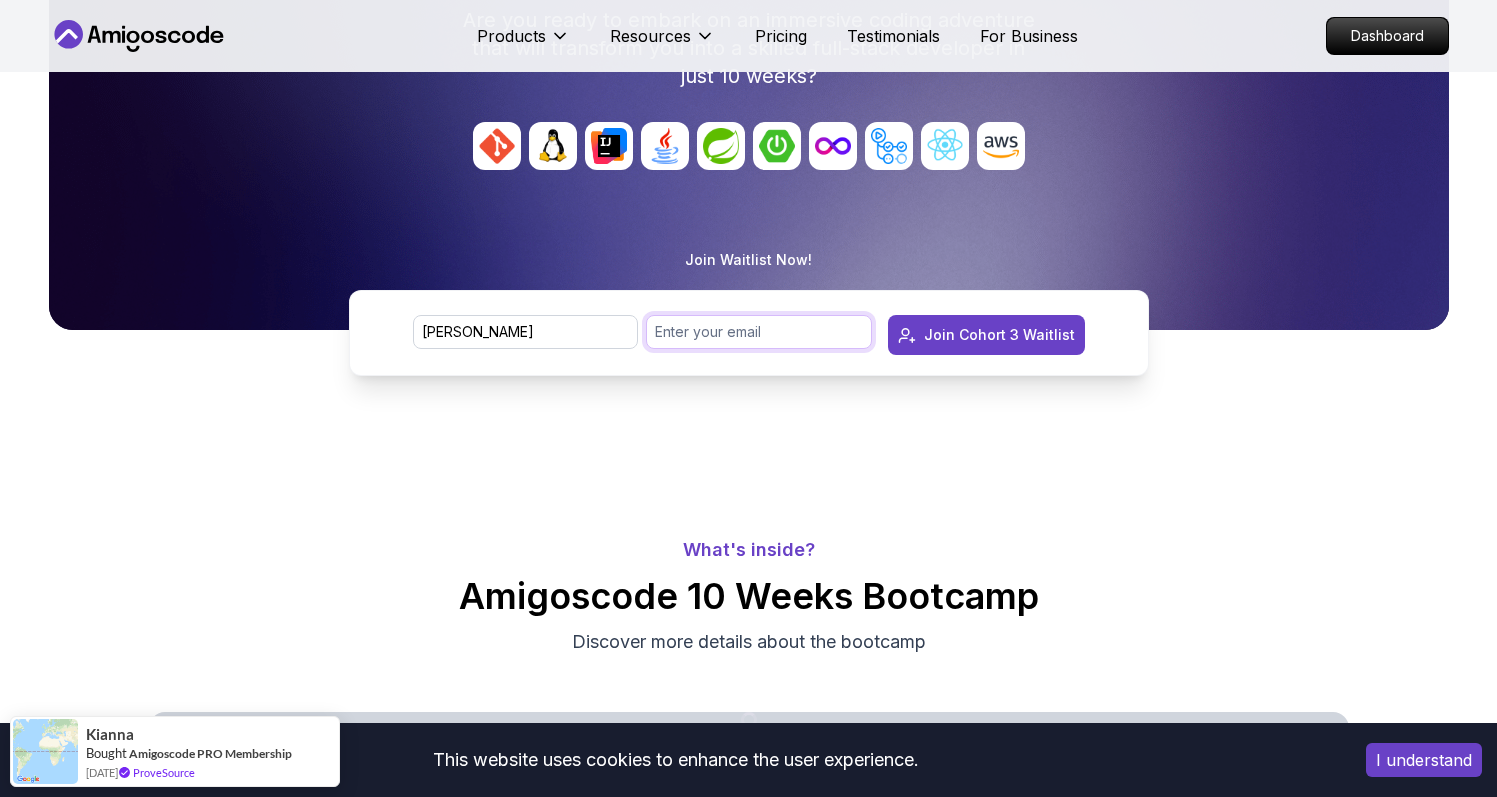type on "a.weheid@gmail.com" 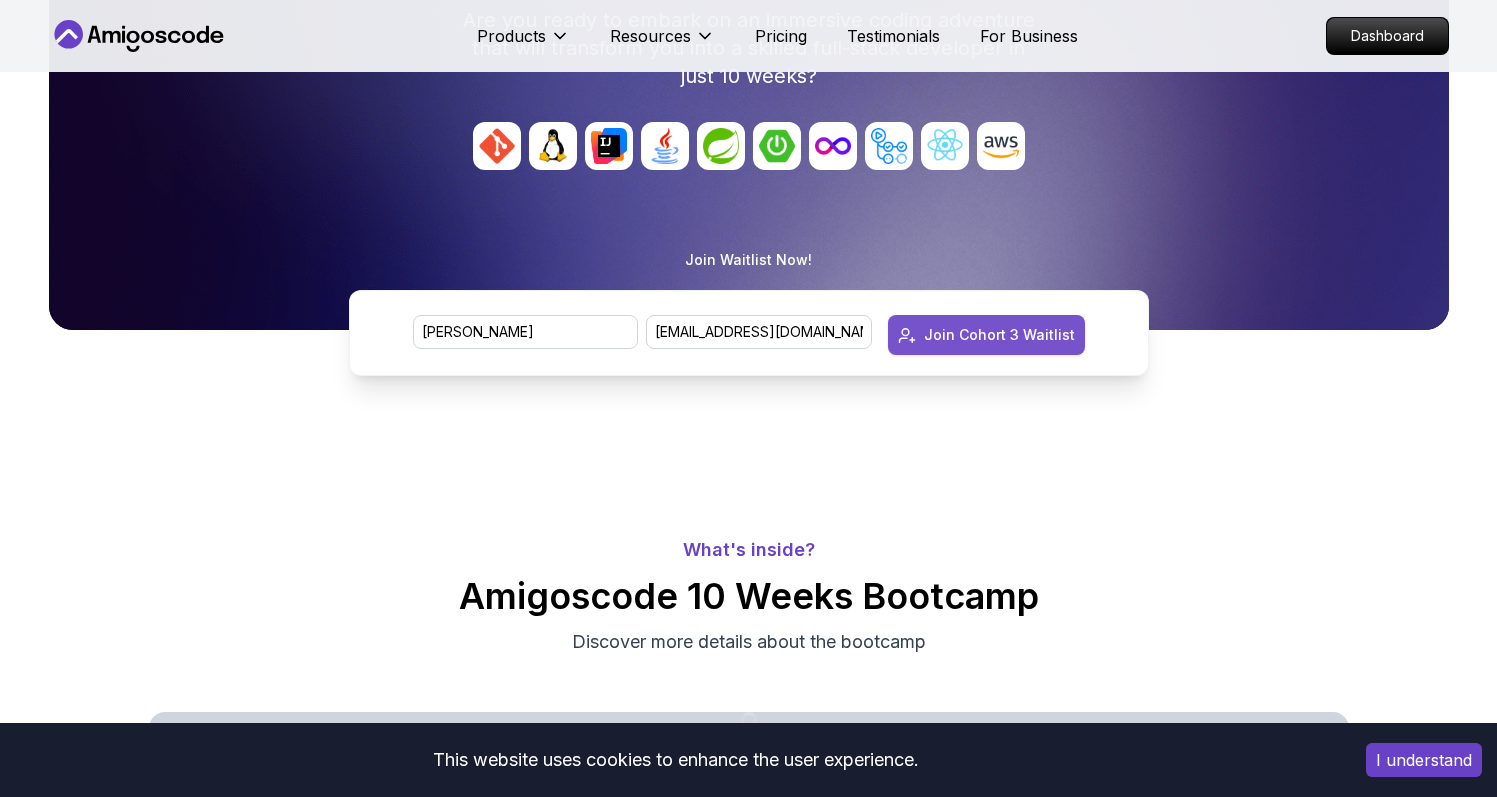 click on "Join Cohort 3 Waitlist" at bounding box center [999, 335] 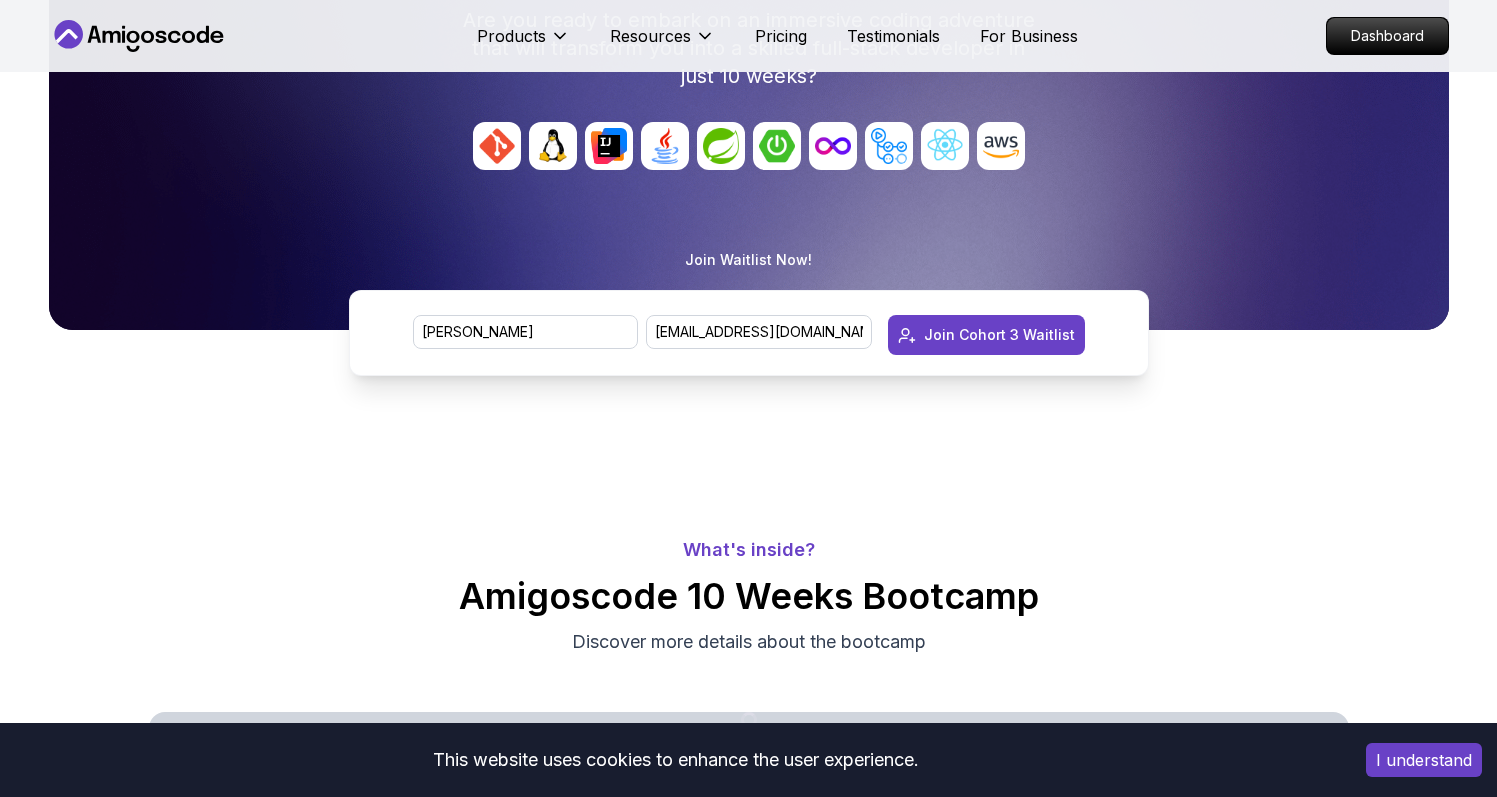 type 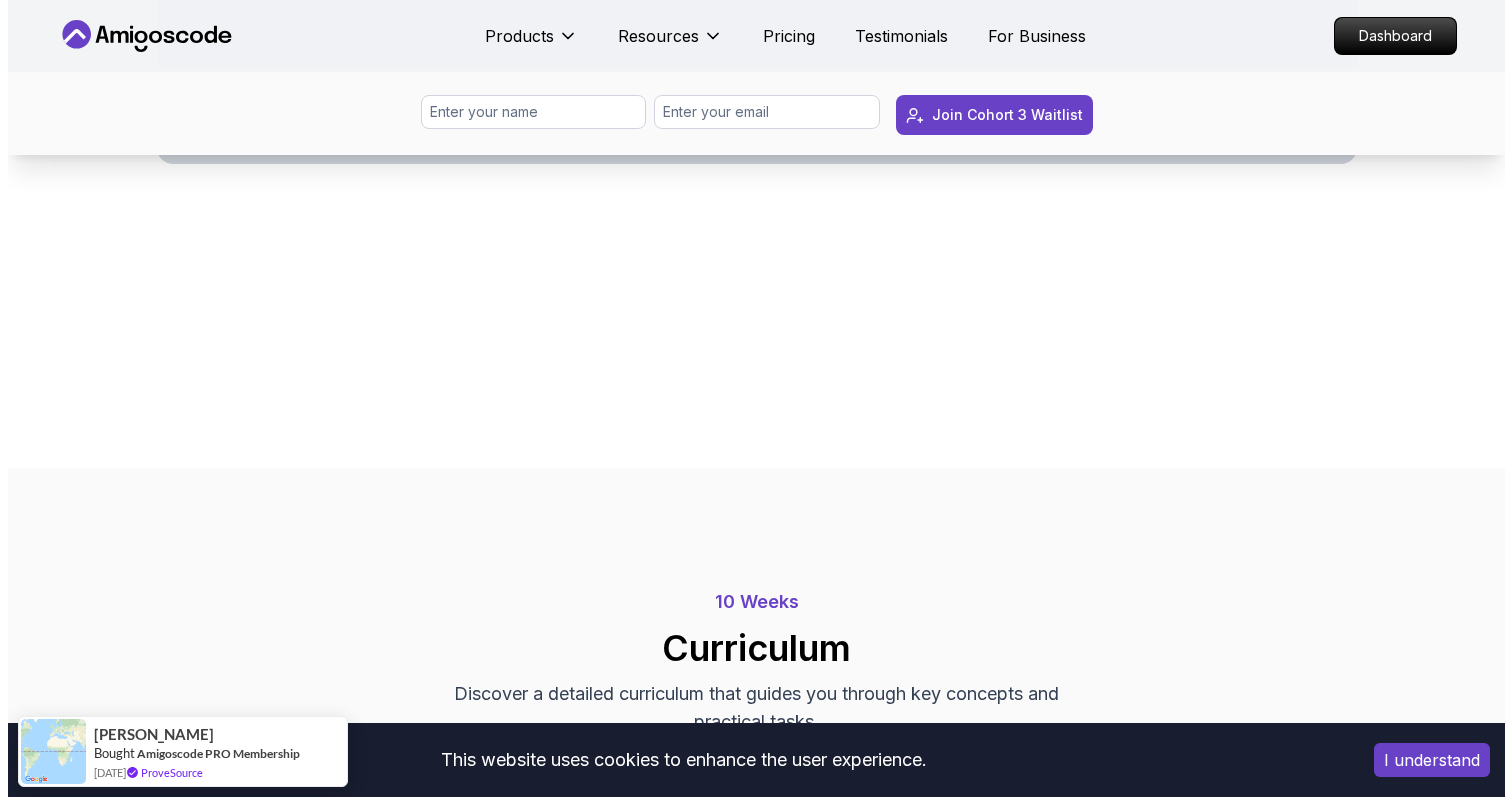 scroll, scrollTop: 0, scrollLeft: 0, axis: both 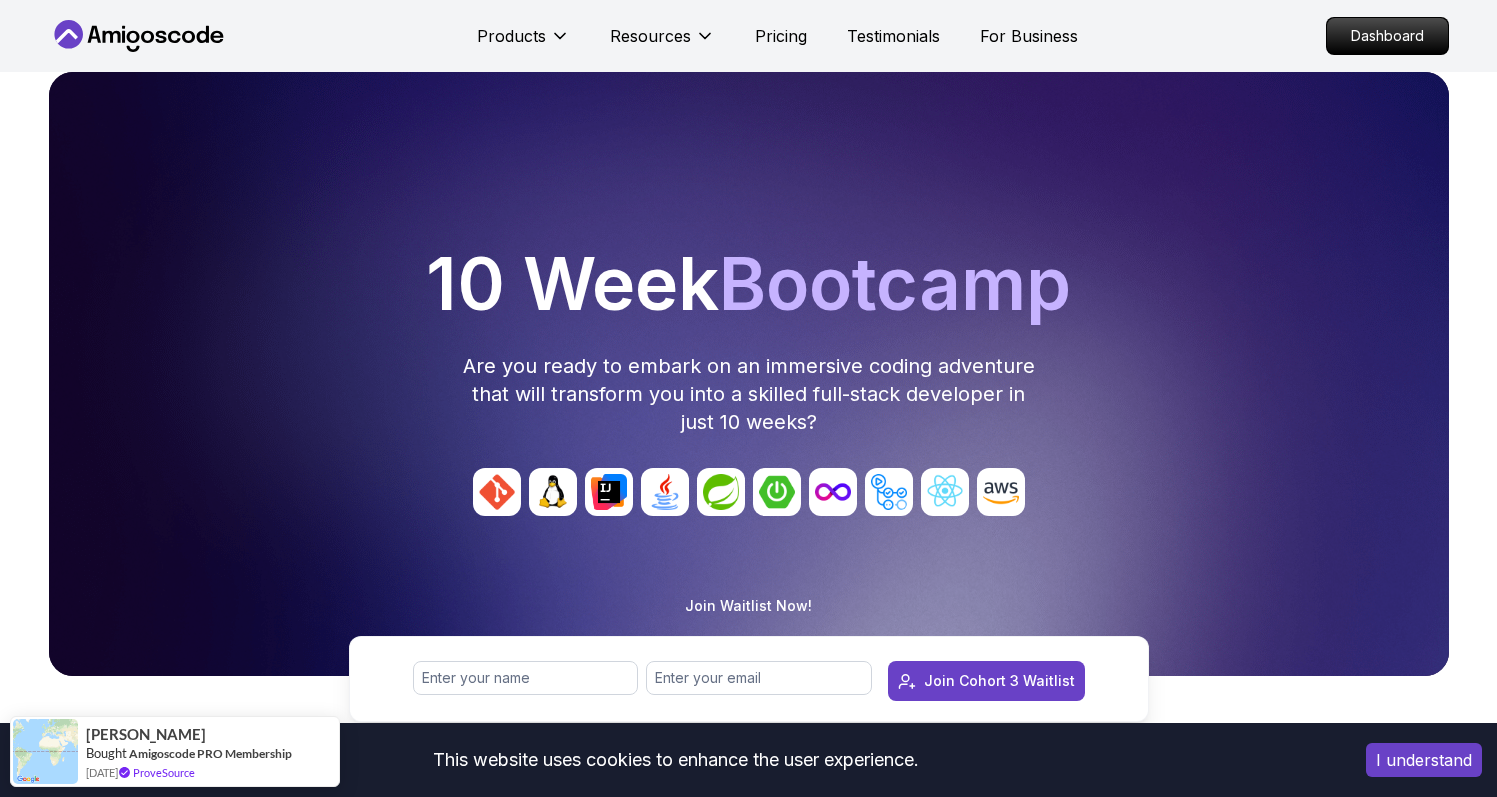 click on "Are you ready to embark on an immersive coding adventure that will transform you into a skilled full-stack developer in just 10 weeks?" at bounding box center [749, 394] 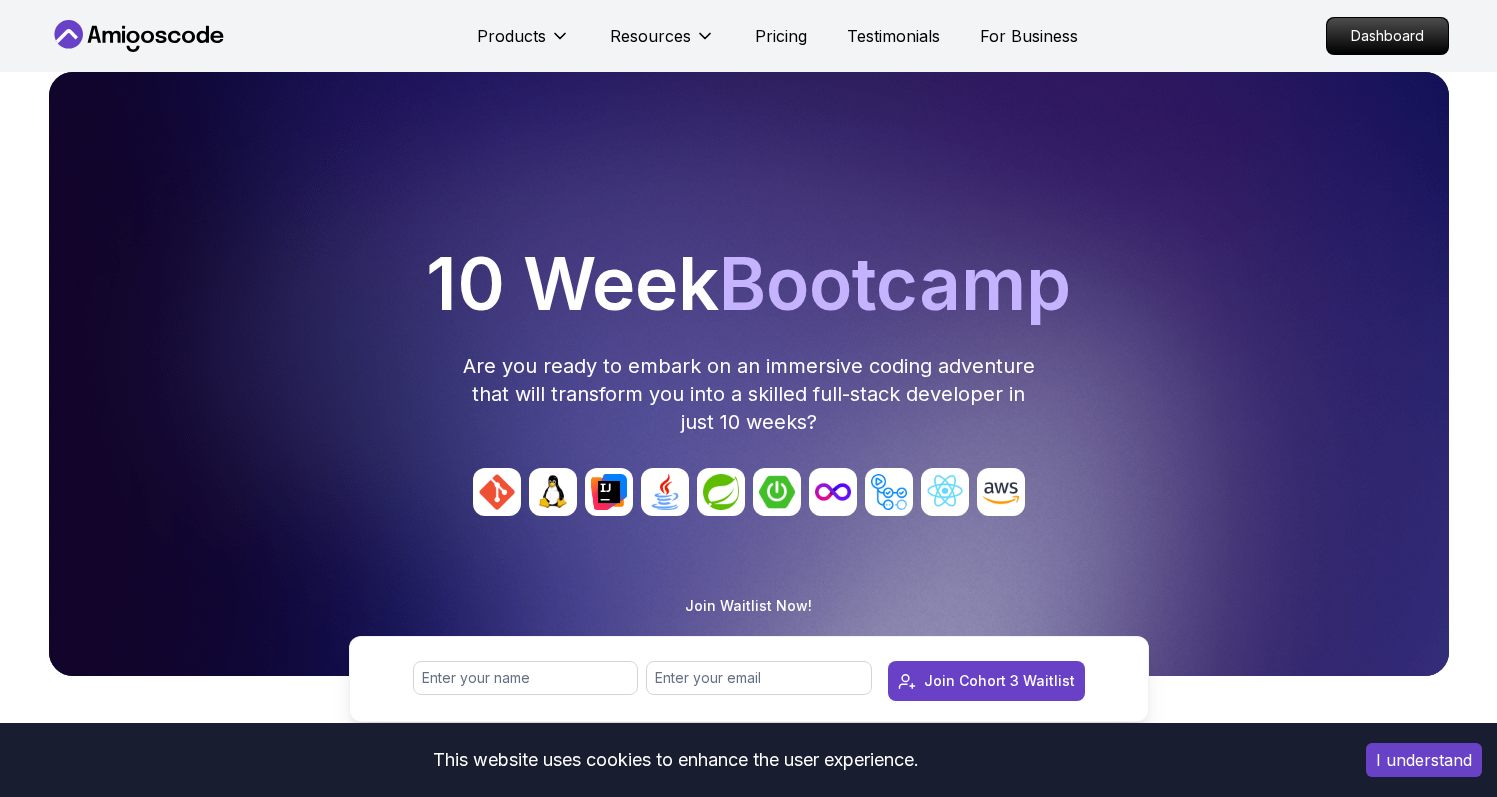 click on "I understand" at bounding box center [1424, 760] 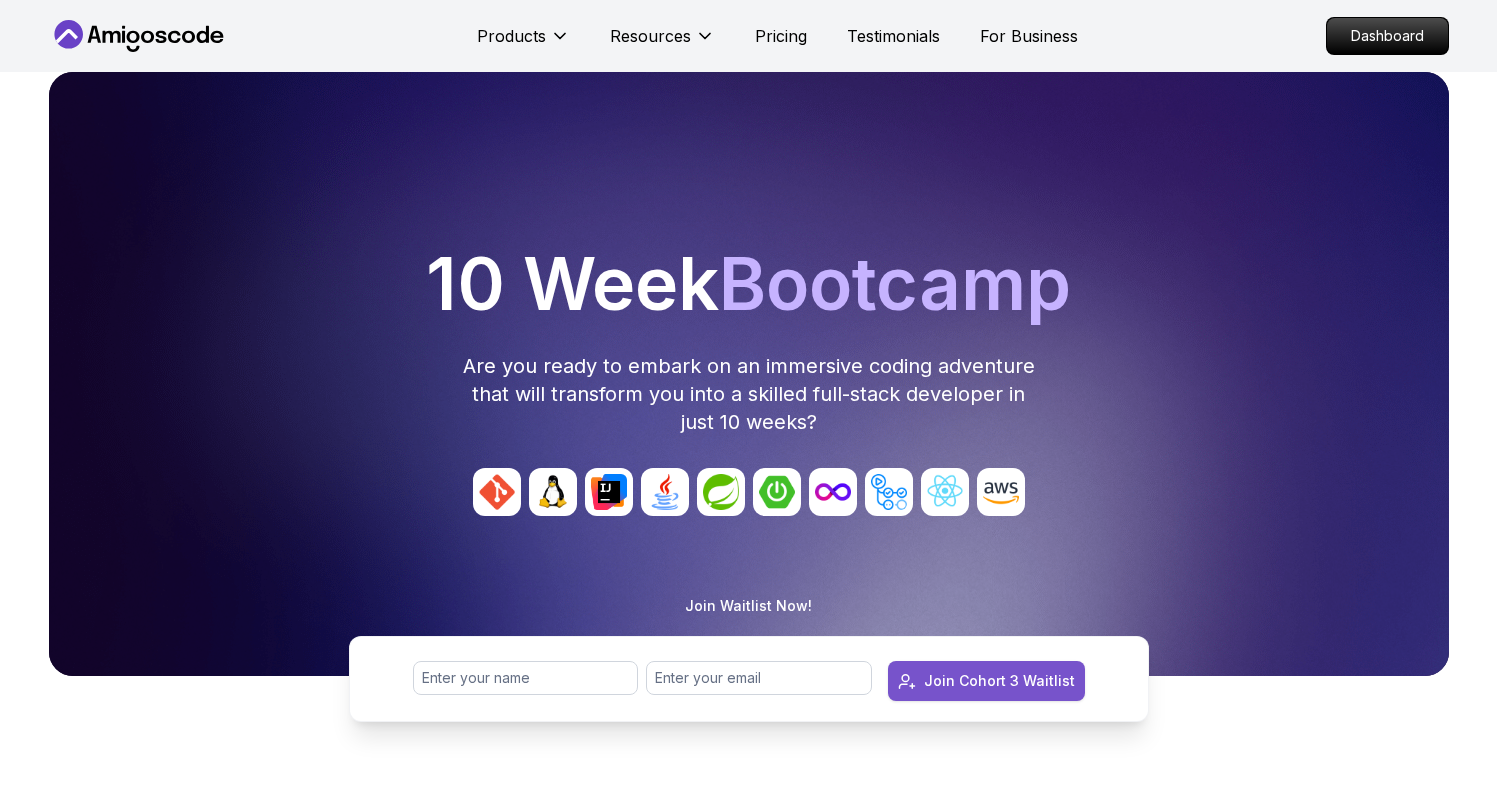 click on "Join Cohort 3 Waitlist" at bounding box center [999, 681] 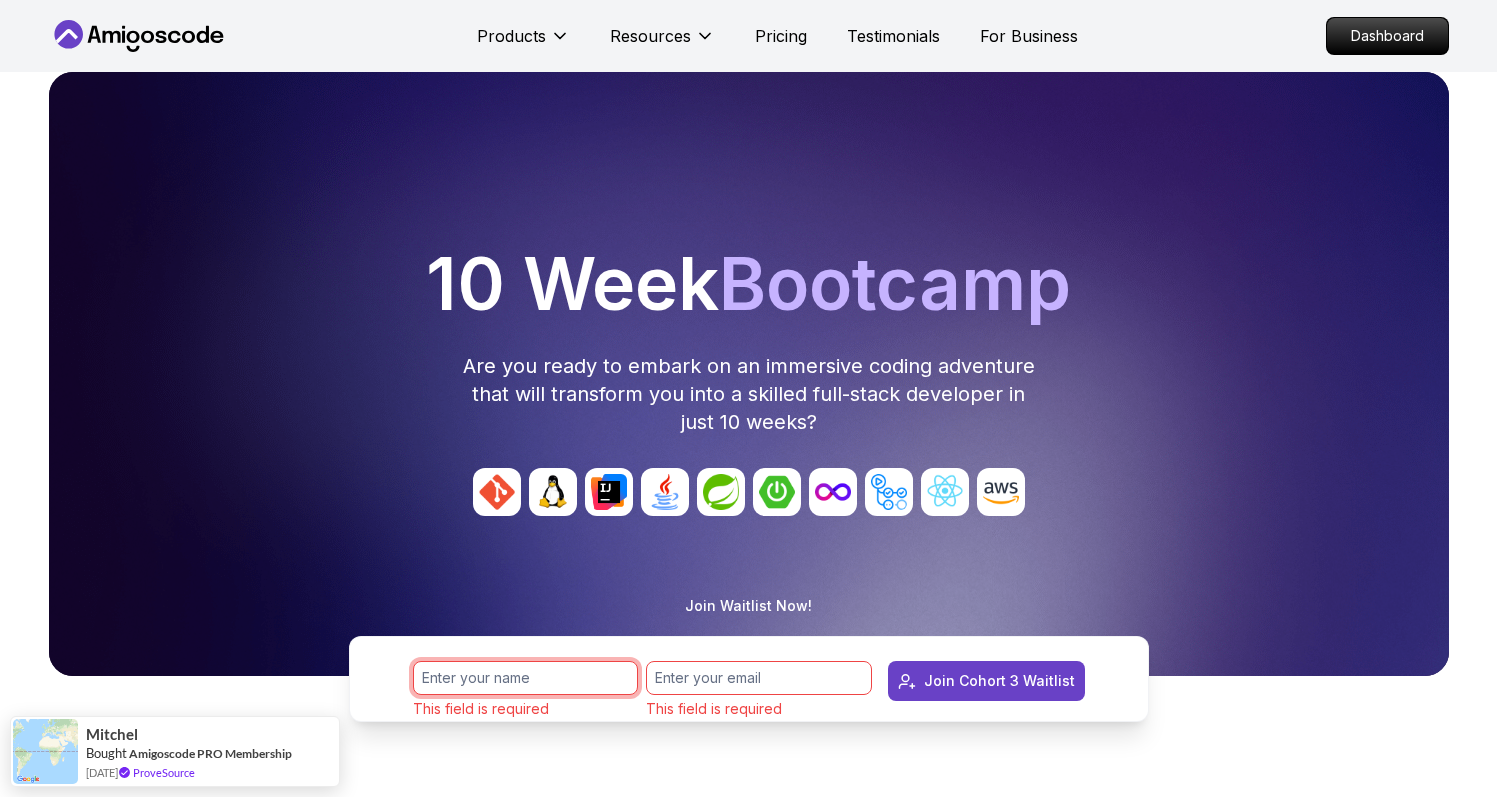 click at bounding box center [526, 678] 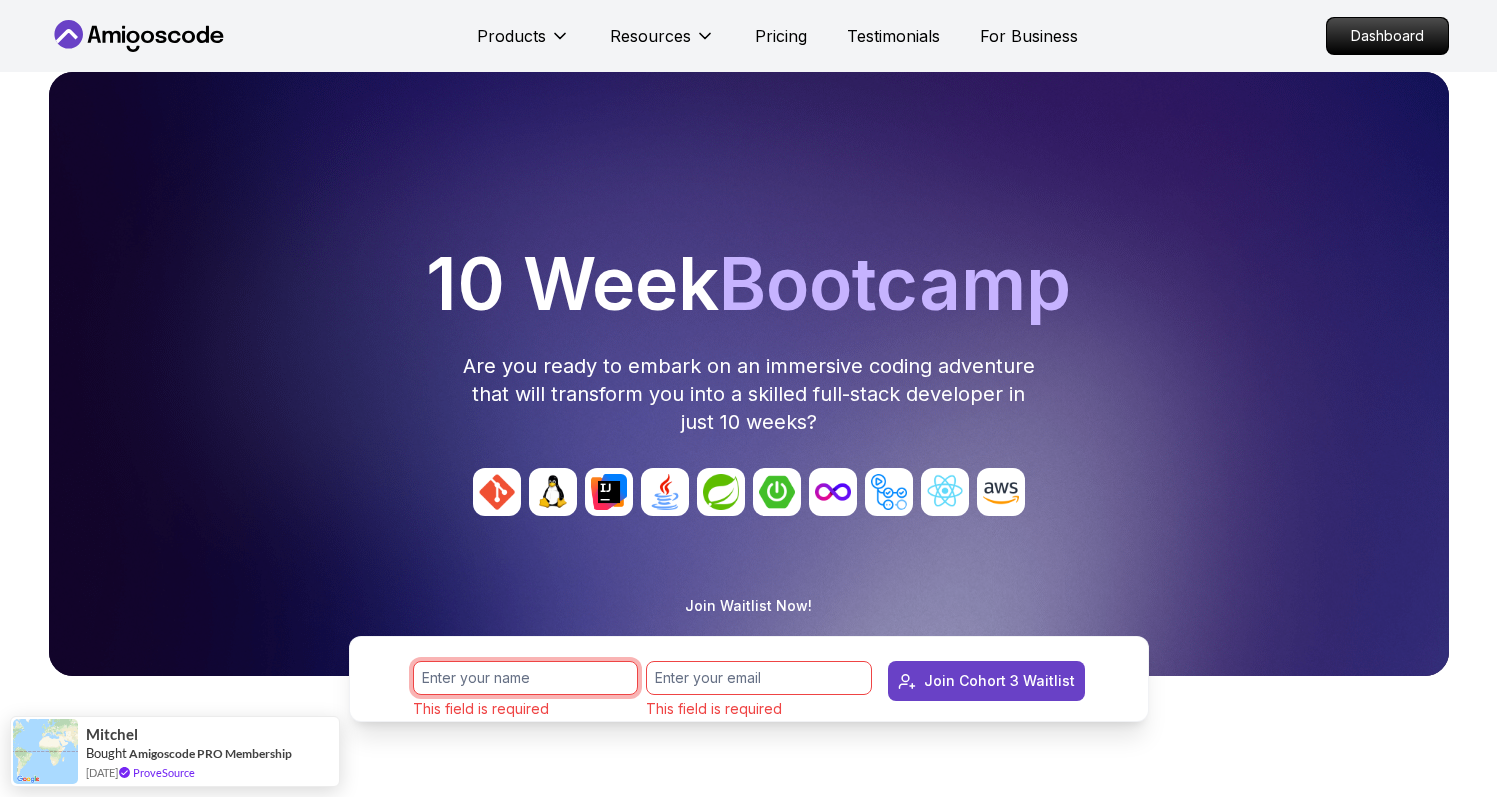 type on "[PERSON_NAME]" 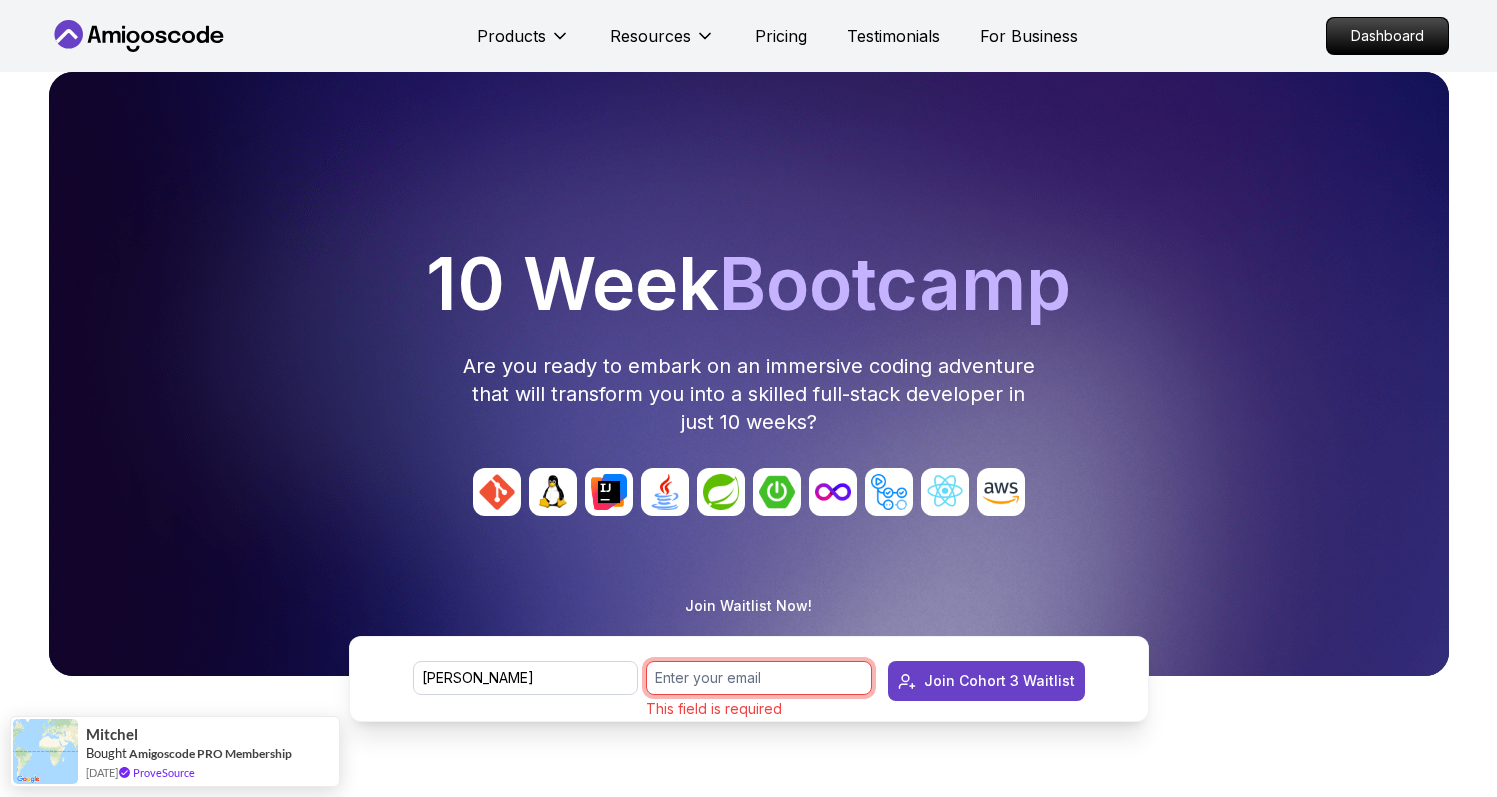 click at bounding box center (759, 678) 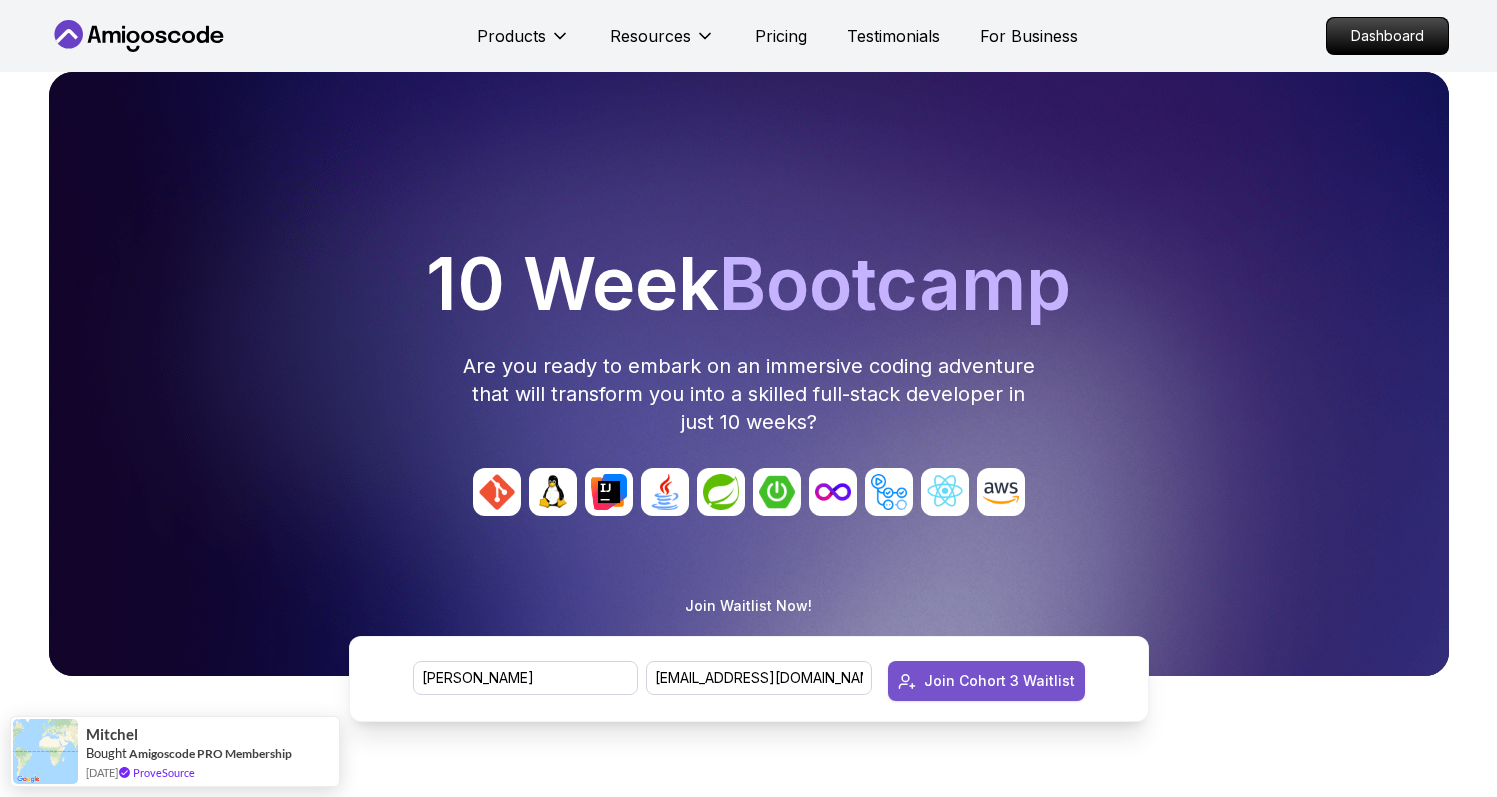 click on "Join Cohort 3 Waitlist" at bounding box center [986, 681] 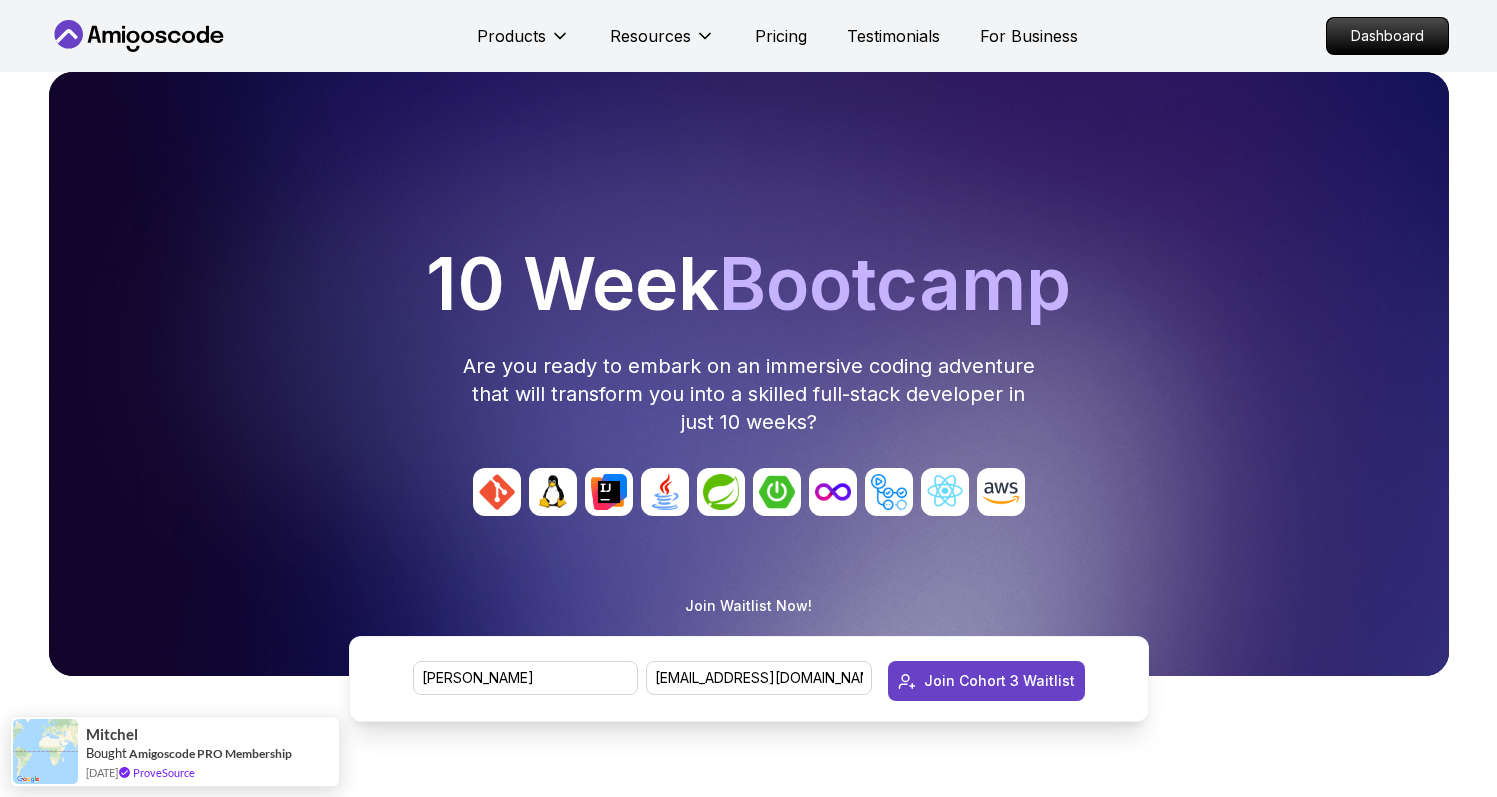 type 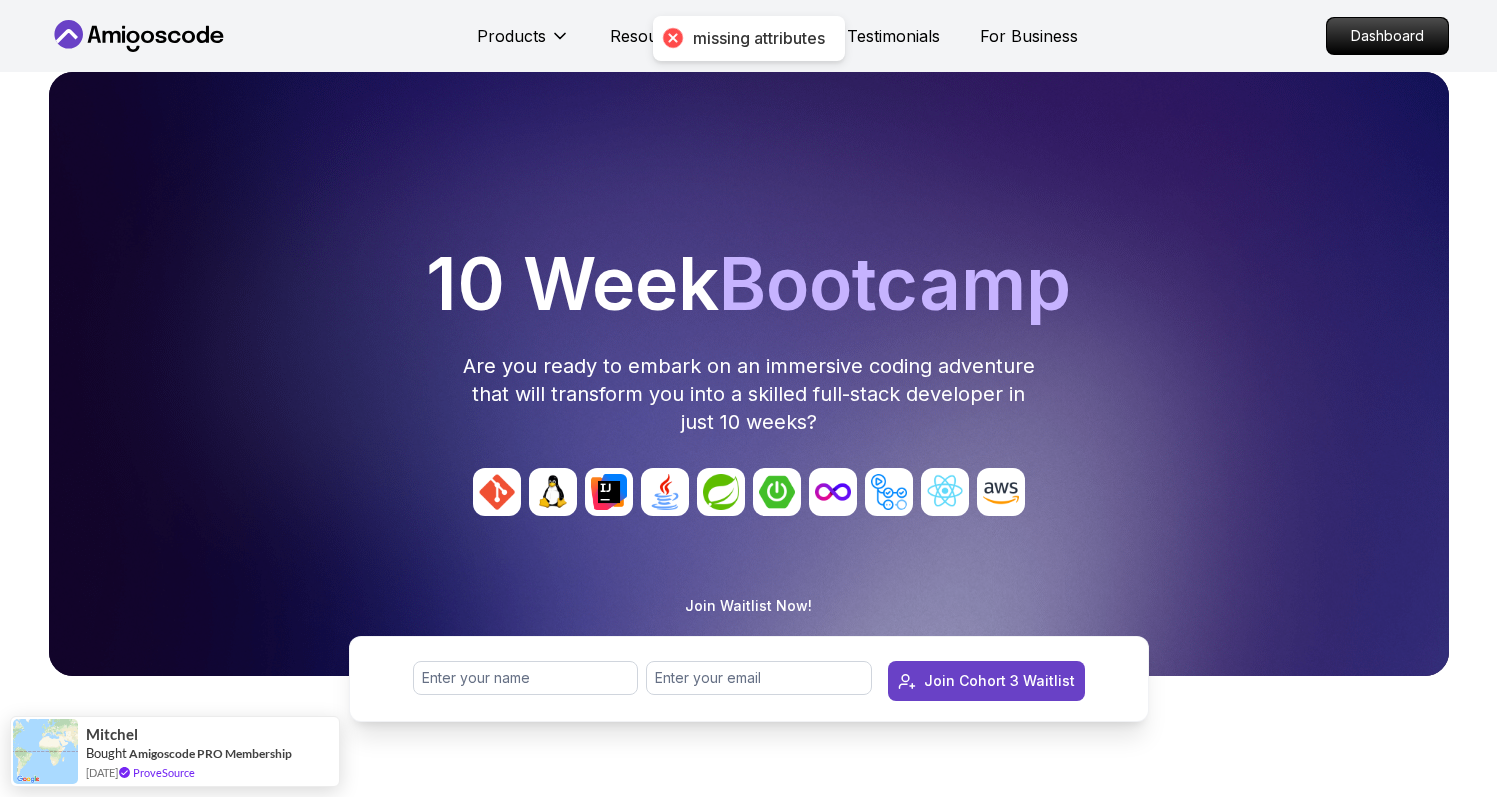 click at bounding box center (777, 492) 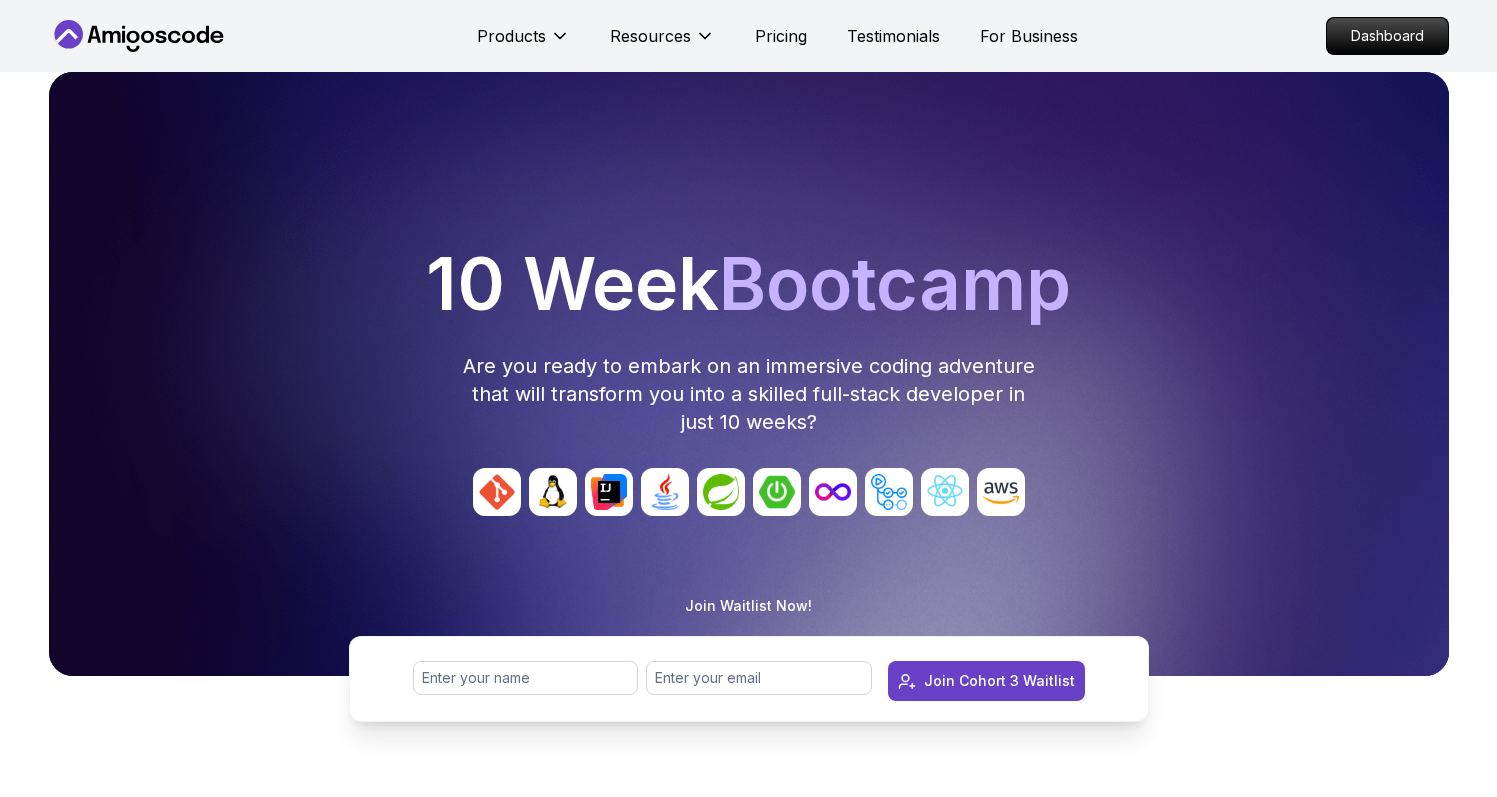 click 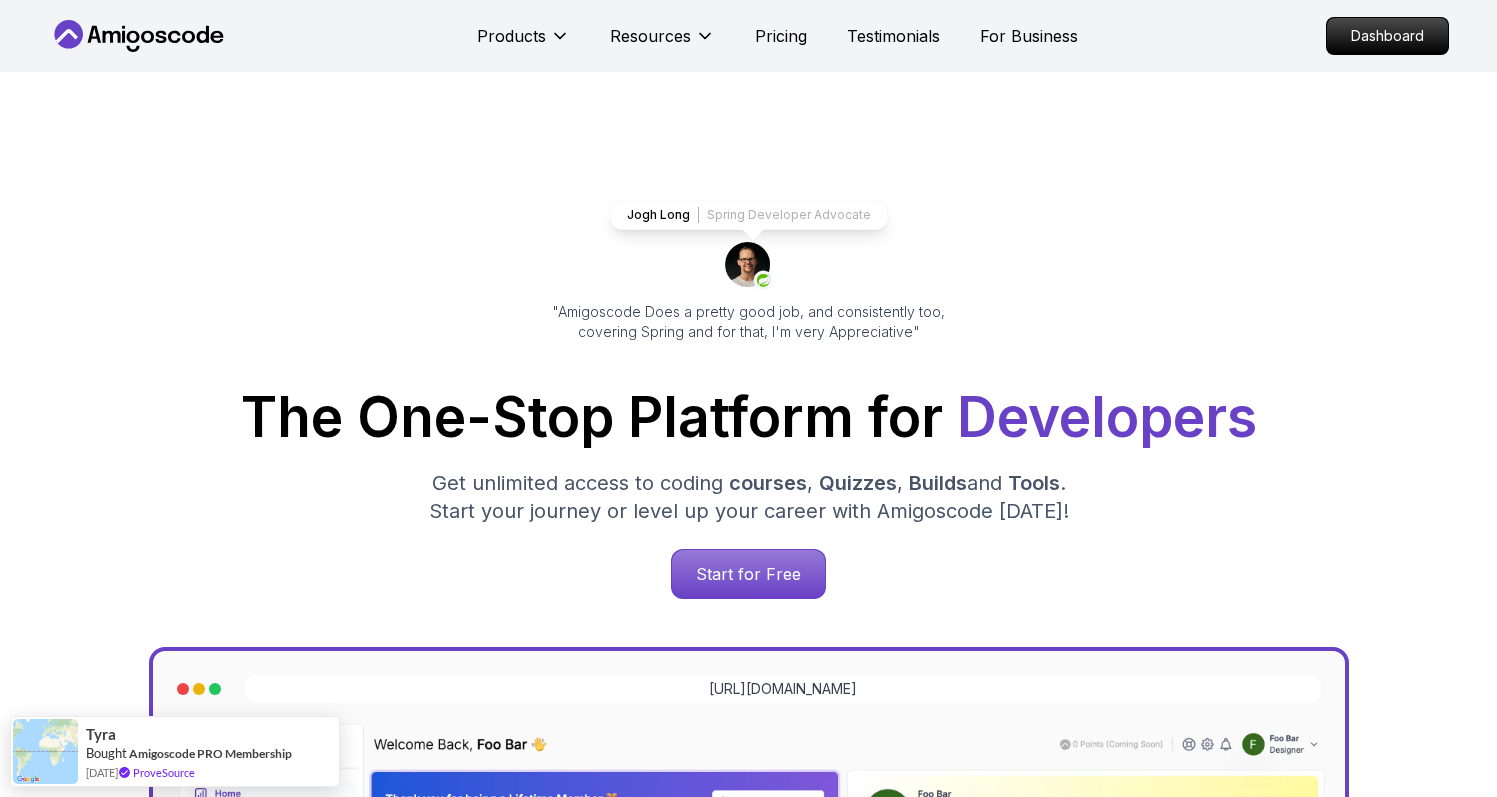 drag, startPoint x: 1389, startPoint y: 49, endPoint x: 1380, endPoint y: 58, distance: 12.727922 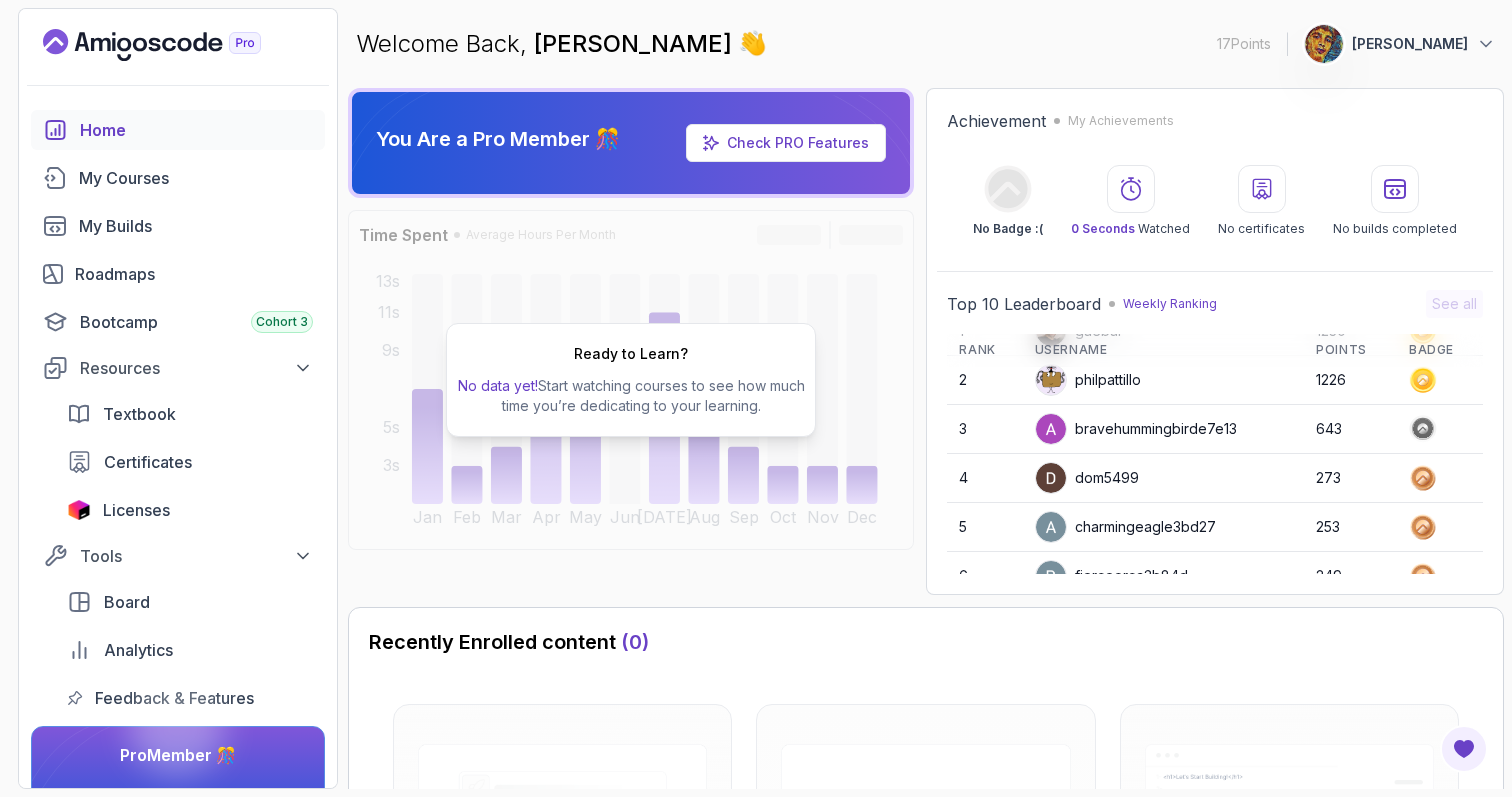 scroll, scrollTop: 0, scrollLeft: 0, axis: both 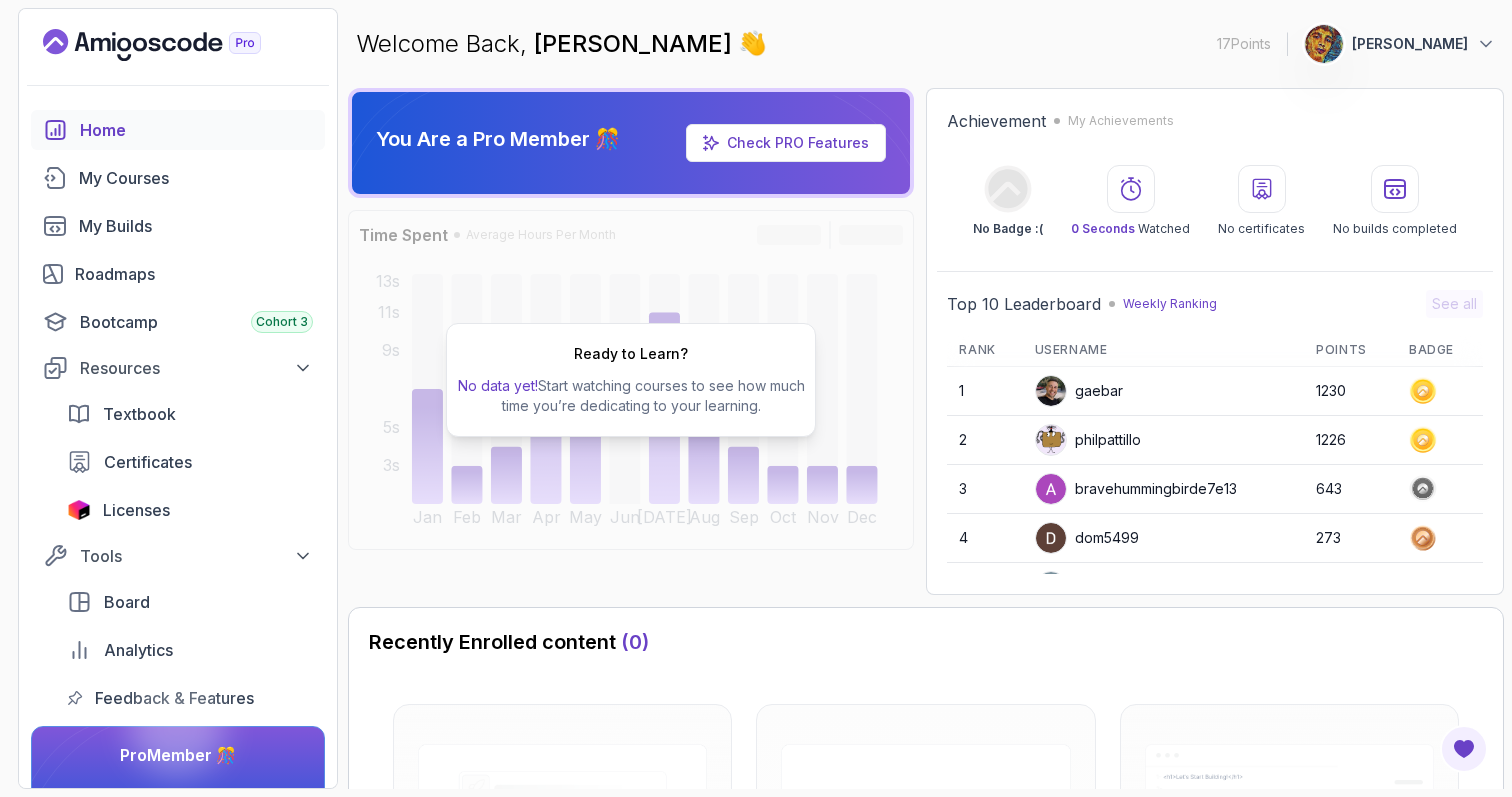 click at bounding box center (1131, 189) 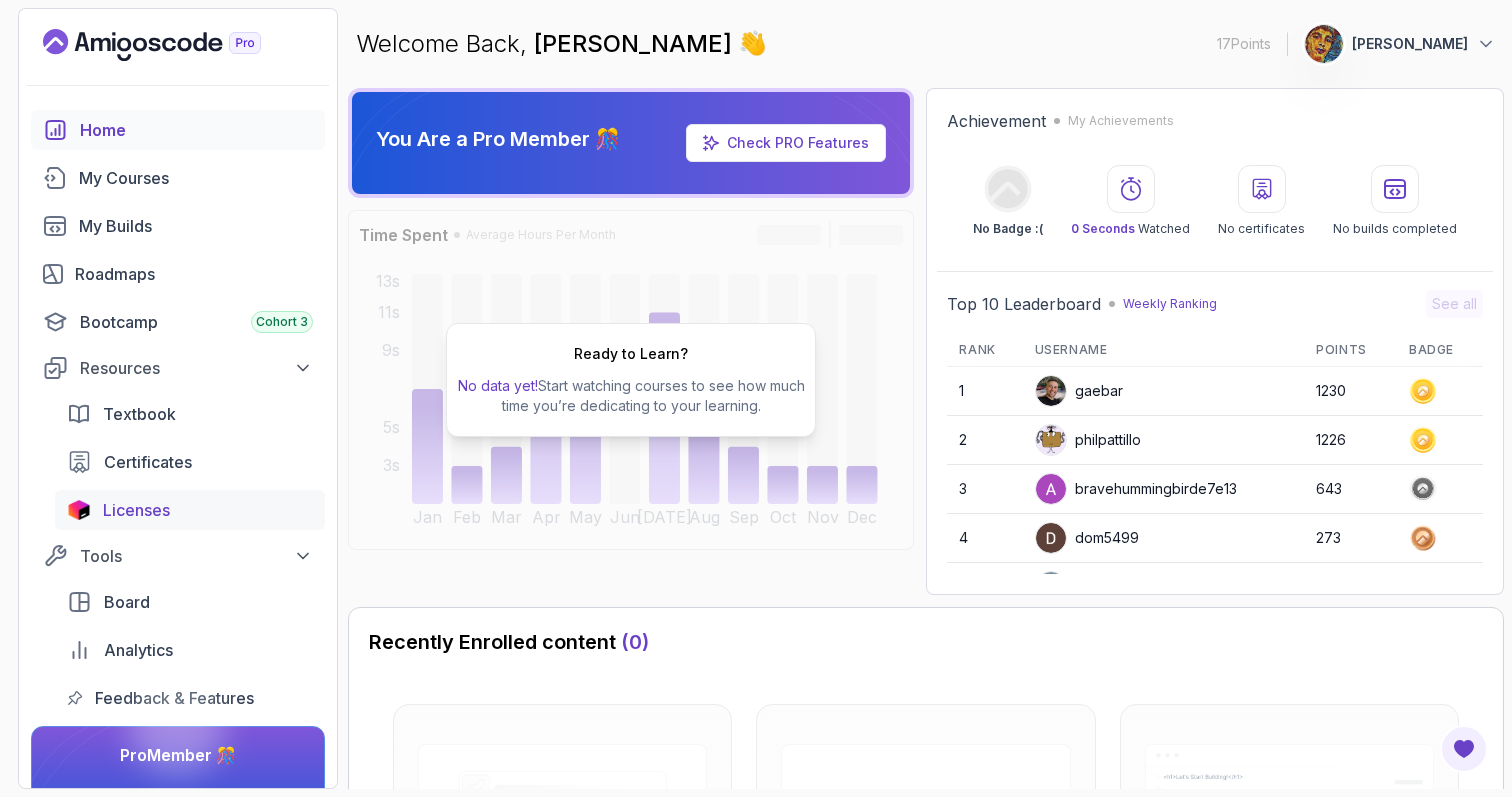 click on "Licenses" at bounding box center (208, 510) 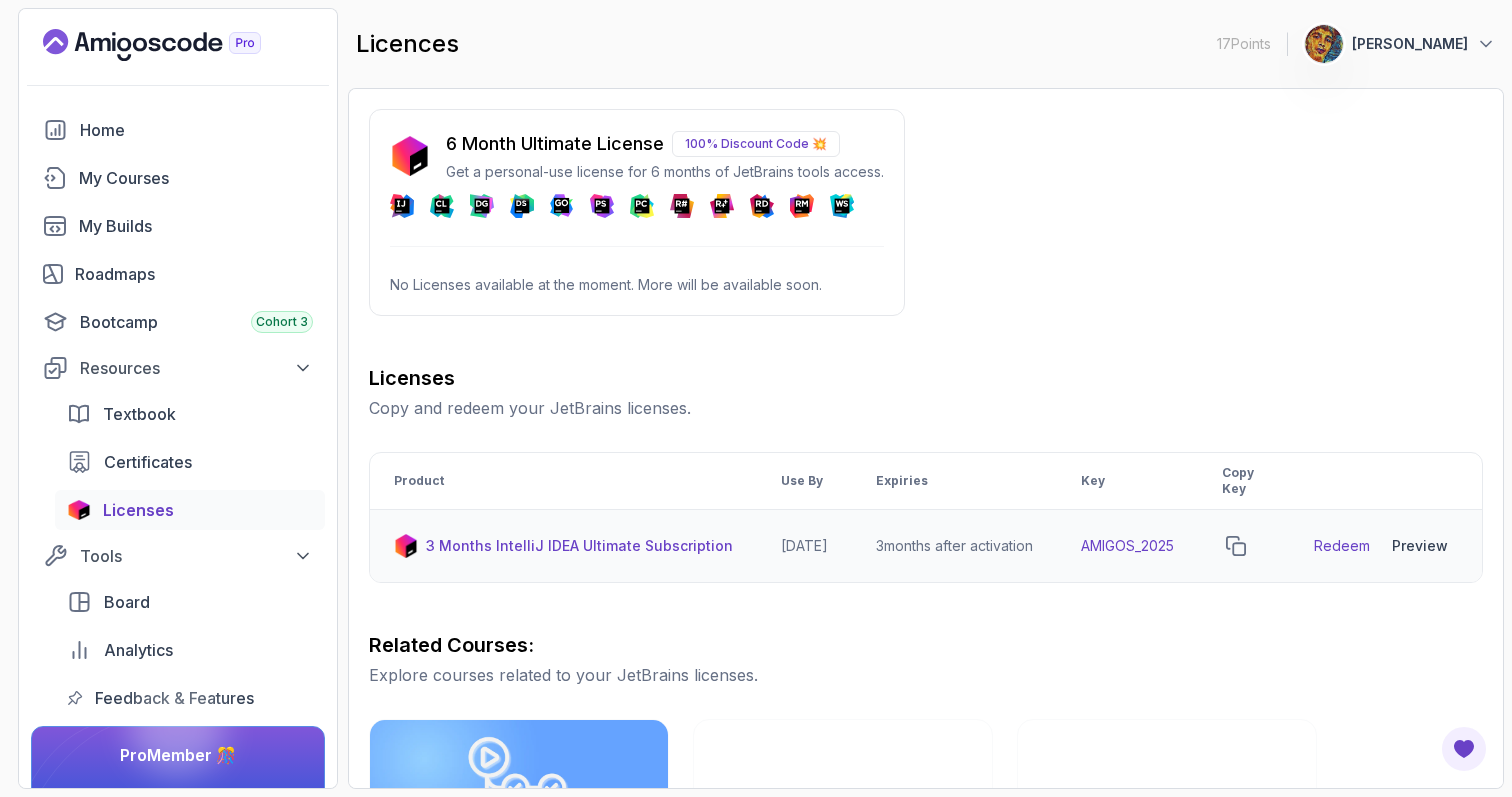click on "AMIGOS_2025" at bounding box center (1127, 546) 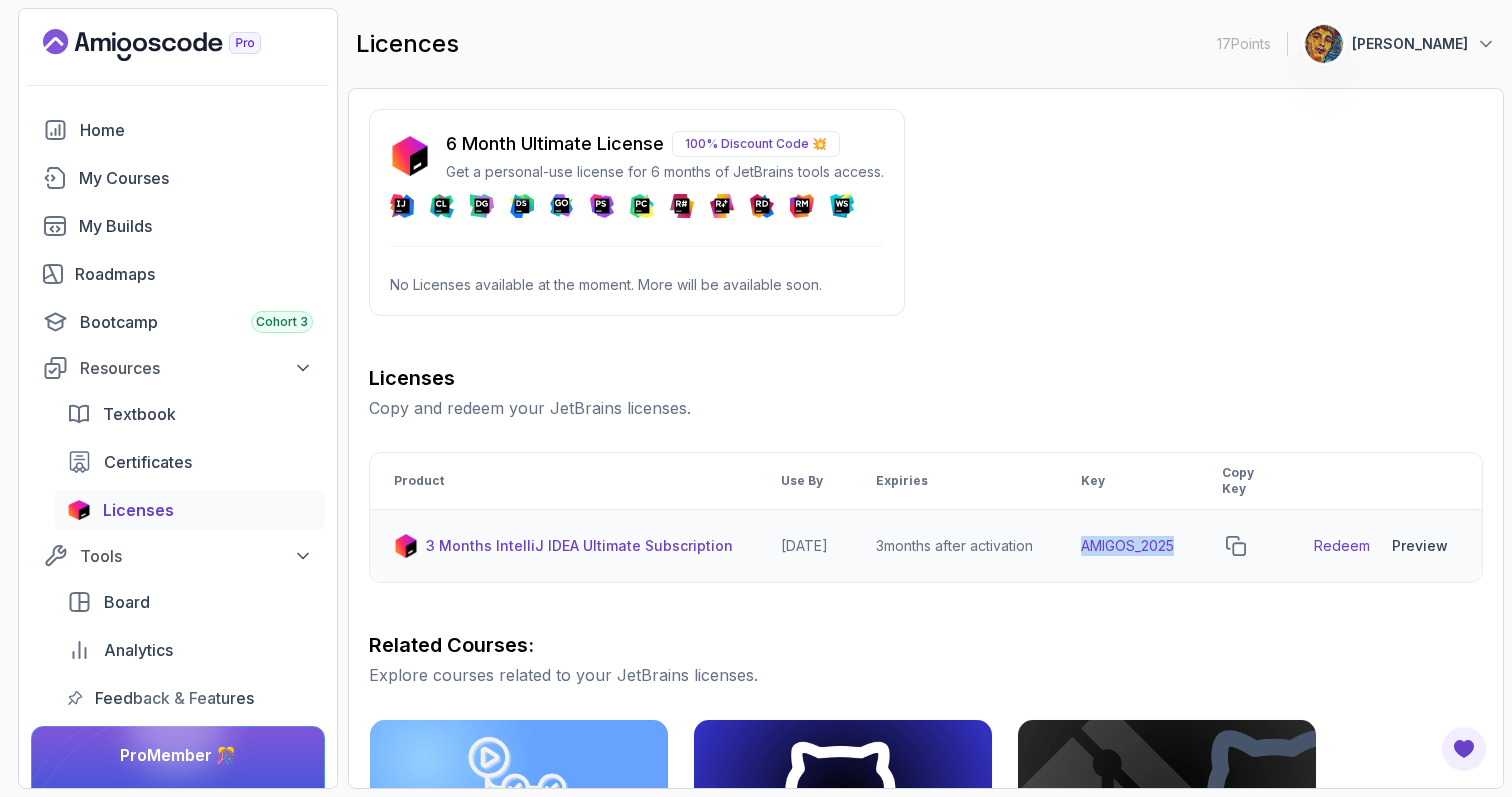 click on "AMIGOS_2025" at bounding box center [1127, 546] 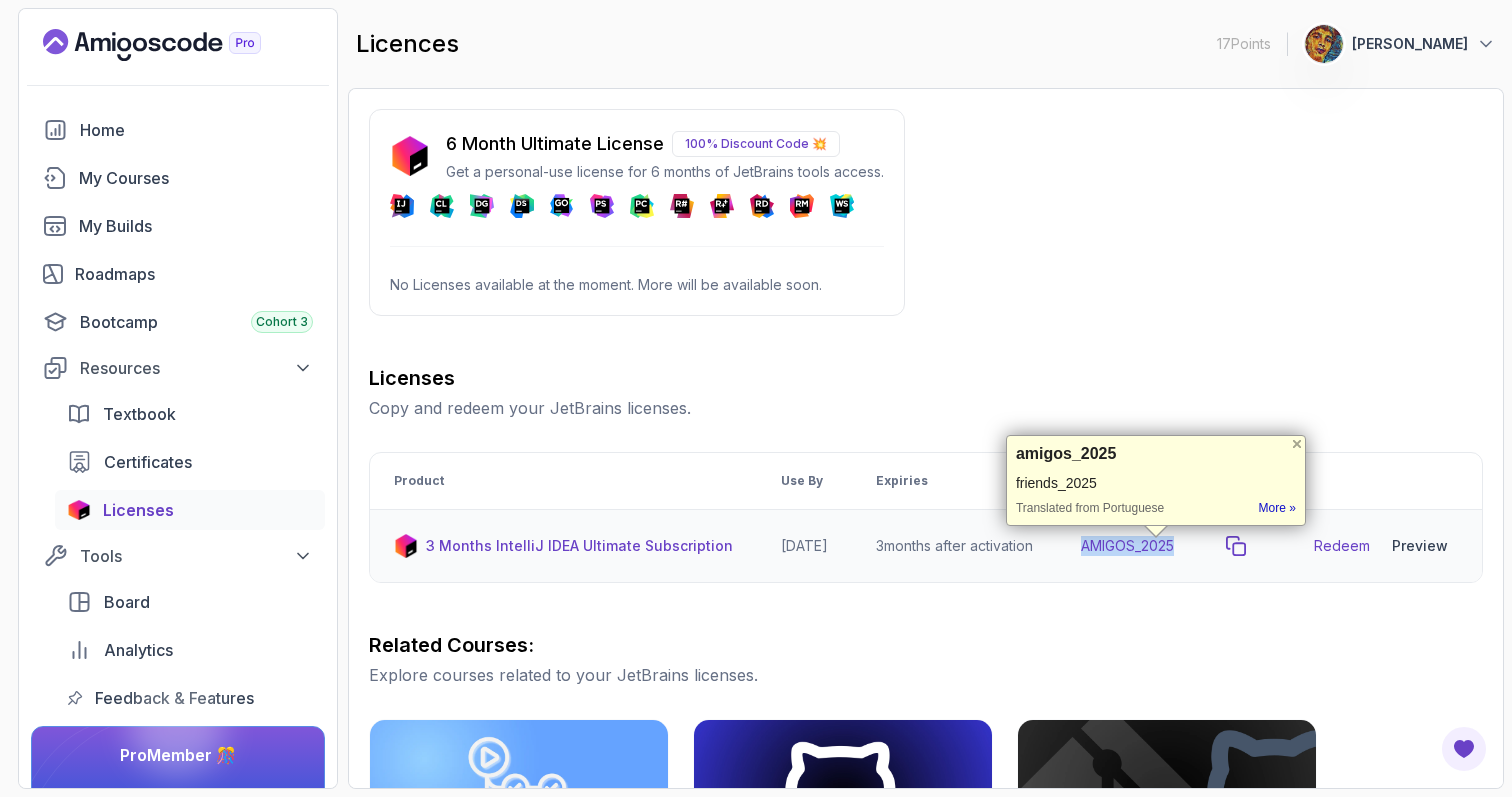 click 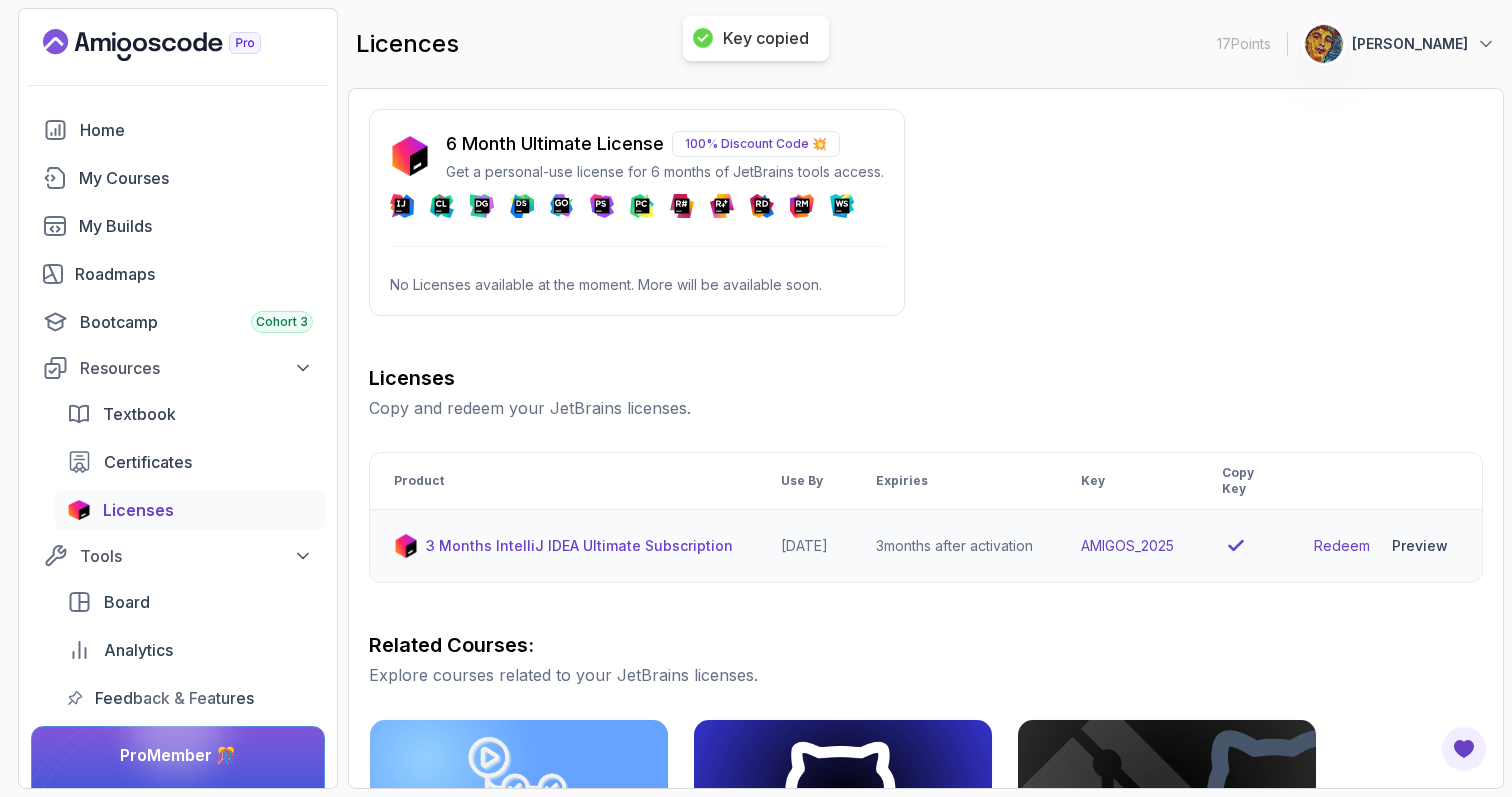 click on "6 Month Ultimate License 100% Discount Code 💥 Get a personal-use license for 6 months of JetBrains tools access. DataSpell No Licenses available at the moment. More will be available soon. Licenses Copy and redeem your JetBrains licenses. Product Use By Expiries Key Copy Key 3 Months IntelliJ IDEA Ultimate Subscription 2026-06-12 3  months after activation AMIGOS_2025 Redeem Preview Download Related Courses: Explore courses related to your JetBrains licenses. CI/CD with GitHub Actions Master CI/CD pipelines with GitHub Actions, automate deployments, and implement DevOps best practices Git for Professionals Master advanced Git and GitHub techniques to optimize your development workflow and collaboration efficiency. Git & GitHub Fundamentals Learn the fundamentals of Git and GitHub. GitHub Toolkit Master GitHub Toolkit to enhance your development workflow and collaboration efficiency. IntelliJ IDEA Developer Guide Maximize IDE efficiency with IntelliJ IDEA and boost your productivity." at bounding box center (926, 695) 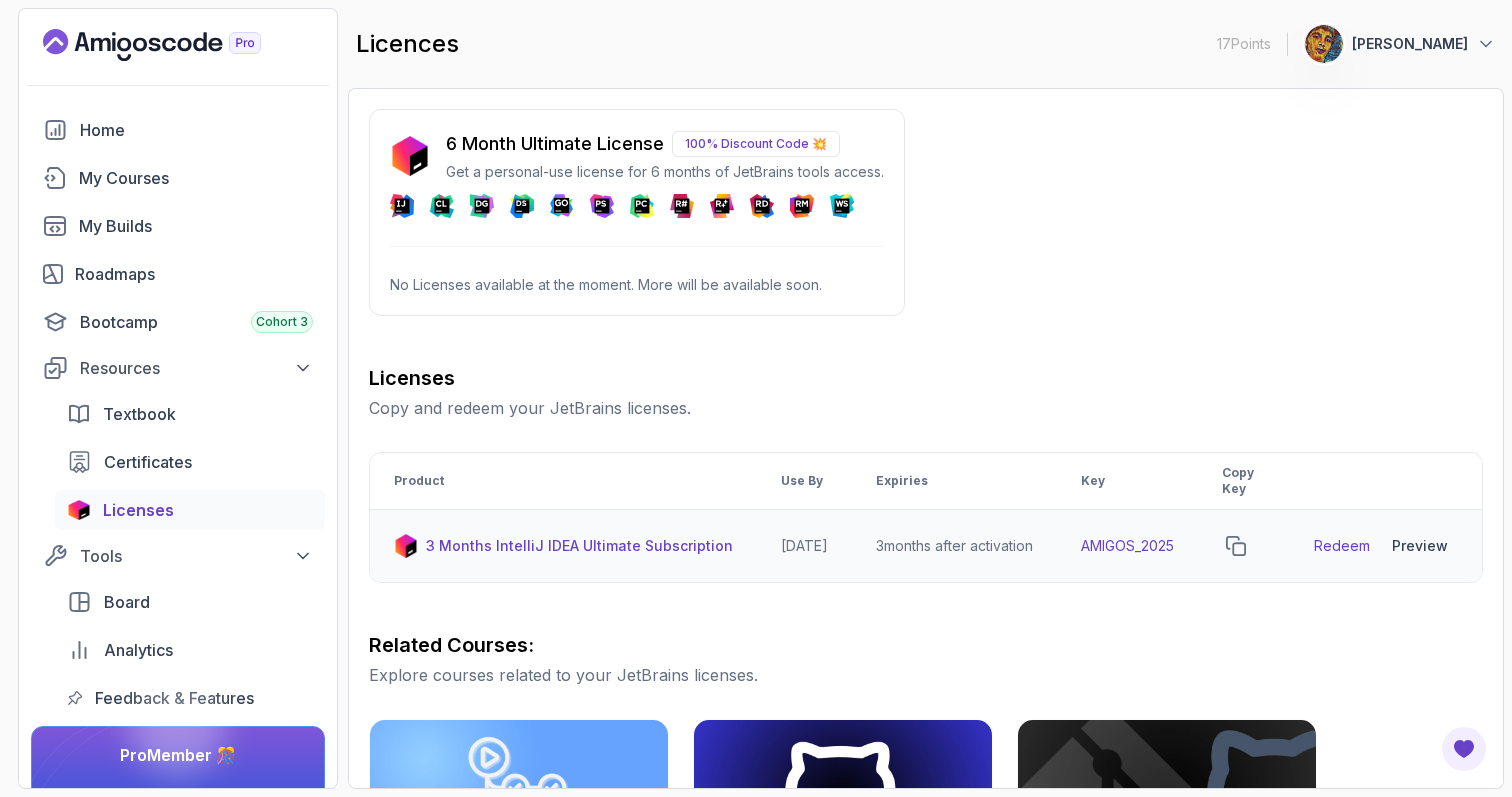 click on "Redeem" at bounding box center (1342, 546) 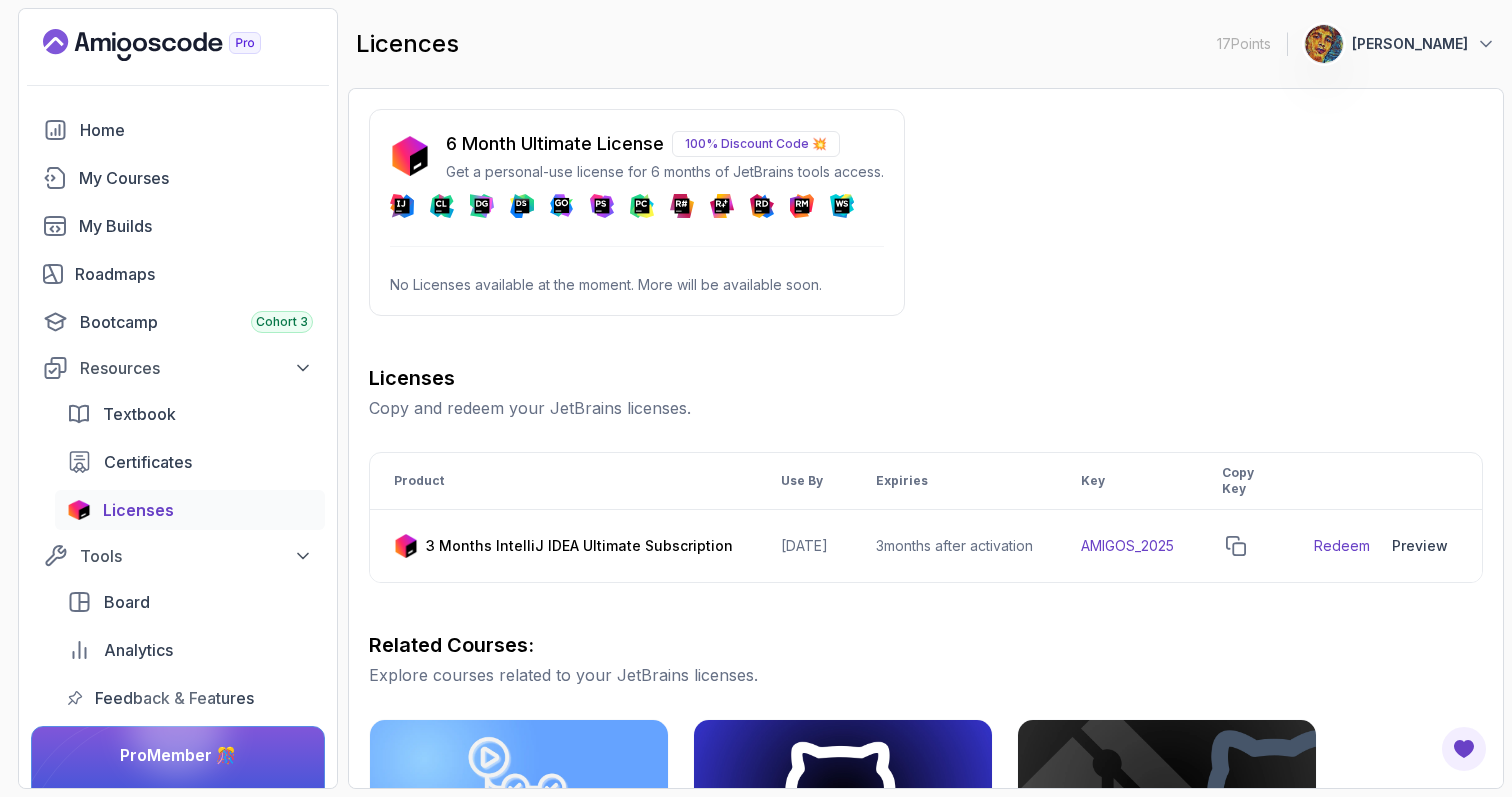 scroll, scrollTop: 0, scrollLeft: 0, axis: both 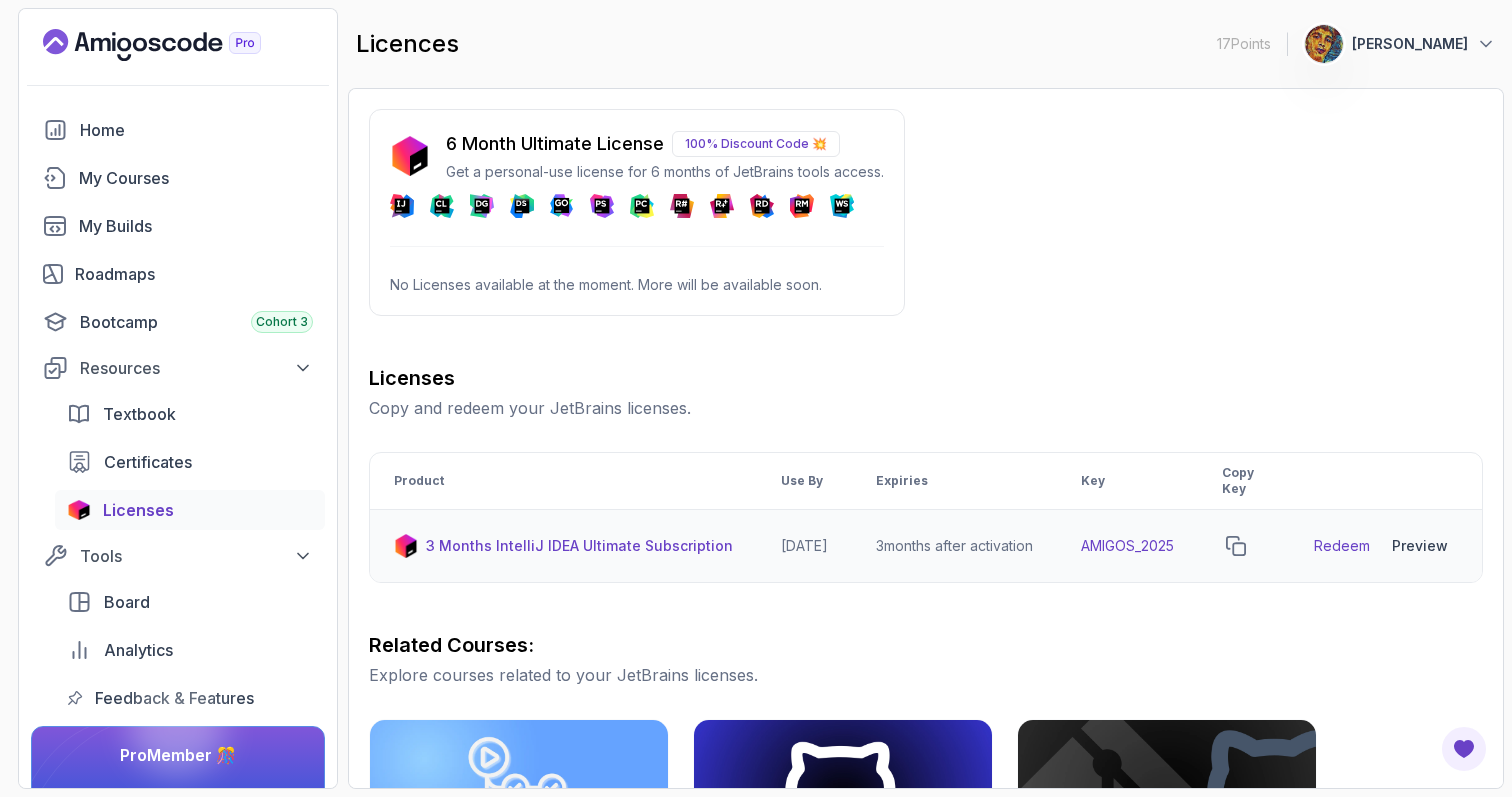 click on "3 Months IntelliJ IDEA Ultimate Subscription" at bounding box center [579, 546] 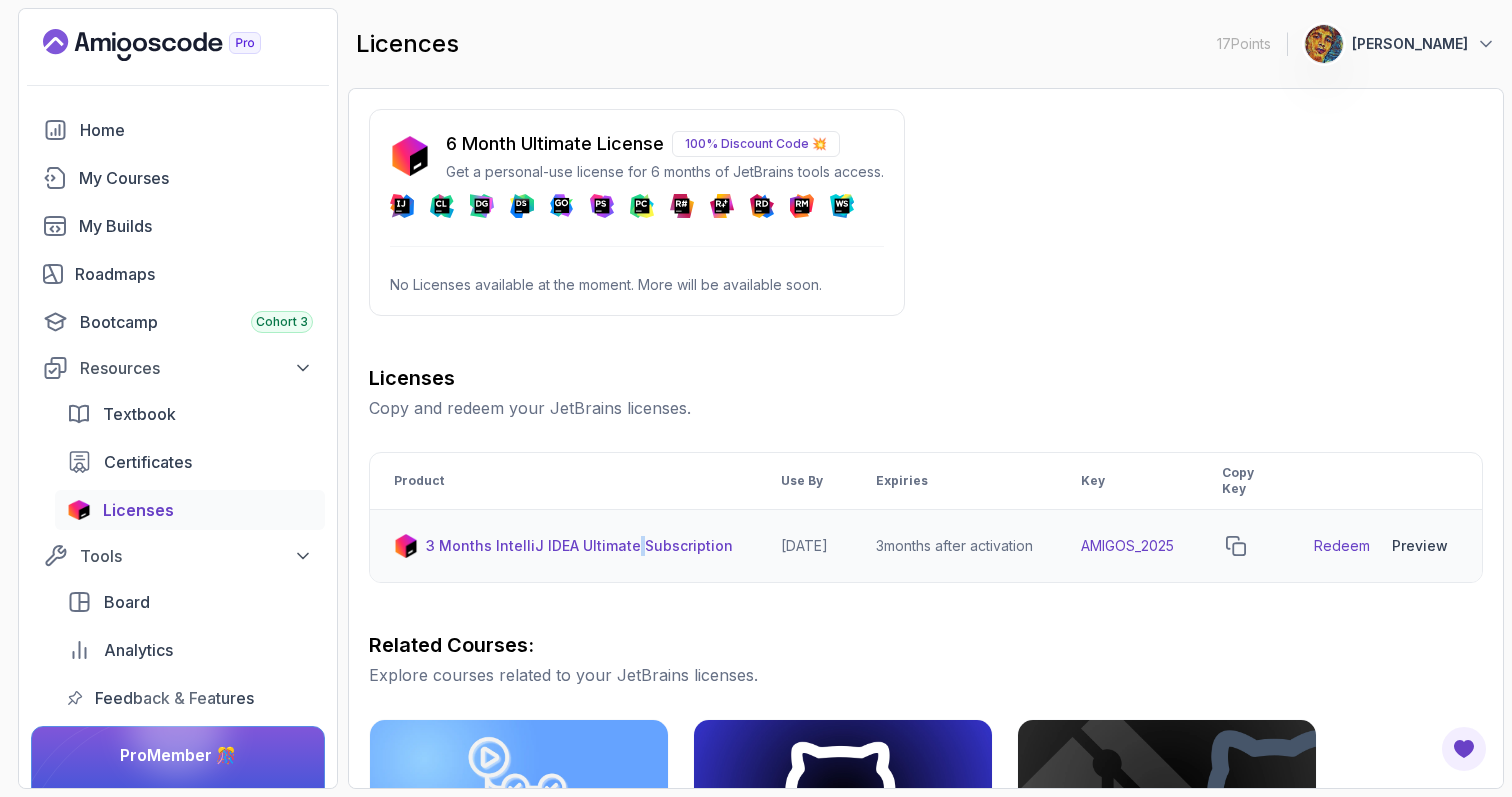 click on "3 Months IntelliJ IDEA Ultimate Subscription" at bounding box center (579, 546) 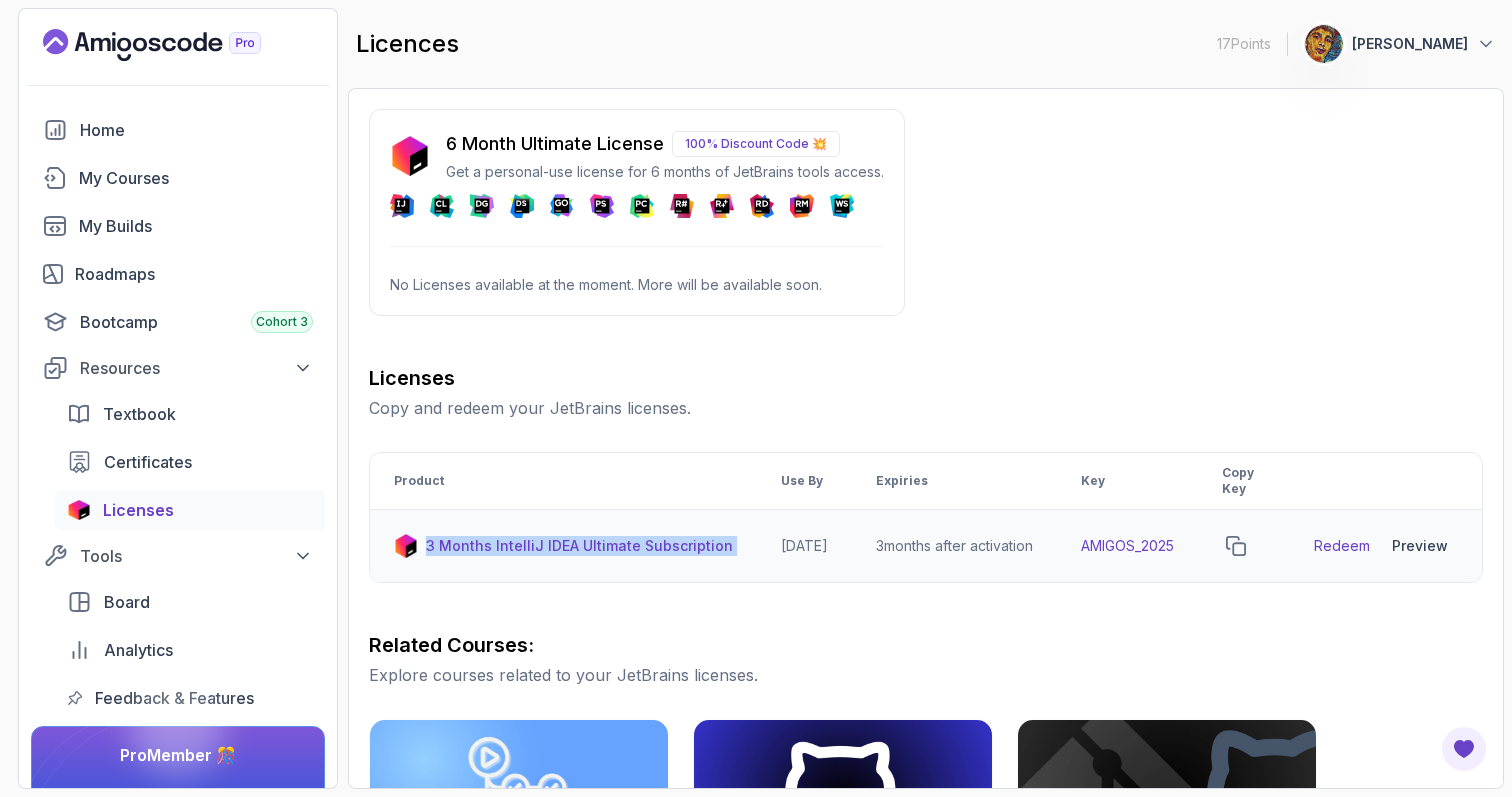 click on "3 Months IntelliJ IDEA Ultimate Subscription" at bounding box center (579, 546) 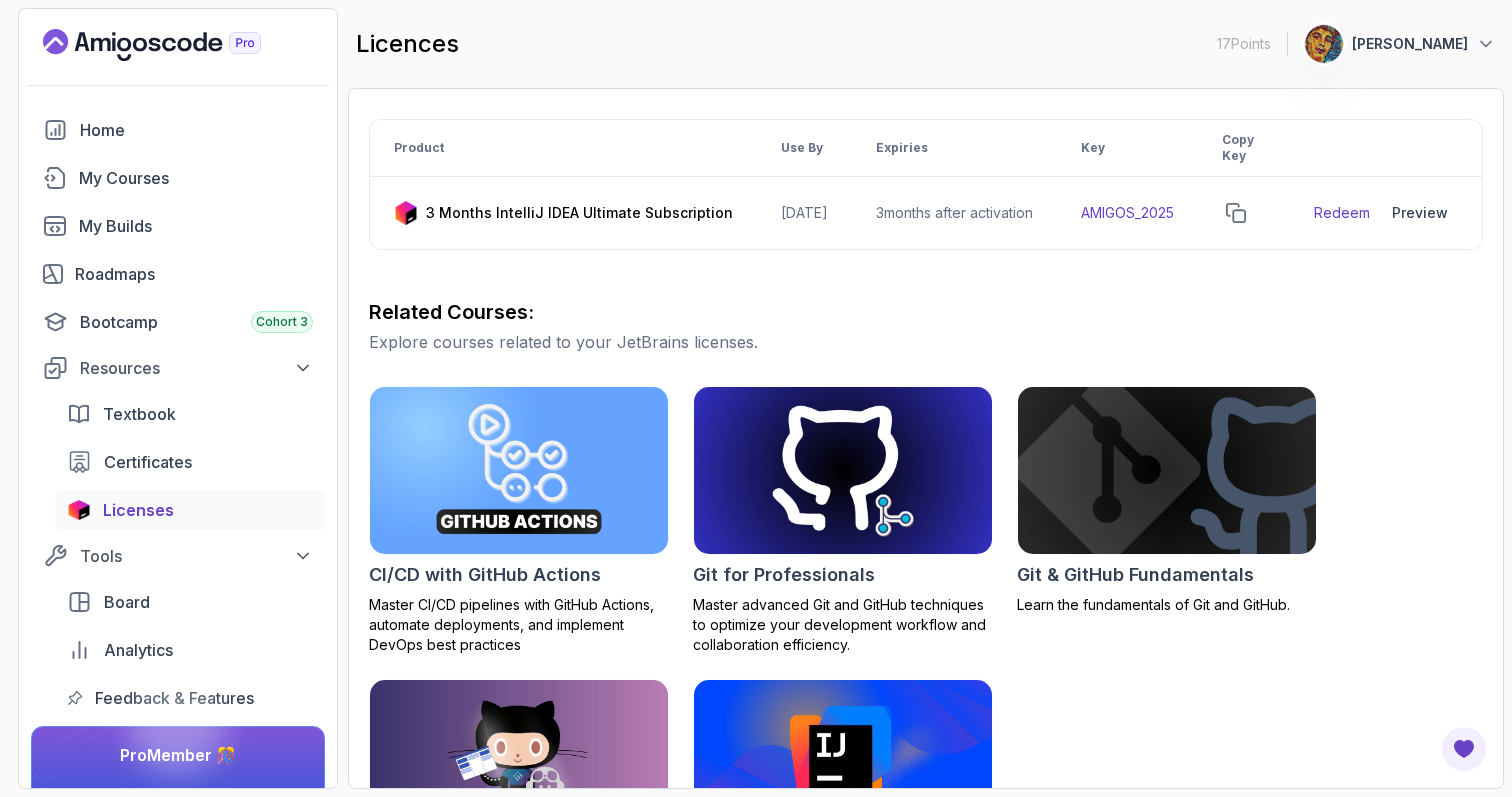 scroll, scrollTop: 0, scrollLeft: 0, axis: both 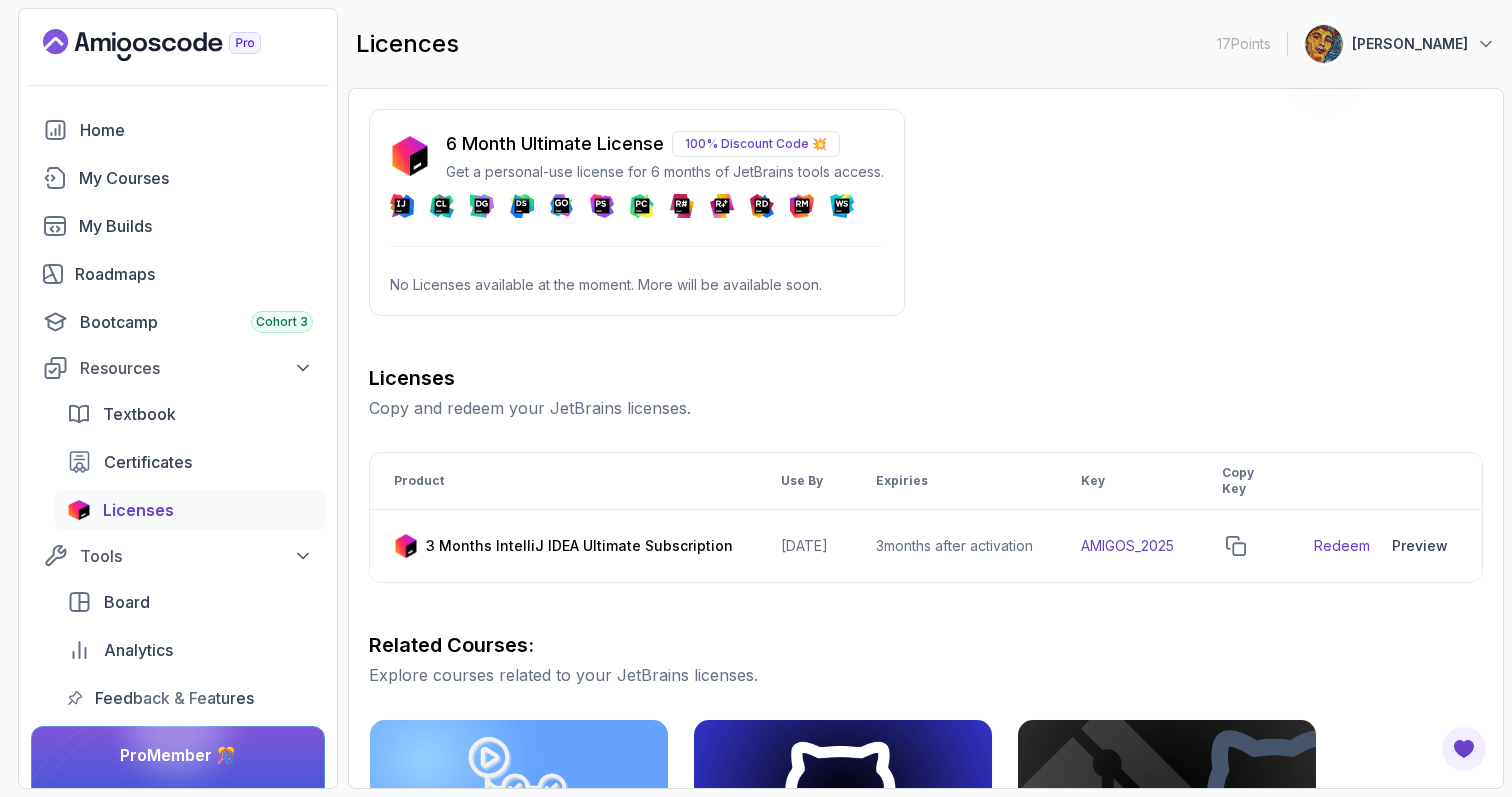 click on "100% Discount Code 💥" at bounding box center [756, 144] 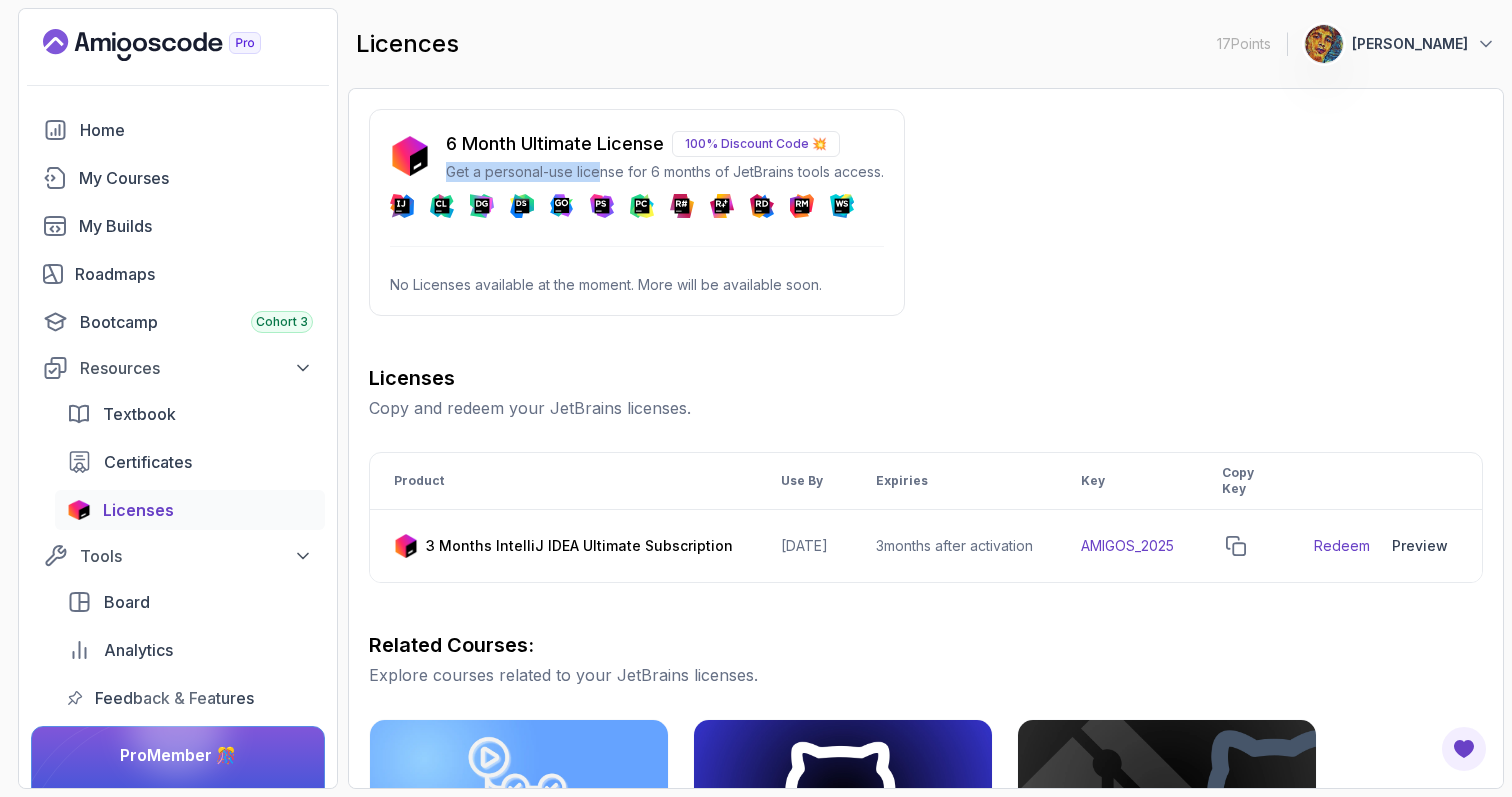 drag, startPoint x: 451, startPoint y: 174, endPoint x: 599, endPoint y: 174, distance: 148 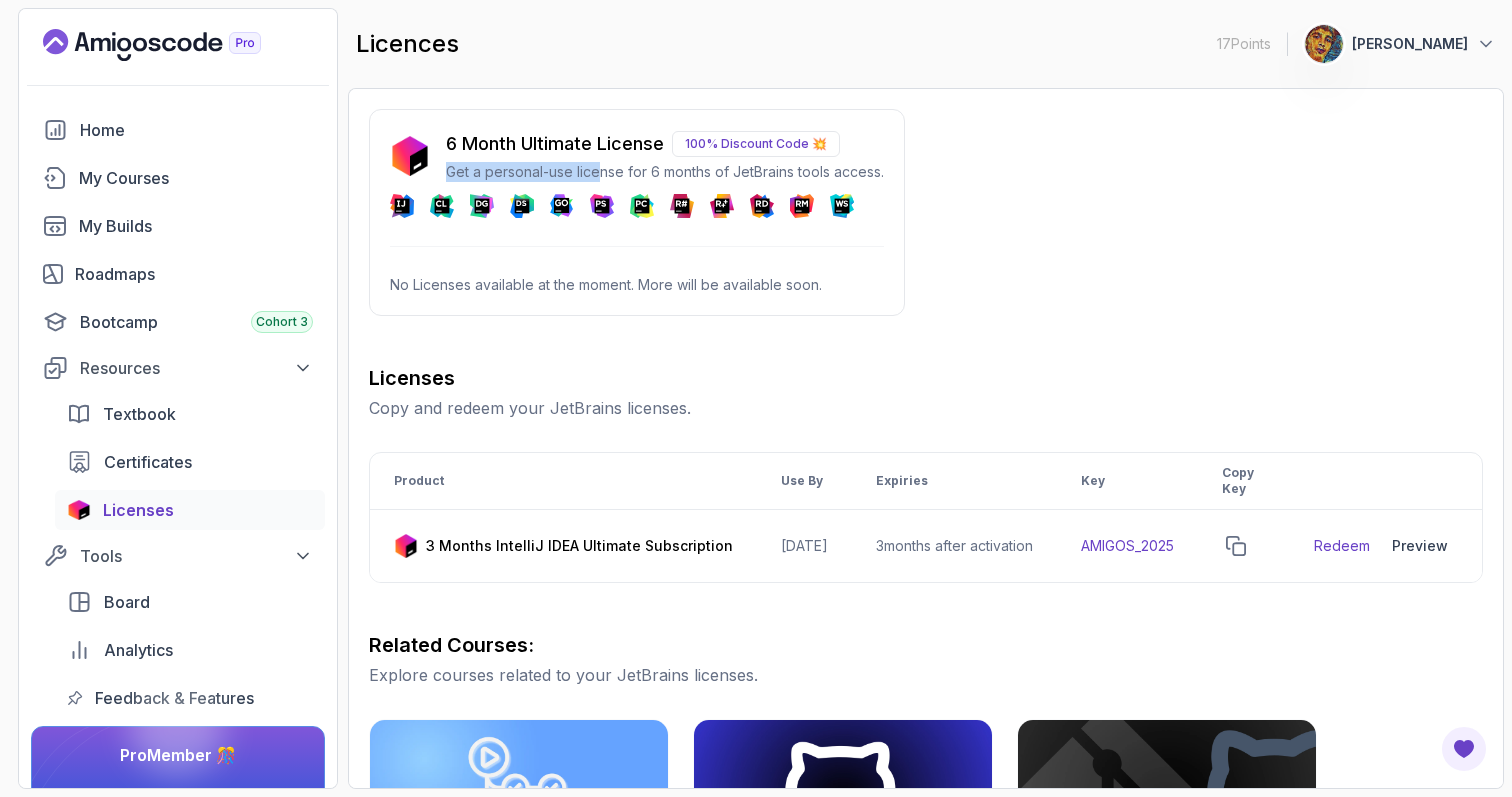 click on "Get a personal-use license for 6 months of JetBrains tools access." at bounding box center (665, 172) 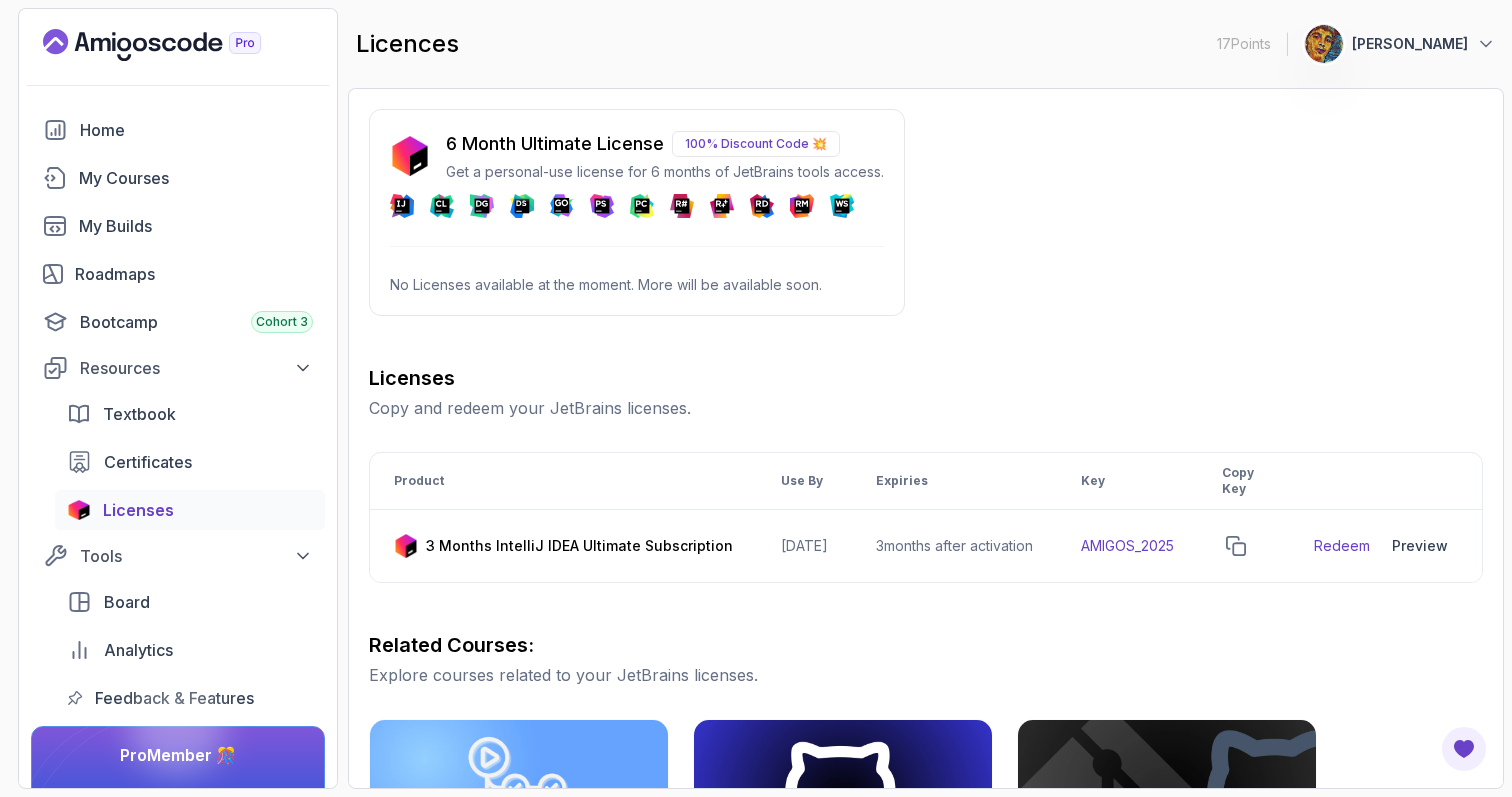 click on "No Licenses available at the moment. More will be available soon." at bounding box center [637, 285] 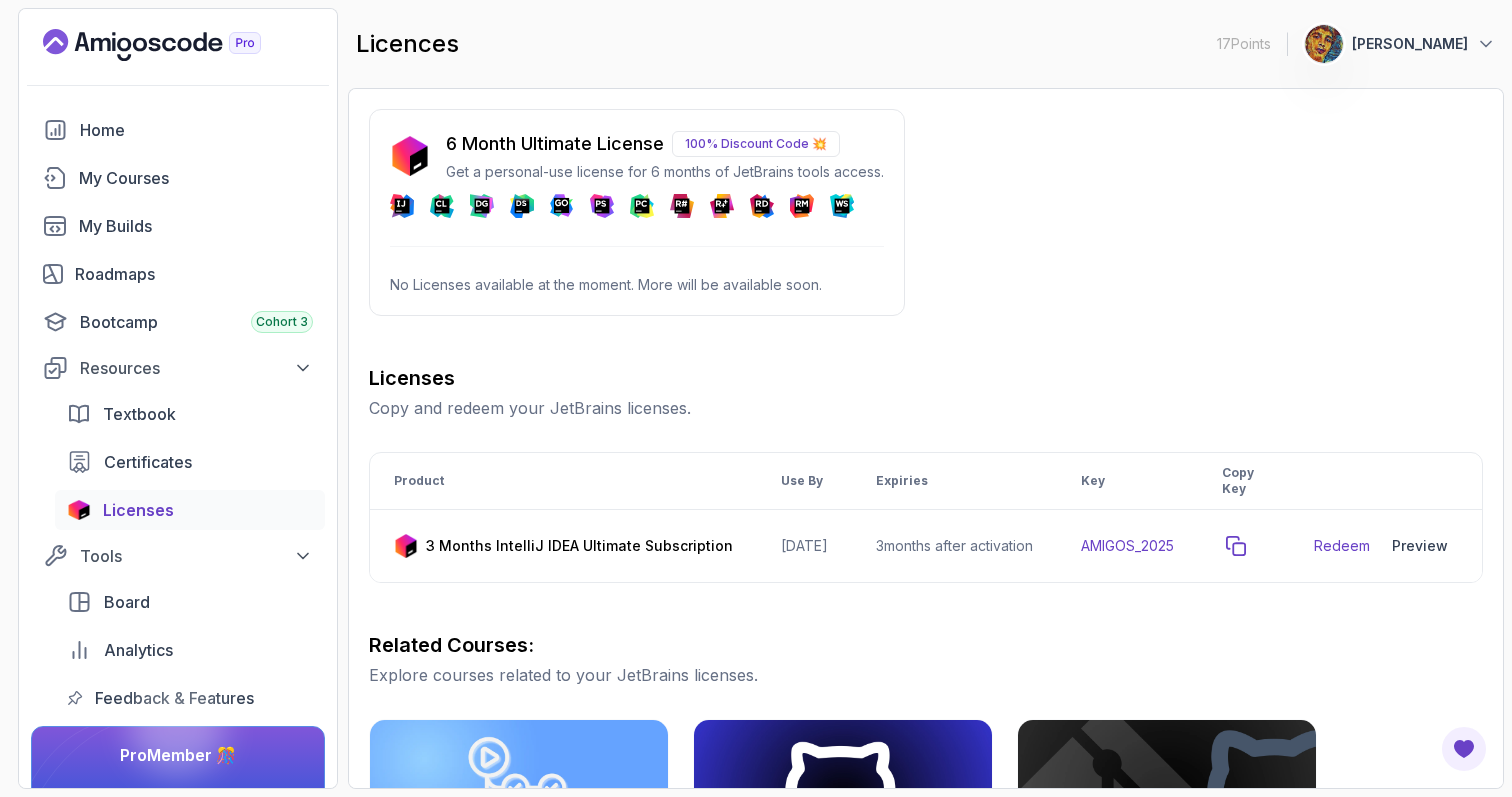 click at bounding box center (1236, 546) 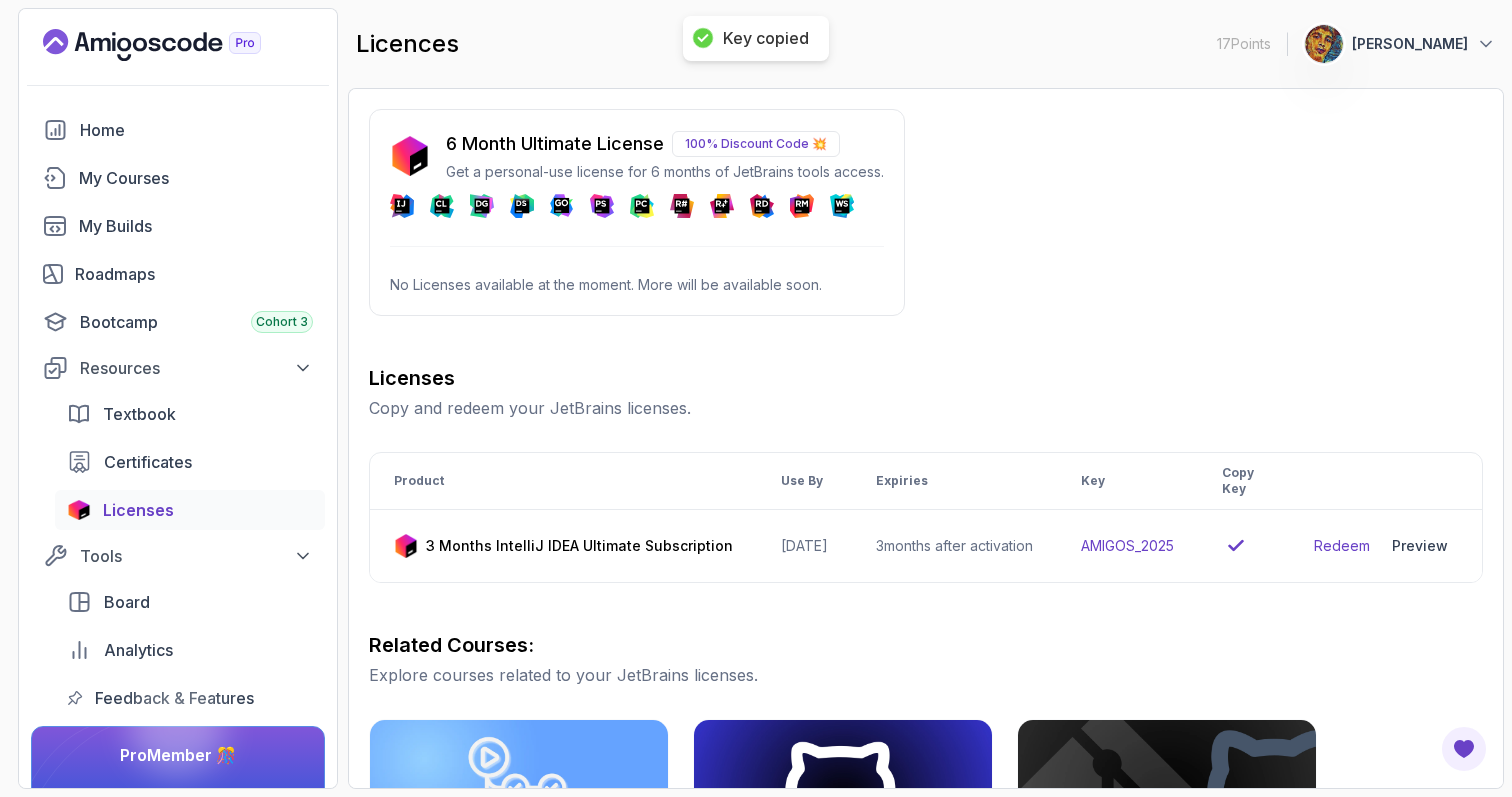 click on "Copy and redeem your JetBrains licenses." at bounding box center (926, 408) 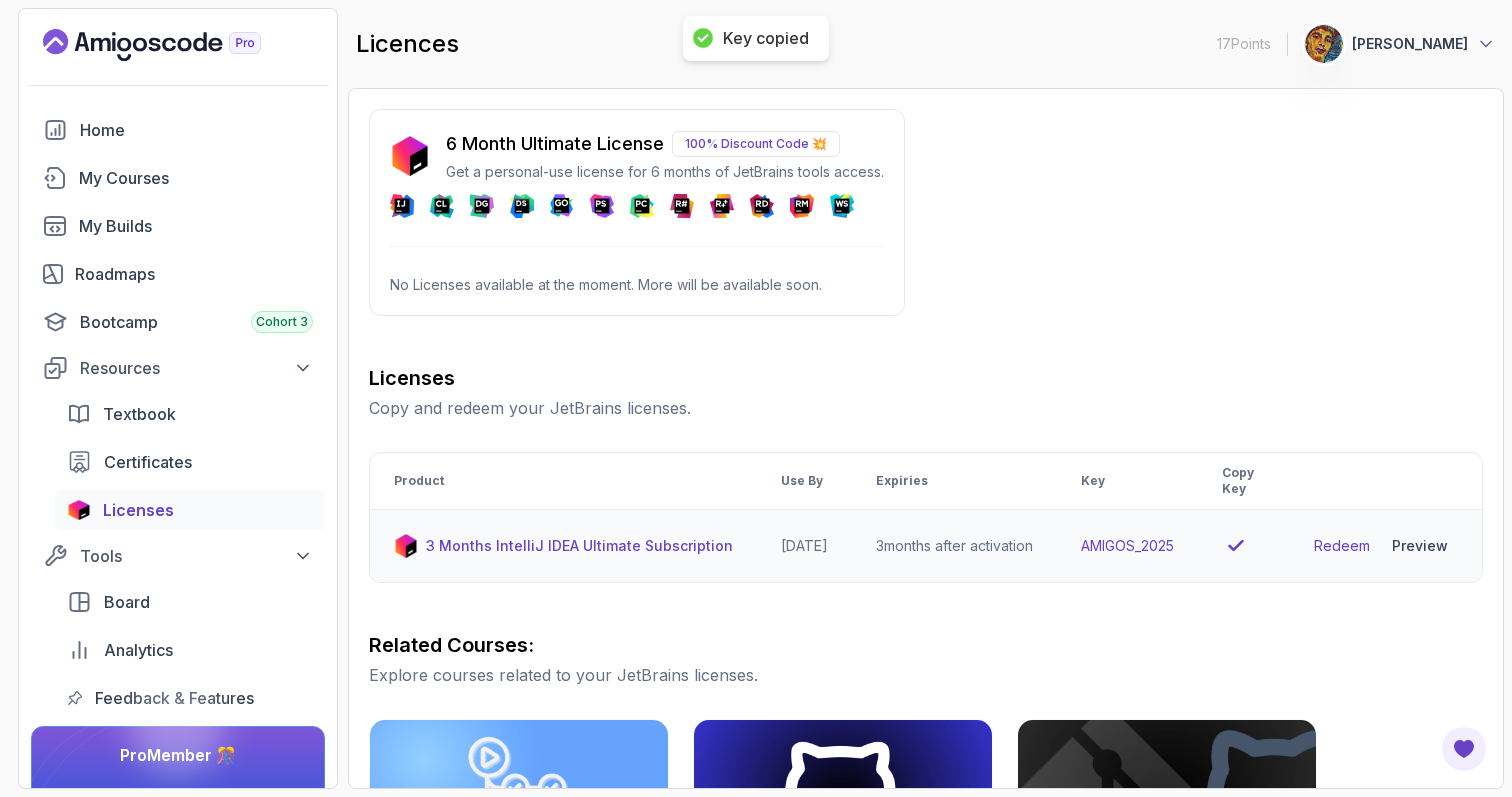 click on "Preview" at bounding box center [1420, 546] 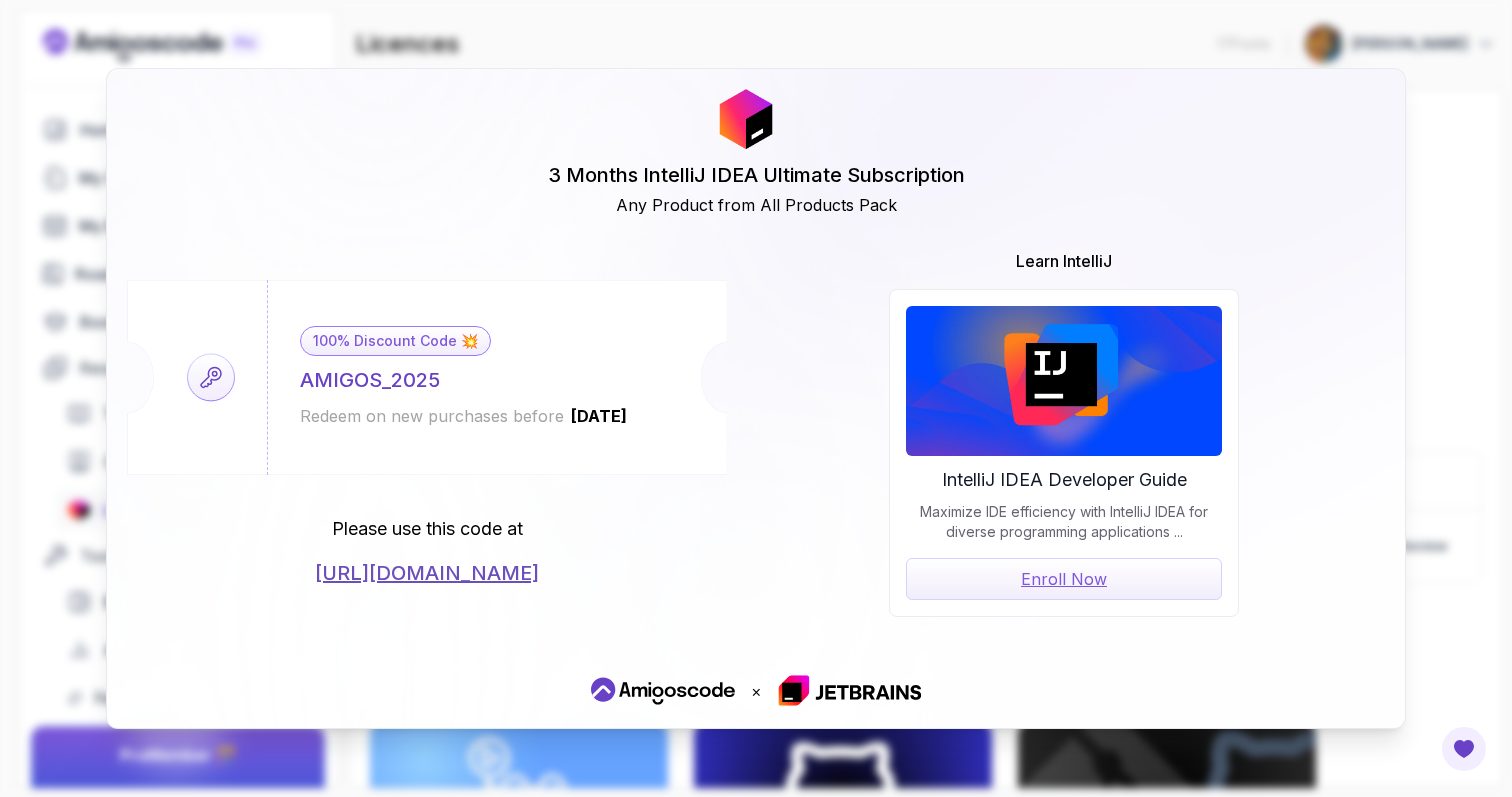 click on "https://jetbrains.com/store/redeem/" at bounding box center [427, 573] 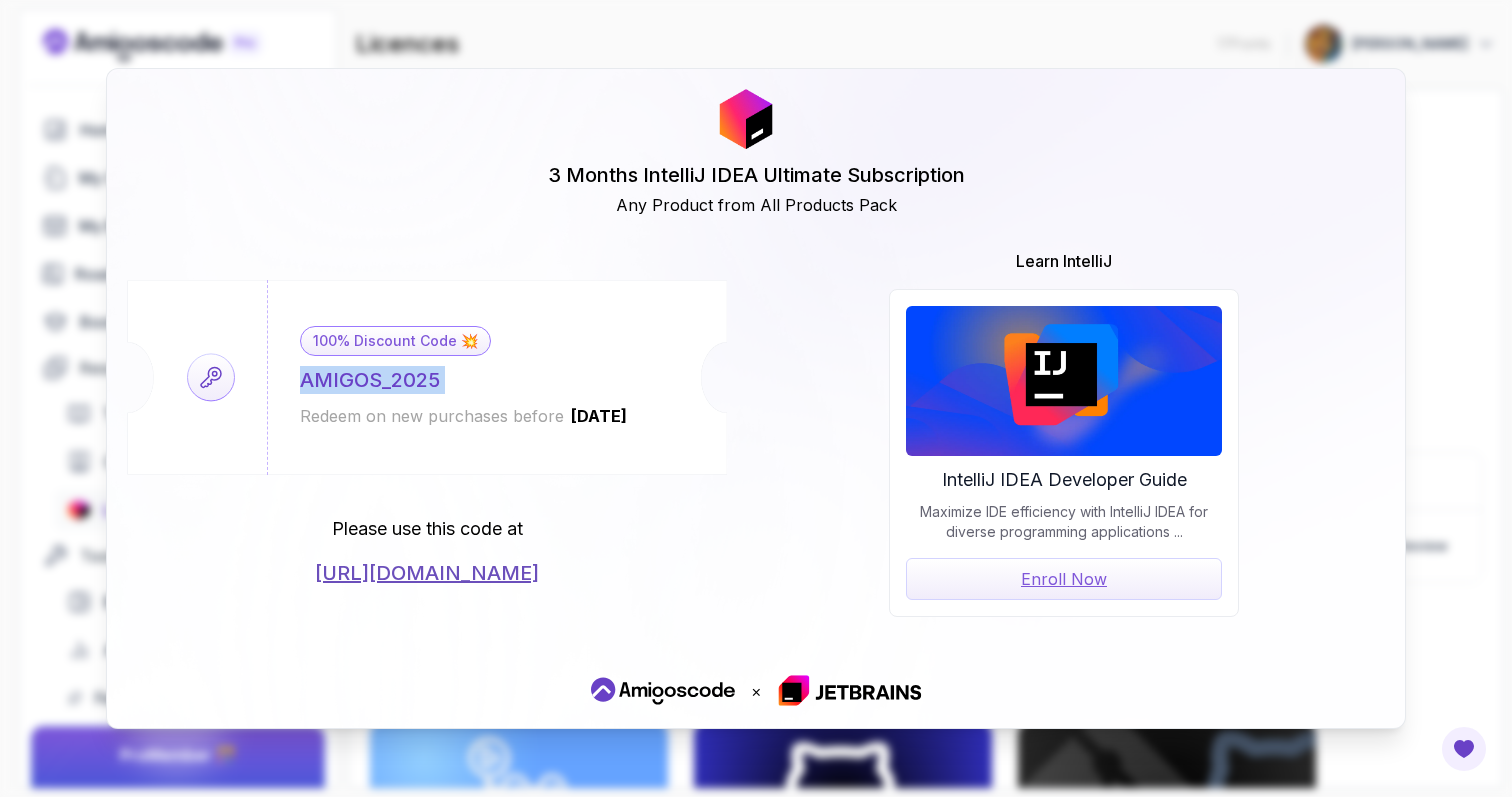 drag, startPoint x: 461, startPoint y: 383, endPoint x: 306, endPoint y: 380, distance: 155.02902 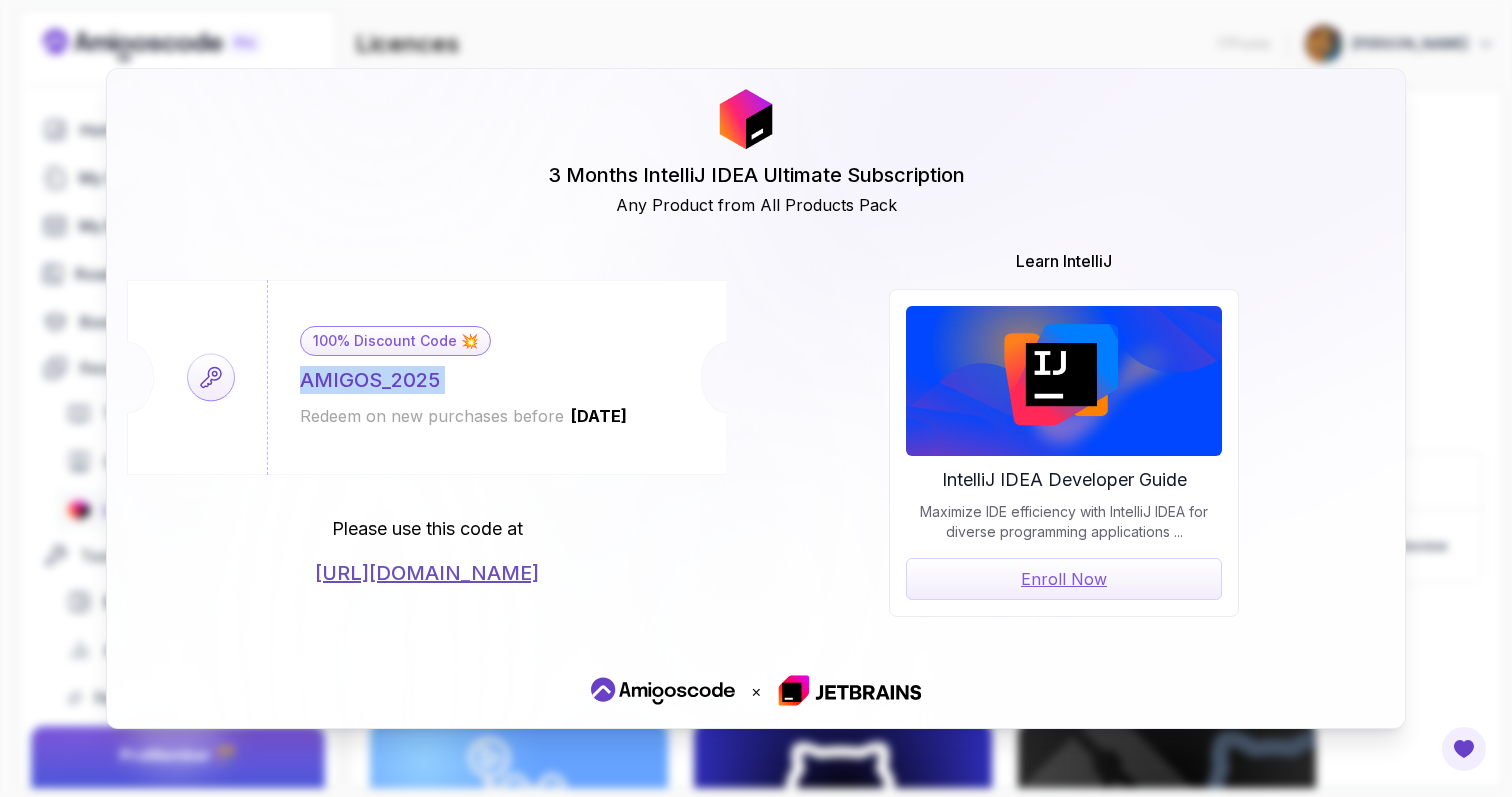 click on "100% Discount Code 💥 AMIGOS_2025 Redeem on new purchases before   2026-06-12" at bounding box center [464, 377] 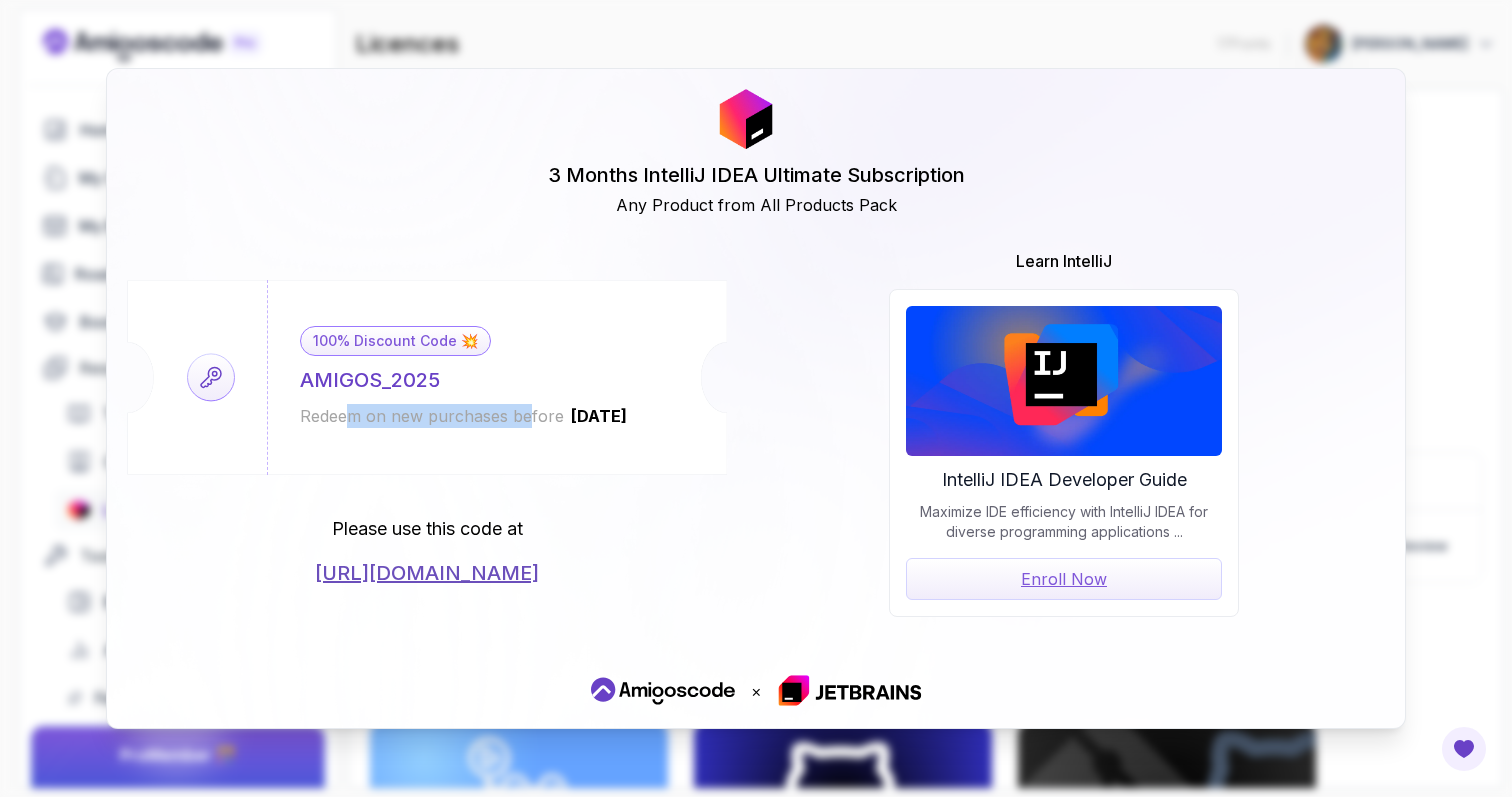 drag, startPoint x: 521, startPoint y: 422, endPoint x: 347, endPoint y: 423, distance: 174.00287 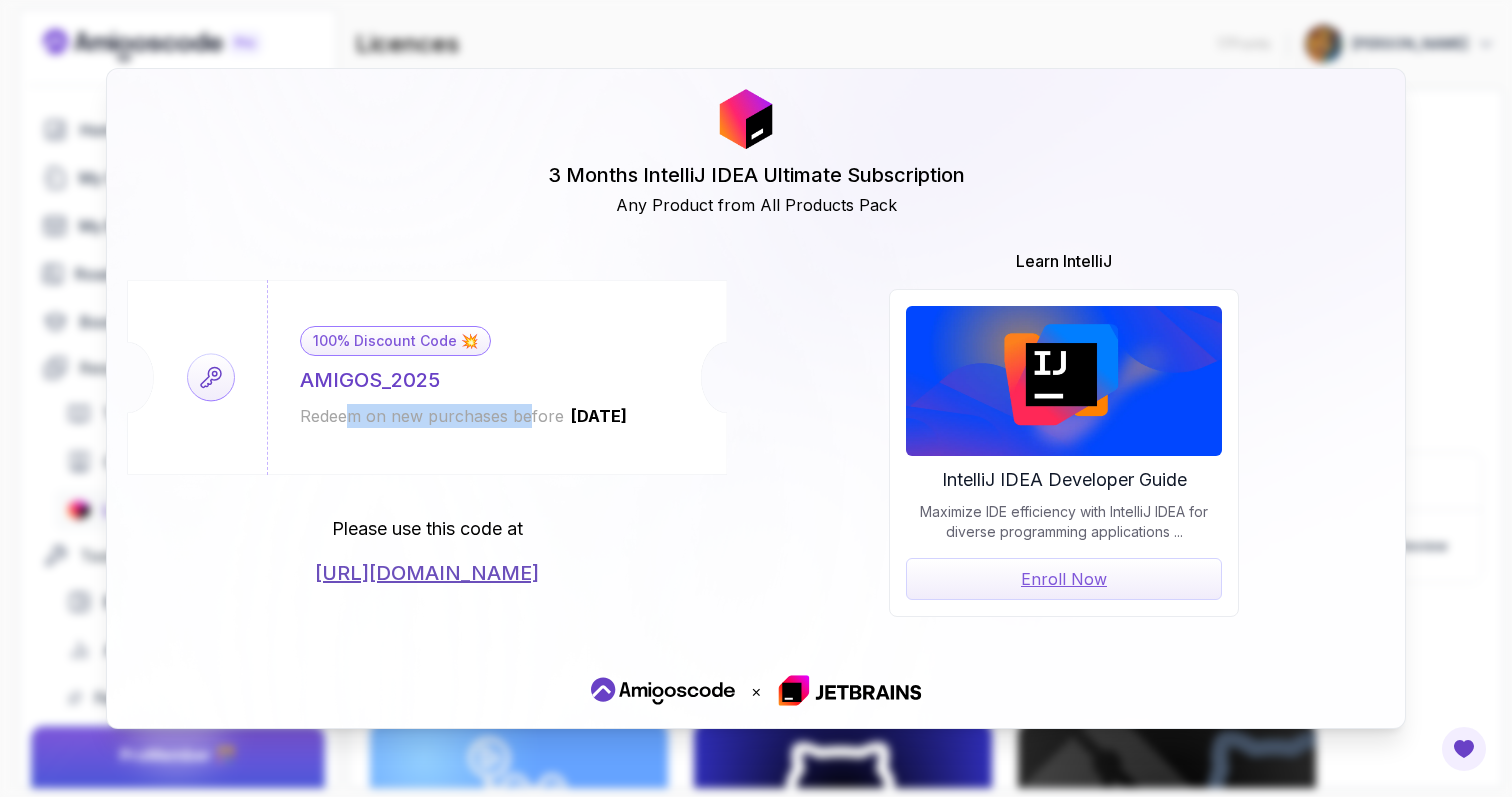 click on "Redeem on new purchases before   2026-06-12" at bounding box center [464, 416] 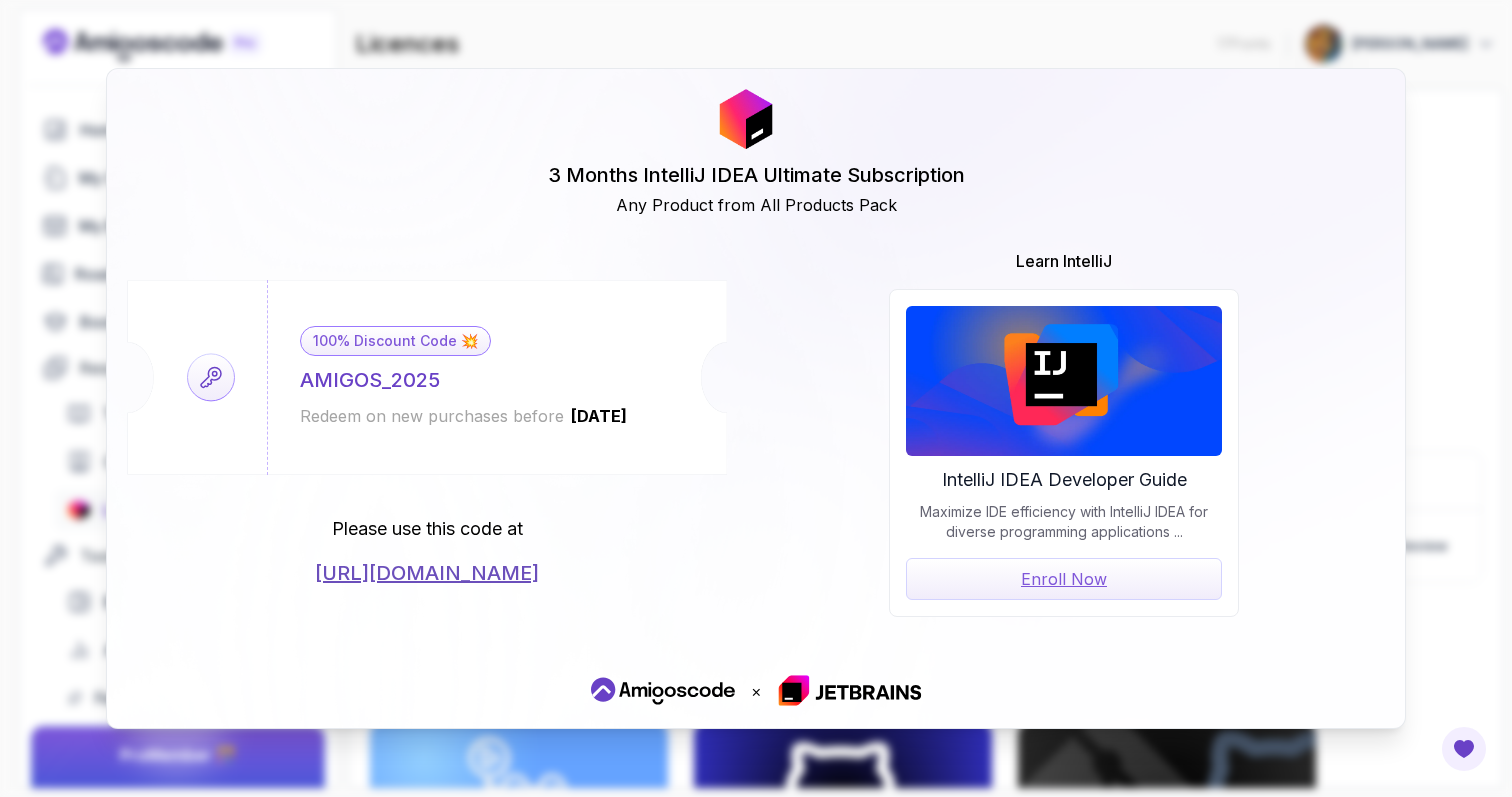 click on "3 Months IntelliJ IDEA Ultimate Subscription Any Product from All Products Pack 100% Discount Code 💥 AMIGOS_2025 Redeem on new purchases before   2026-06-12 Please use this code at https://jetbrains.com/store/redeem/ Learn IntelliJ IntelliJ IDEA Developer Guide Maximize IDE efficiency with IntelliJ IDEA for diverse programming applications ... Enroll Now ×" at bounding box center (756, 398) 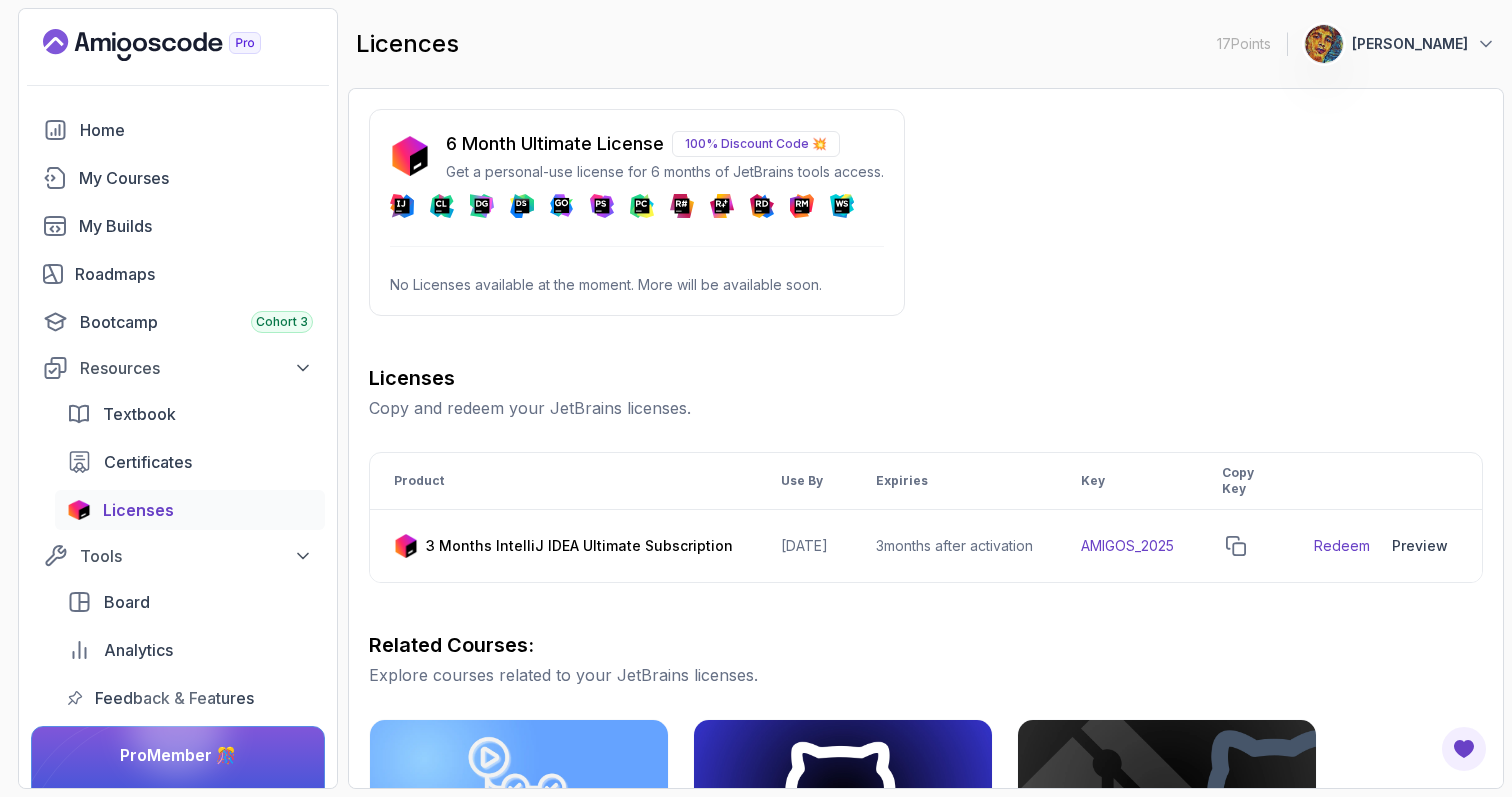 drag, startPoint x: 715, startPoint y: 204, endPoint x: 869, endPoint y: 198, distance: 154.11684 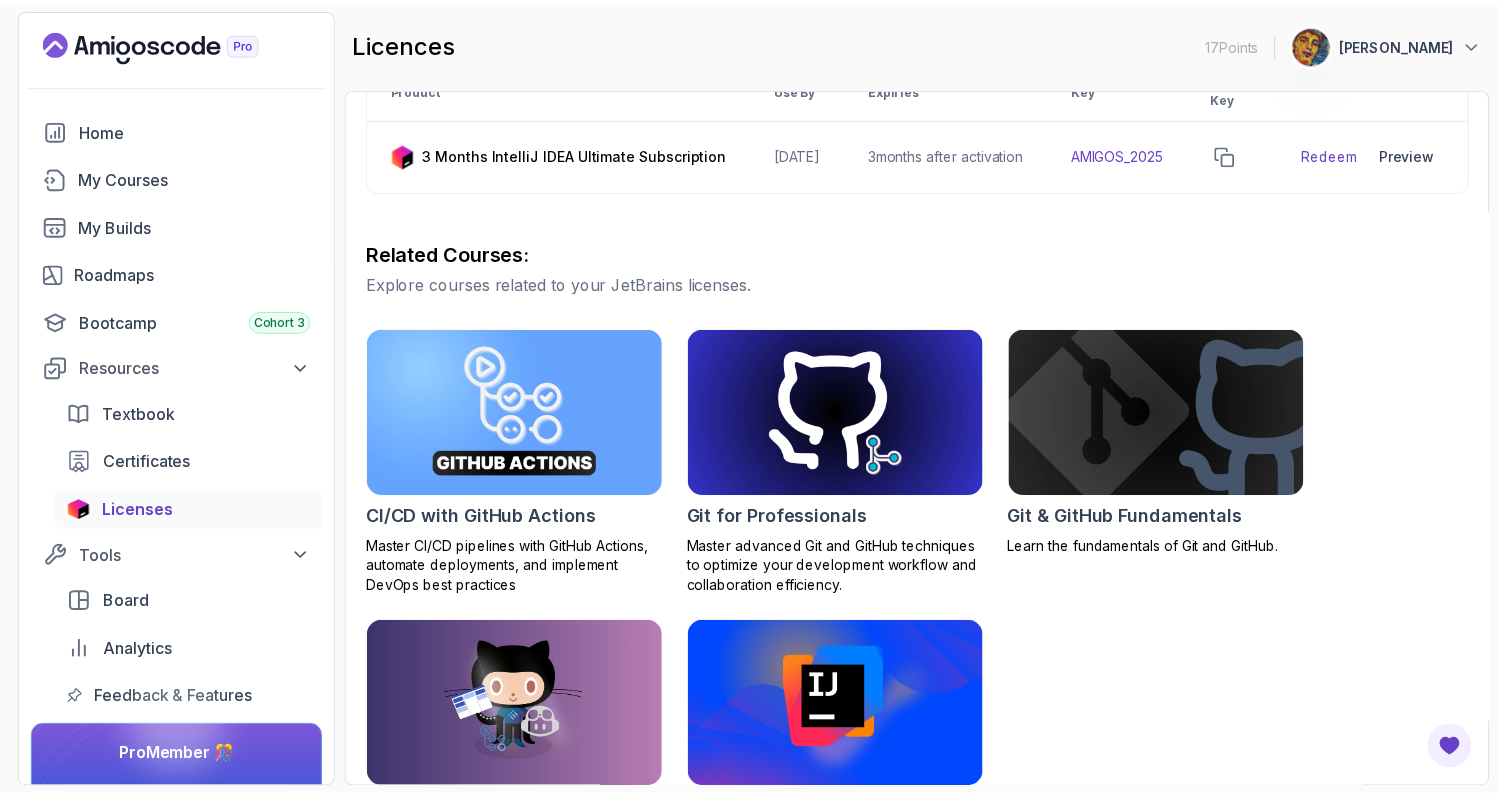 scroll, scrollTop: 527, scrollLeft: 0, axis: vertical 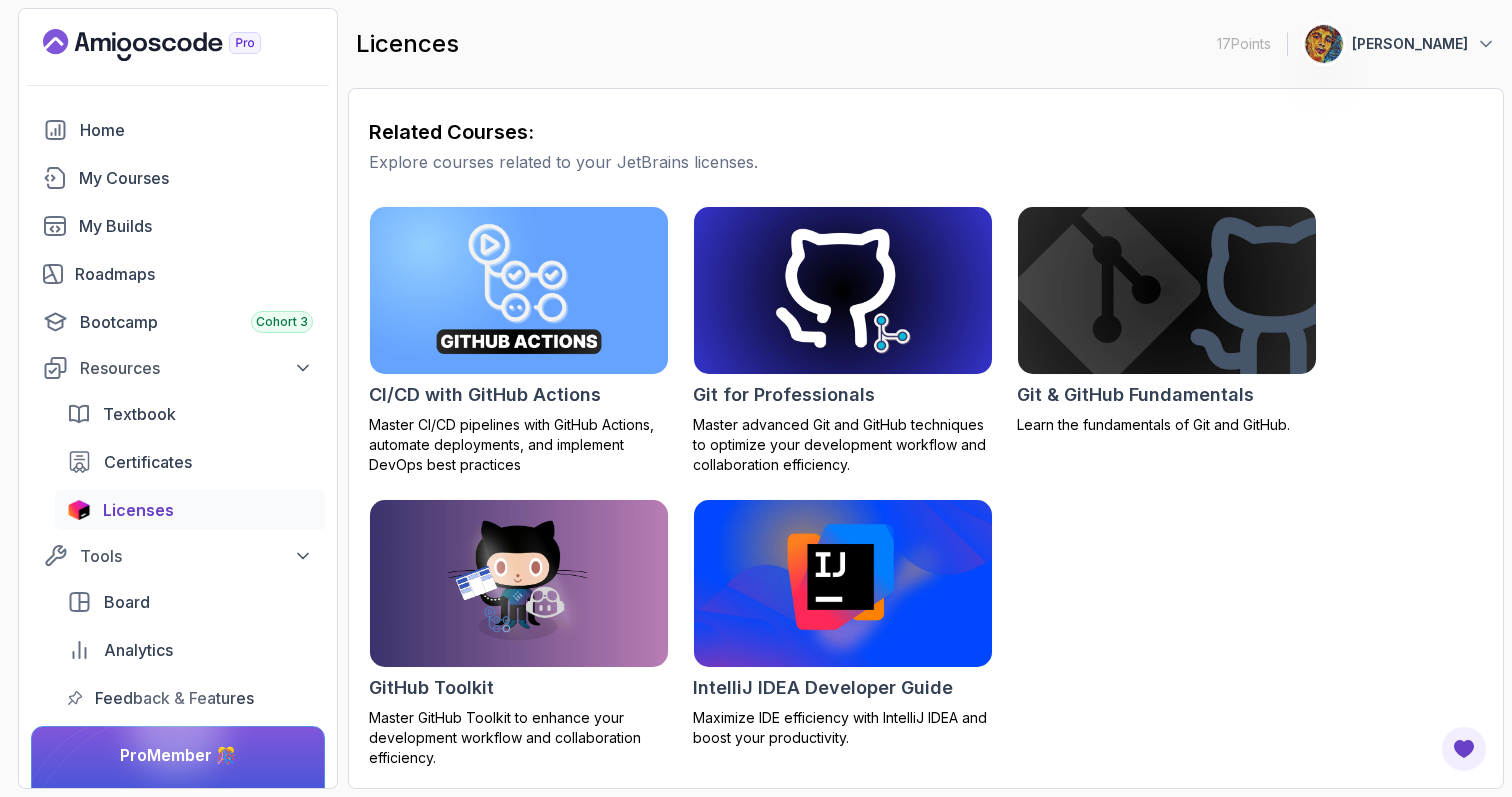 click at bounding box center (843, 583) 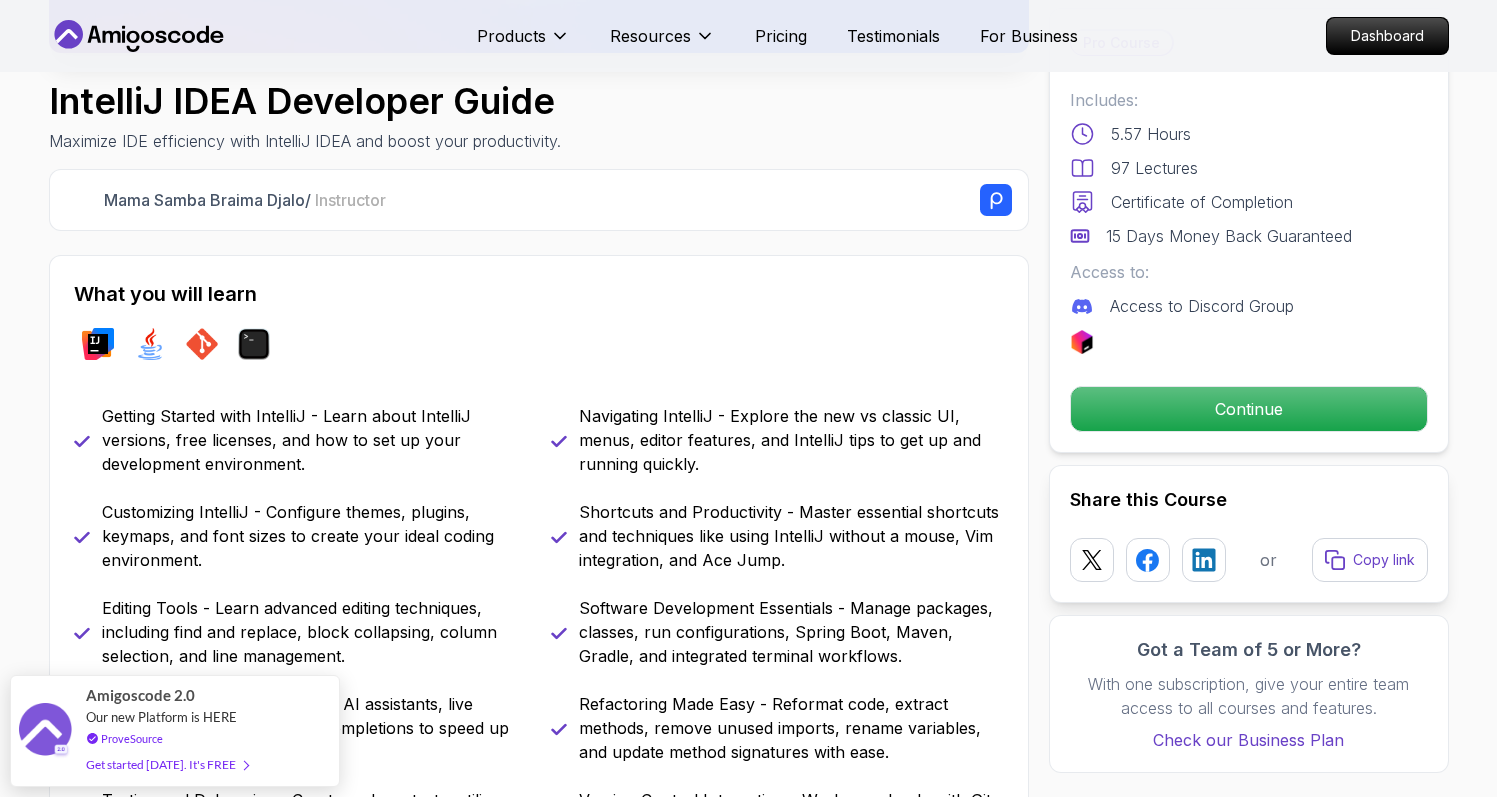 scroll, scrollTop: 636, scrollLeft: 0, axis: vertical 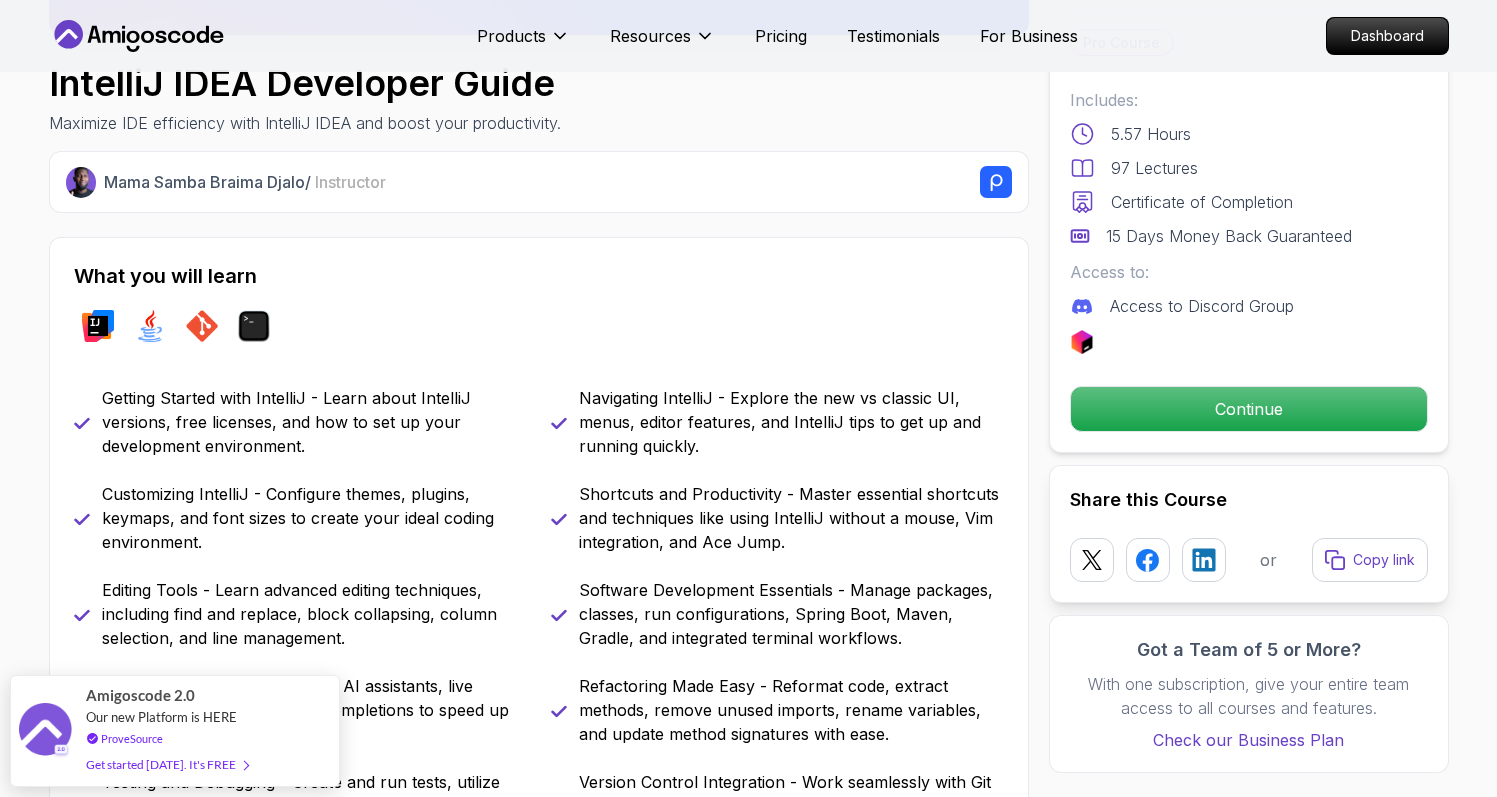 click on "Getting Started with IntelliJ - Learn about IntelliJ versions, free licenses, and how to set up your development environment. Navigating IntelliJ - Explore the new vs classic UI, menus, editor features, and IntelliJ tips to get up and running quickly. Customizing IntelliJ - Configure themes, plugins, keymaps, and font sizes to create your ideal coding environment. Shortcuts and Productivity - Master essential shortcuts and techniques like using IntelliJ without a mouse, Vim integration, and Ace Jump. Editing Tools - Learn advanced editing techniques, including find and replace, block collapsing, column selection, and line management. Software Development Essentials - Manage packages, classes, run configurations, Spring Boot, Maven, Gradle, and integrated terminal workflows. AI-Powered Coding - Leverage AI assistants, live templates, and full-line code completions to speed up development. Advanced Tools - Use built-in support for Spring Boot, Docker, Kubernetes, databases, and SSH for full-stack development." at bounding box center (539, 662) 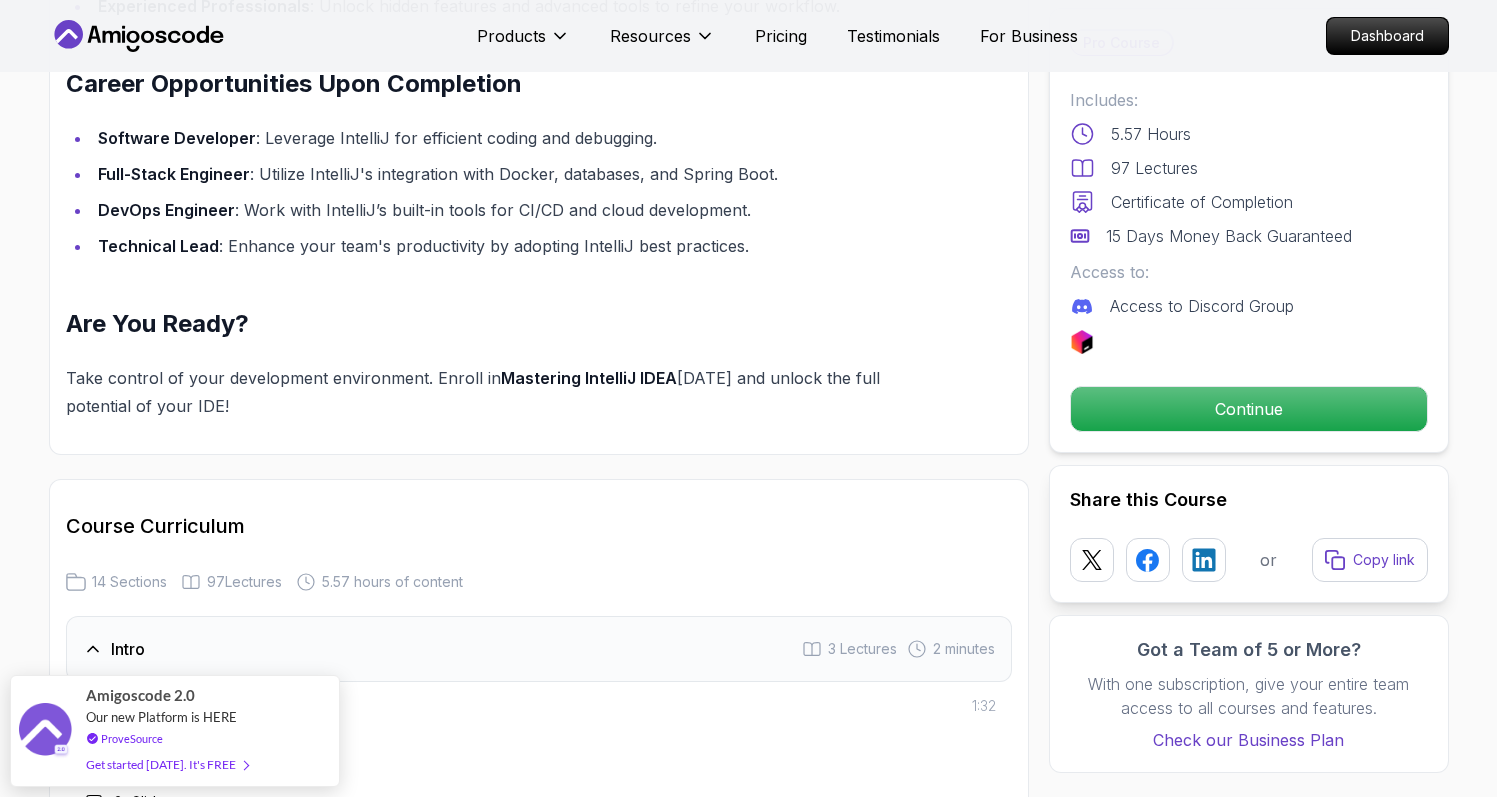 scroll, scrollTop: 2593, scrollLeft: 0, axis: vertical 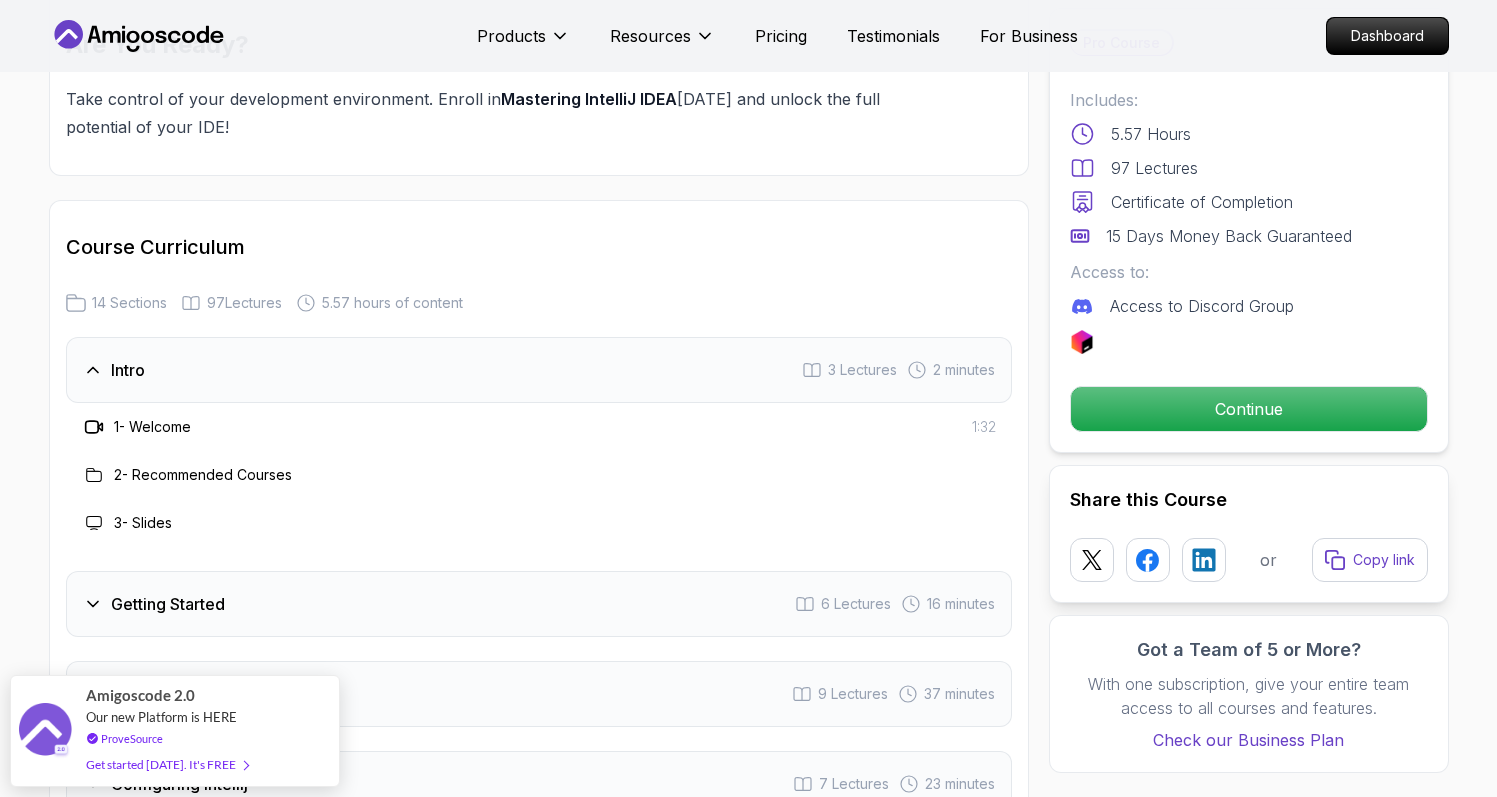 click on "Intro 3   Lectures     2 minutes" at bounding box center [539, 370] 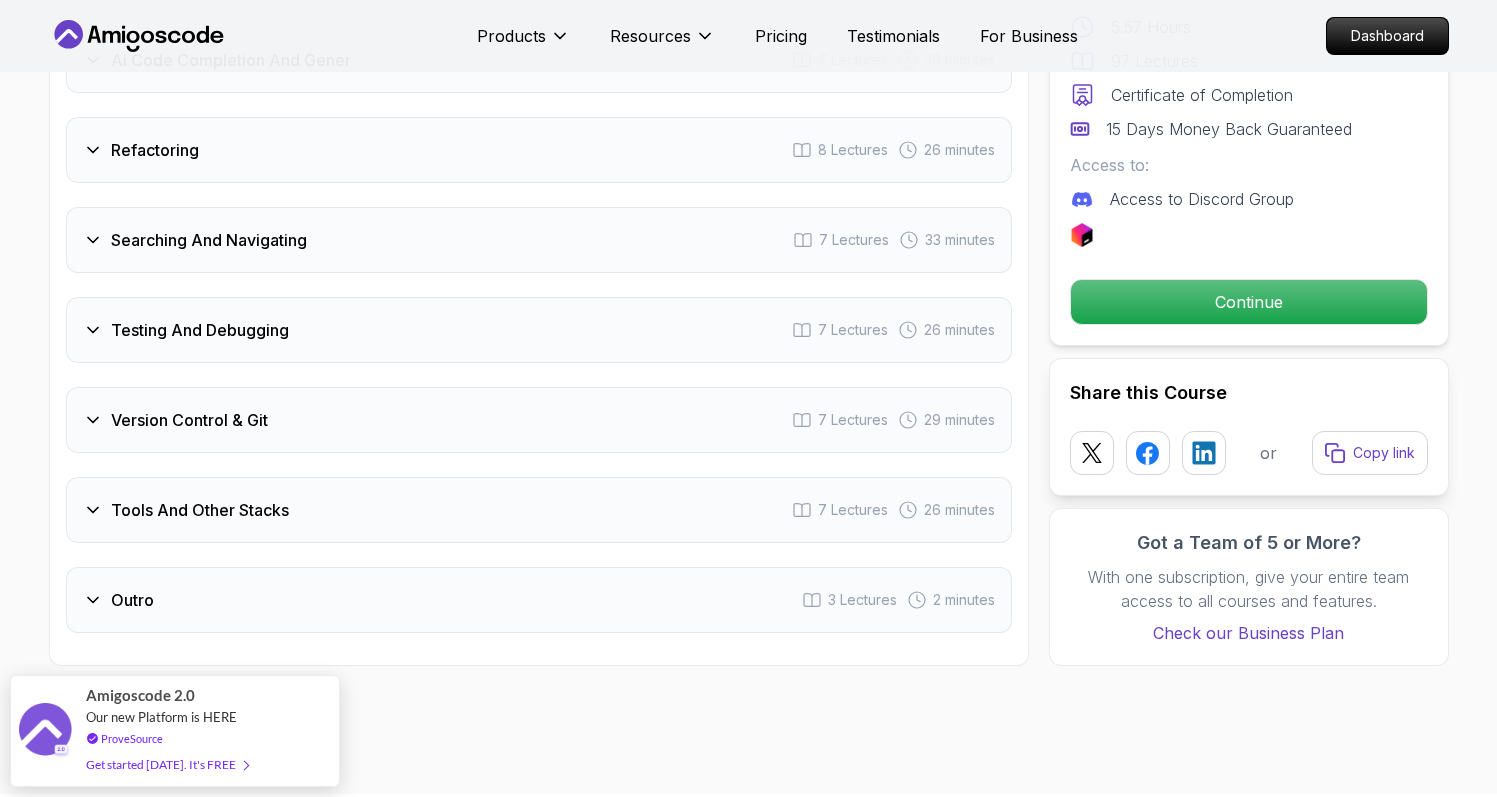 scroll, scrollTop: 3499, scrollLeft: 0, axis: vertical 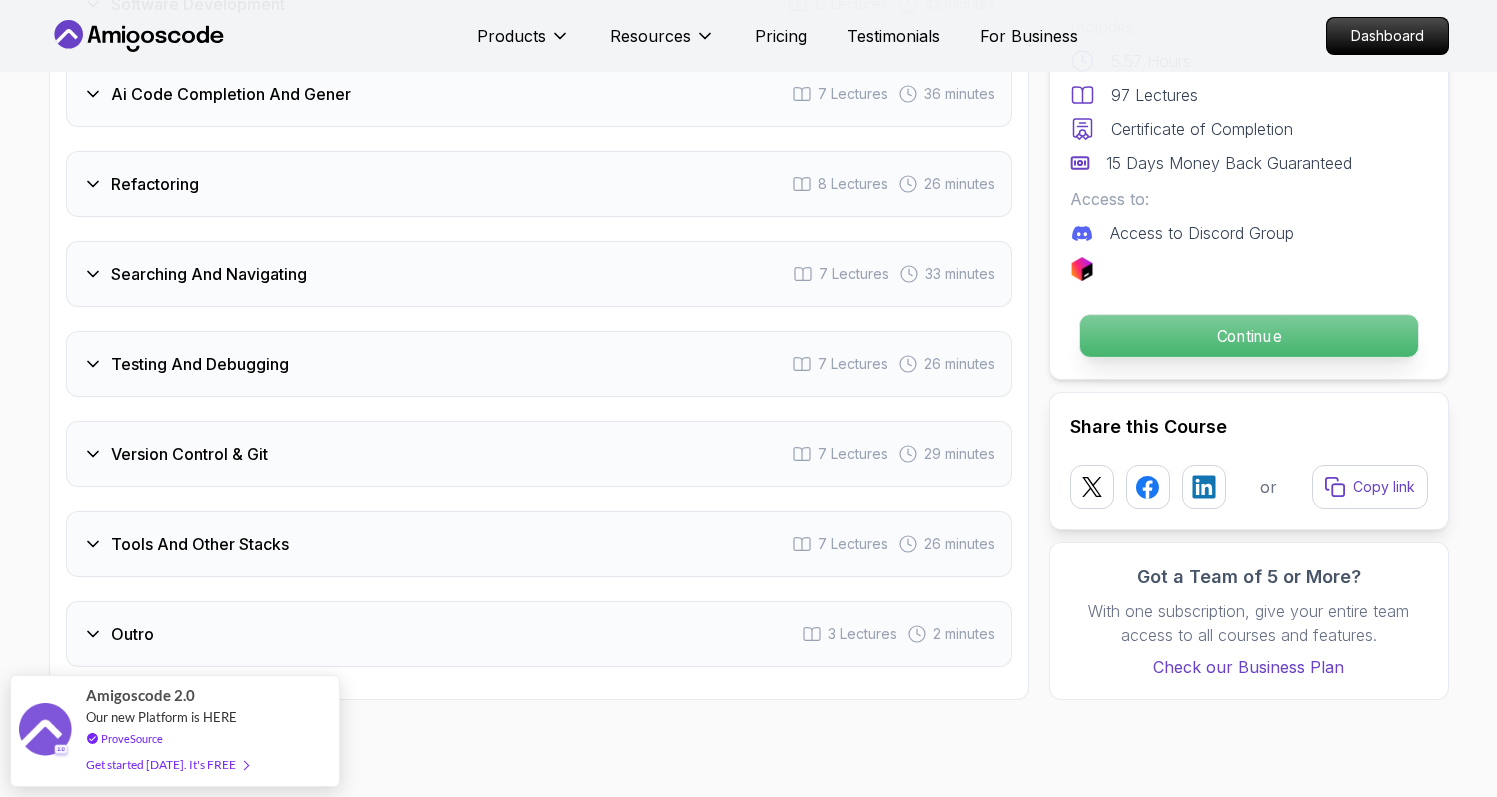 click on "Continue" at bounding box center (1248, 336) 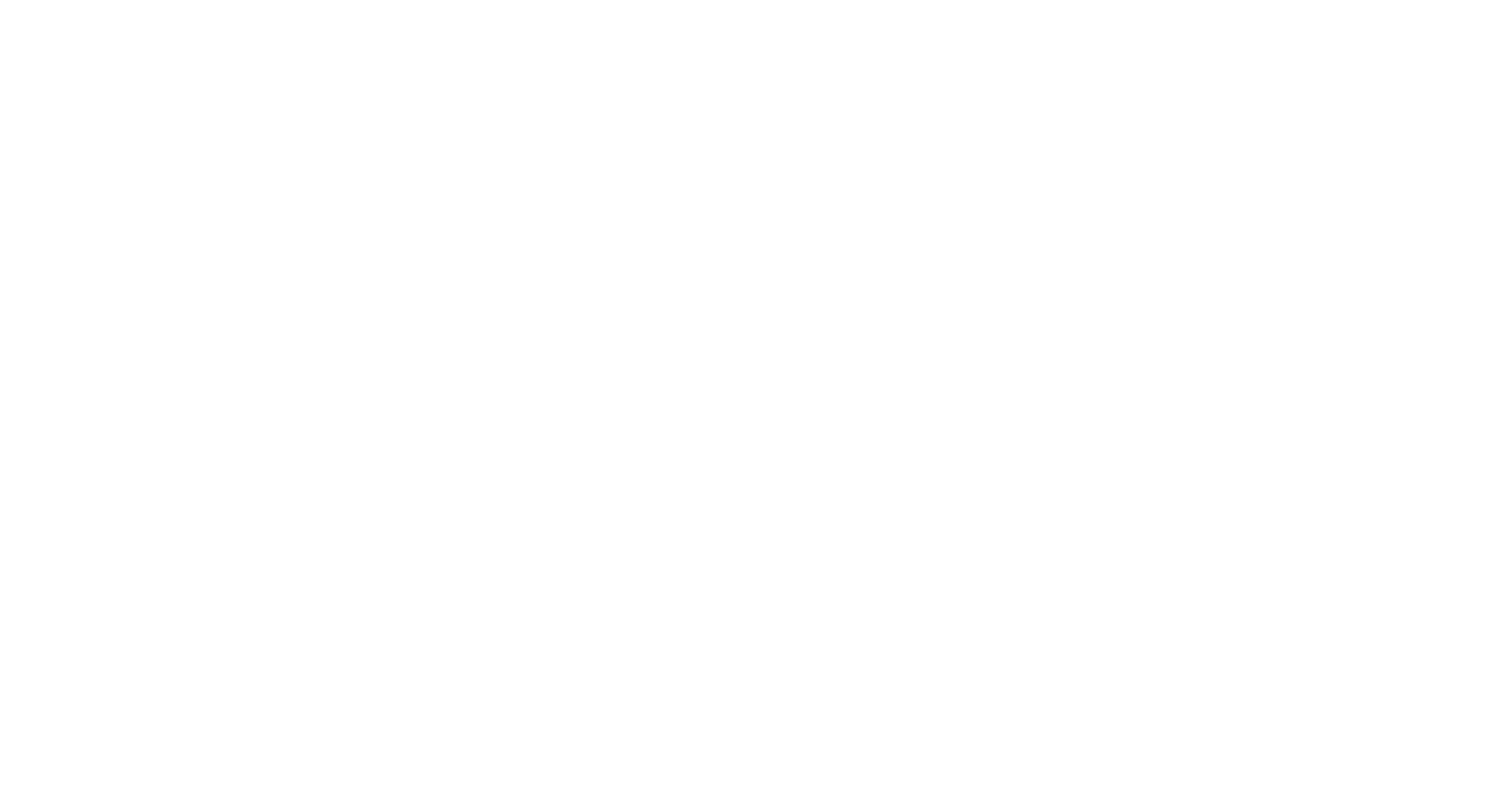 scroll, scrollTop: 0, scrollLeft: 0, axis: both 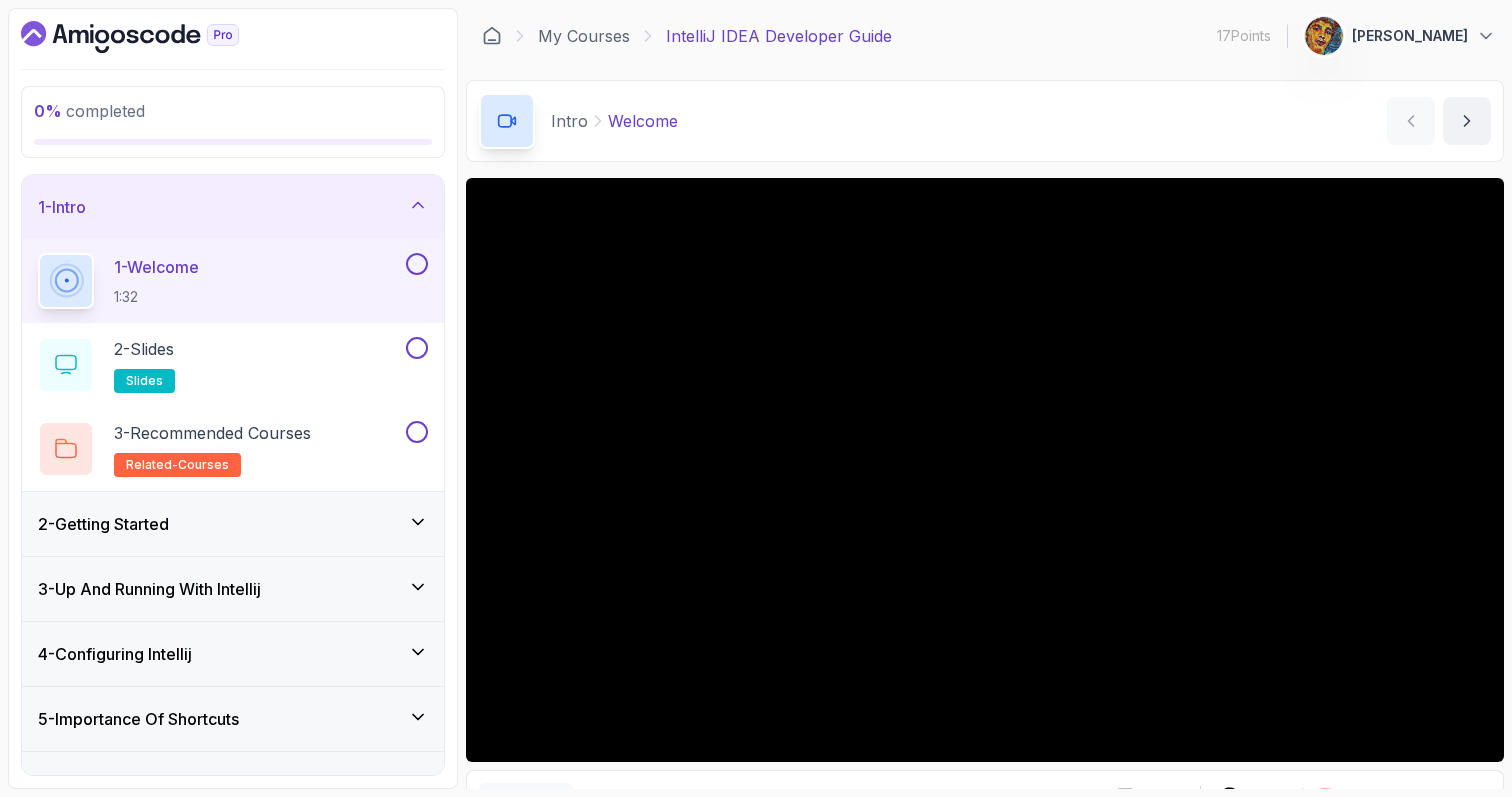 click on "My Courses IntelliJ IDEA Developer Guide 17  Points 1 Abdullah" at bounding box center (985, 36) 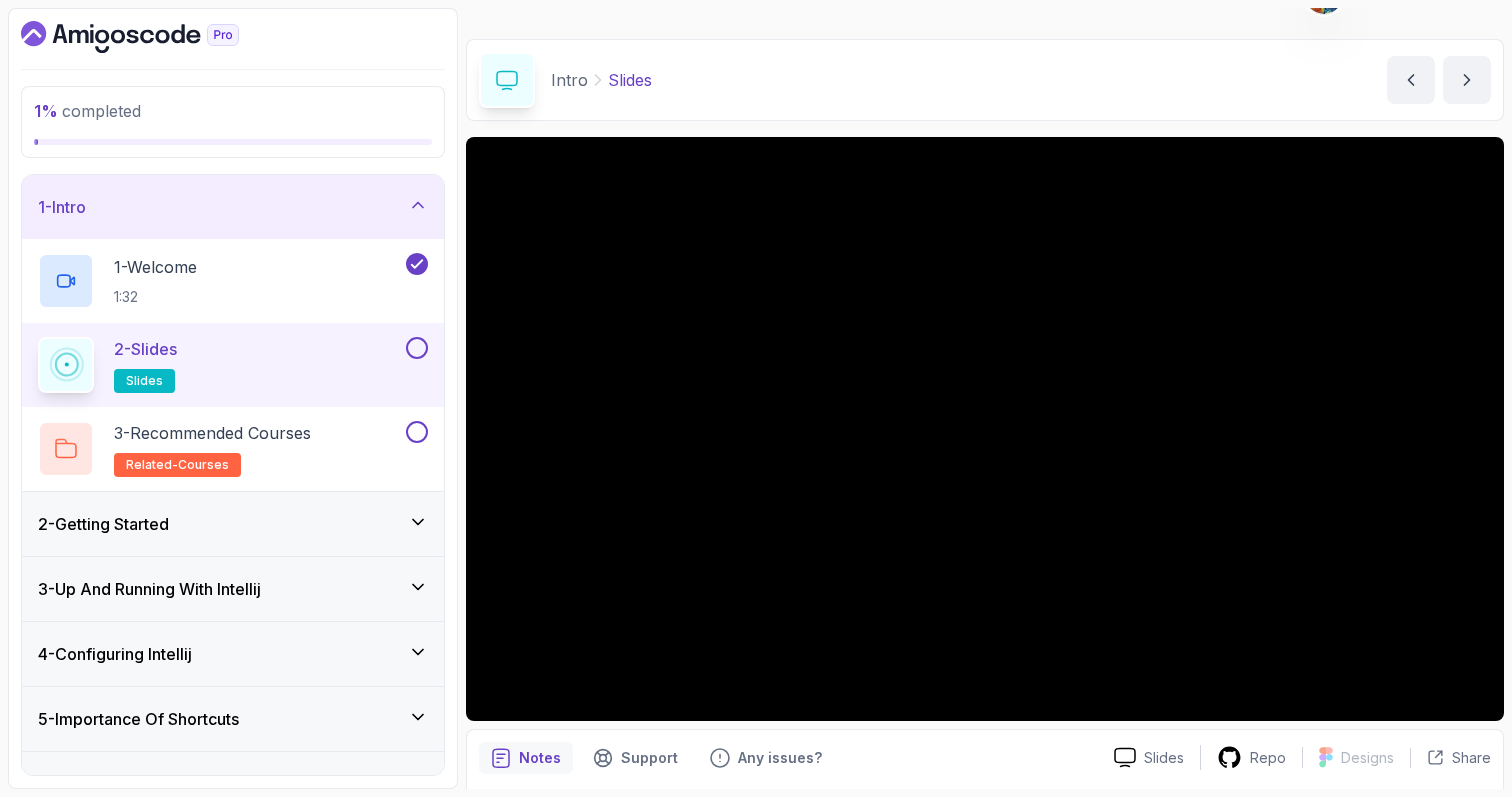 scroll, scrollTop: 43, scrollLeft: 0, axis: vertical 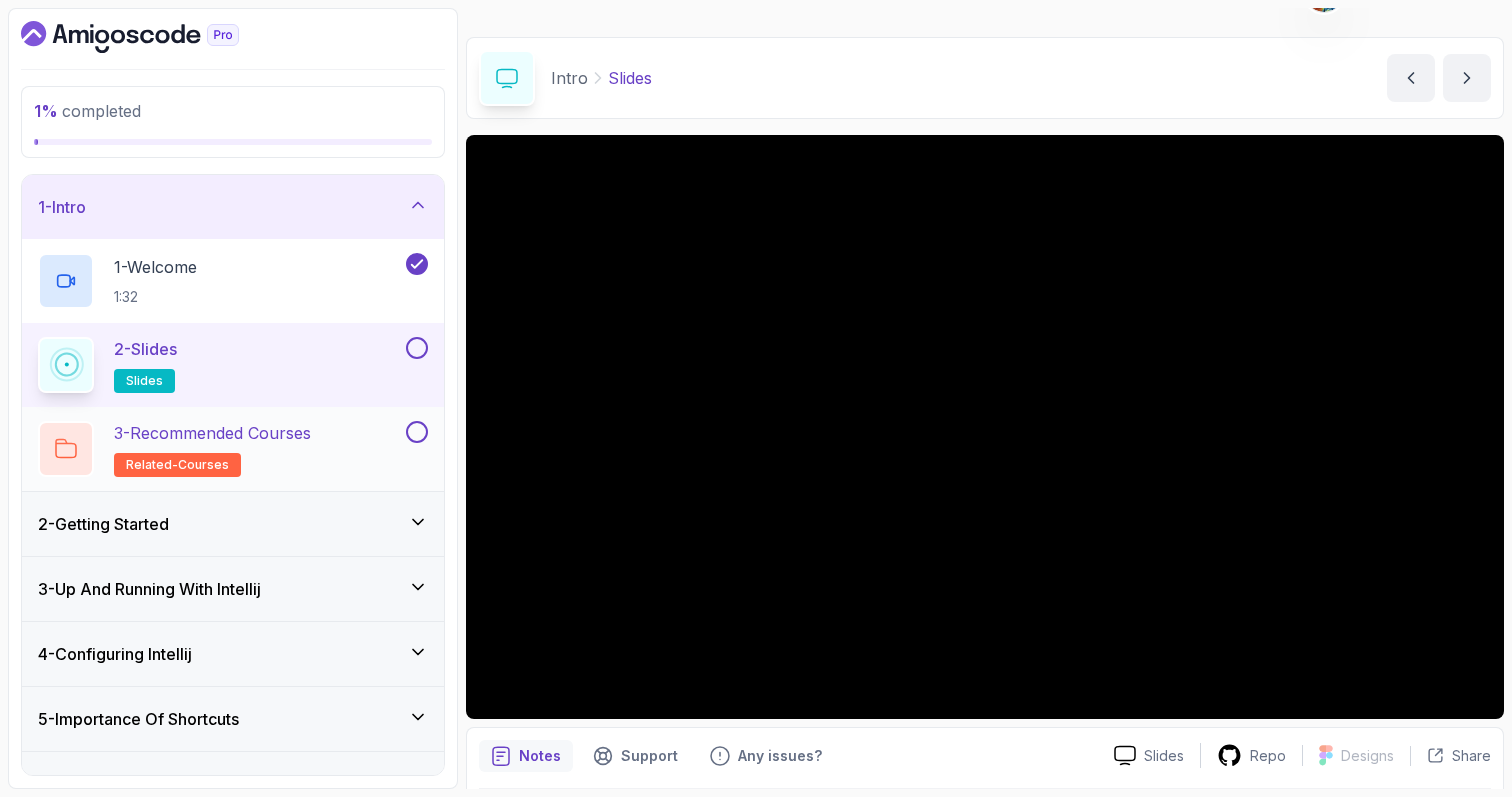 click on "3  -  Recommended Courses related-courses" at bounding box center [233, 449] 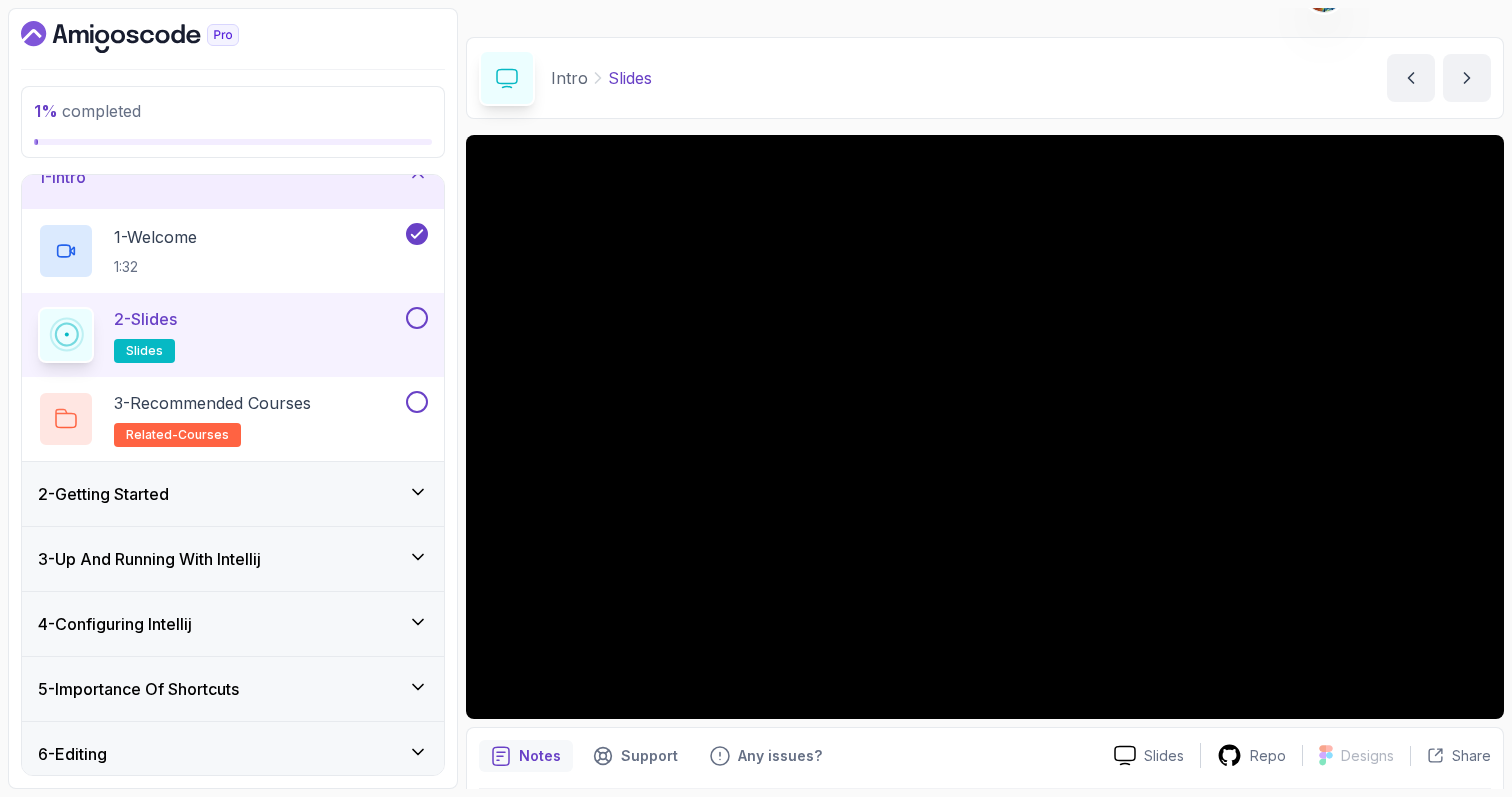 scroll, scrollTop: 56, scrollLeft: 0, axis: vertical 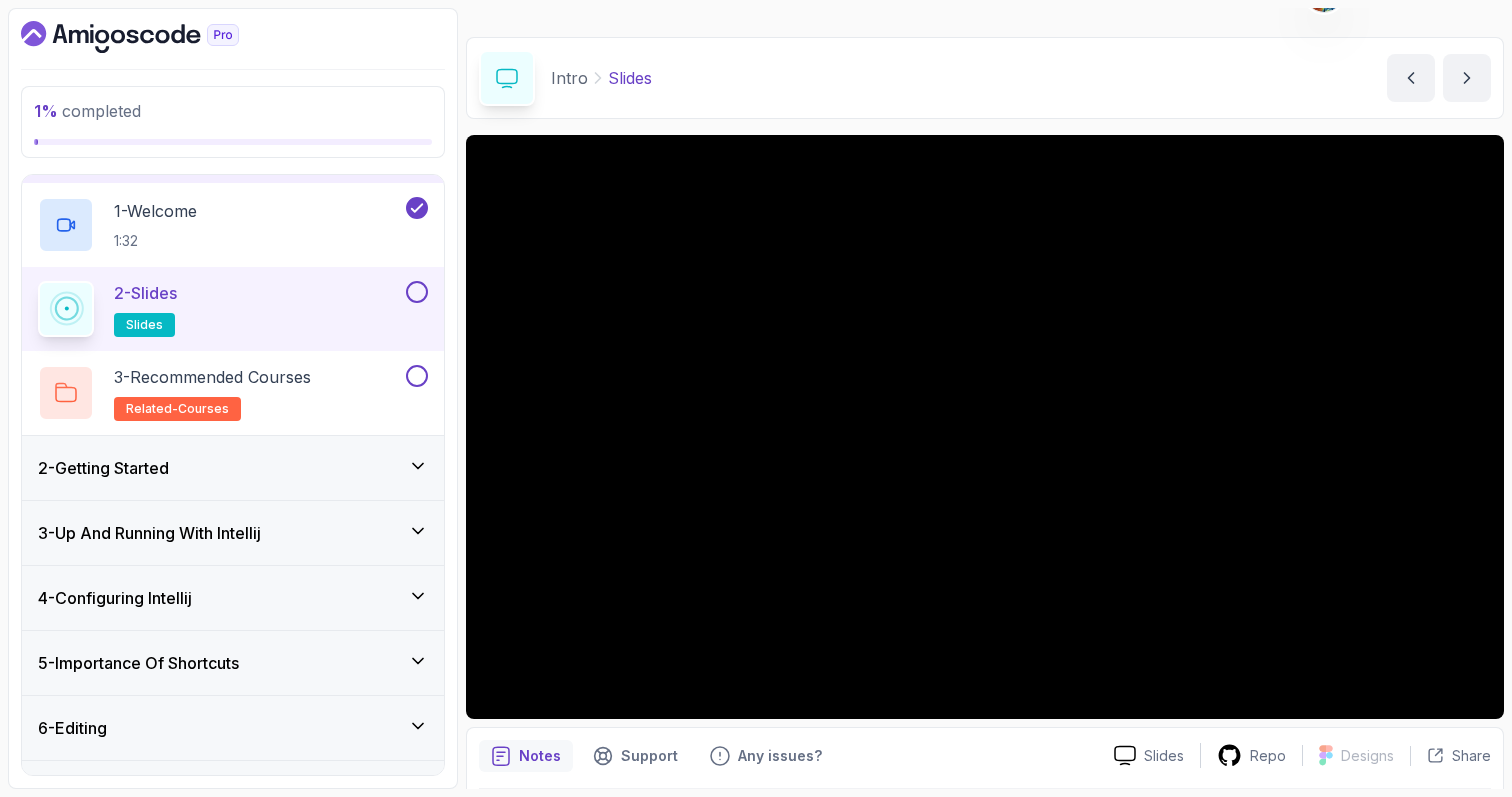 click on "2  -  Getting Started" at bounding box center [233, 468] 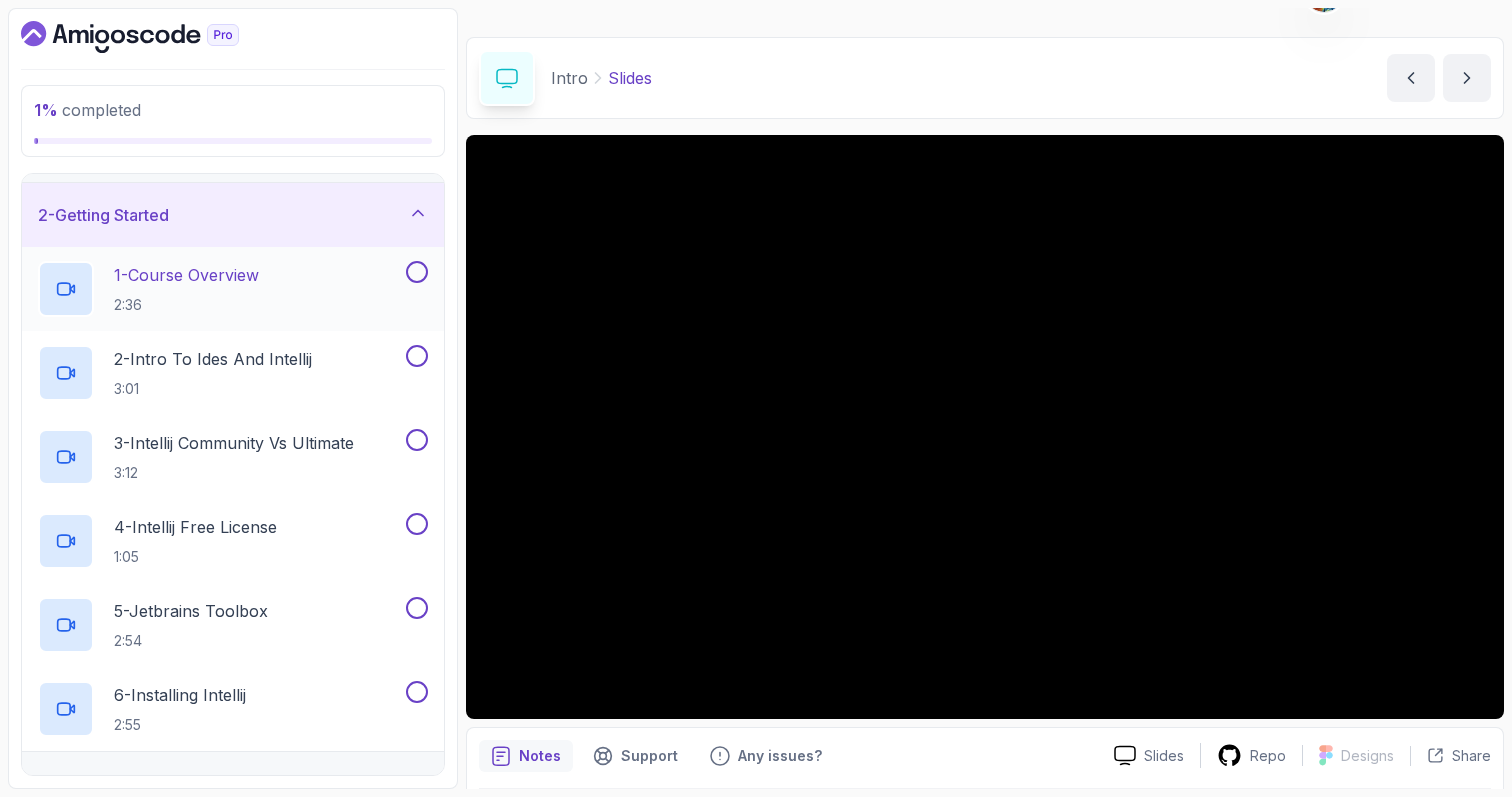 click on "1  -  Course Overview" at bounding box center [186, 275] 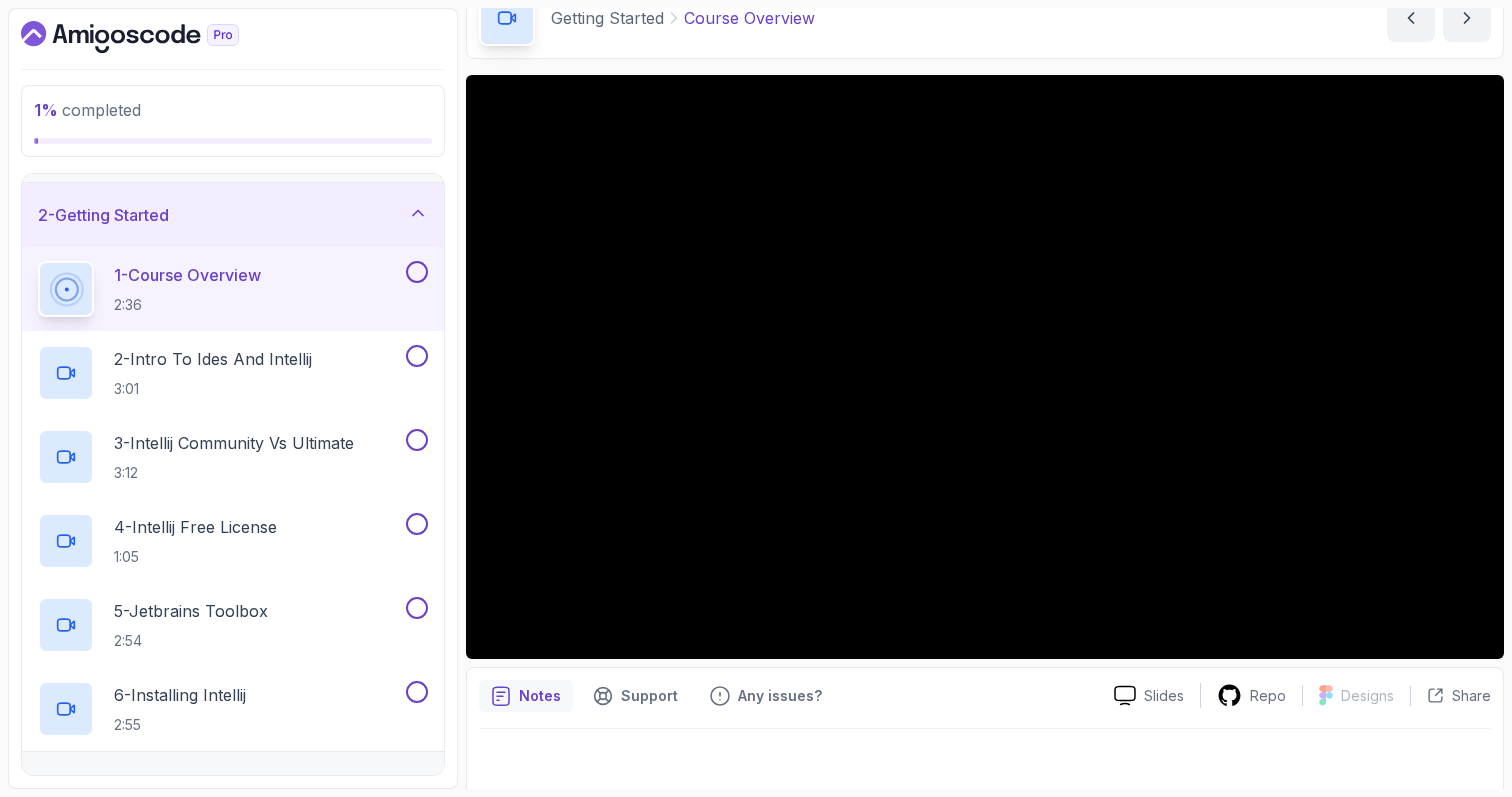 scroll, scrollTop: 112, scrollLeft: 0, axis: vertical 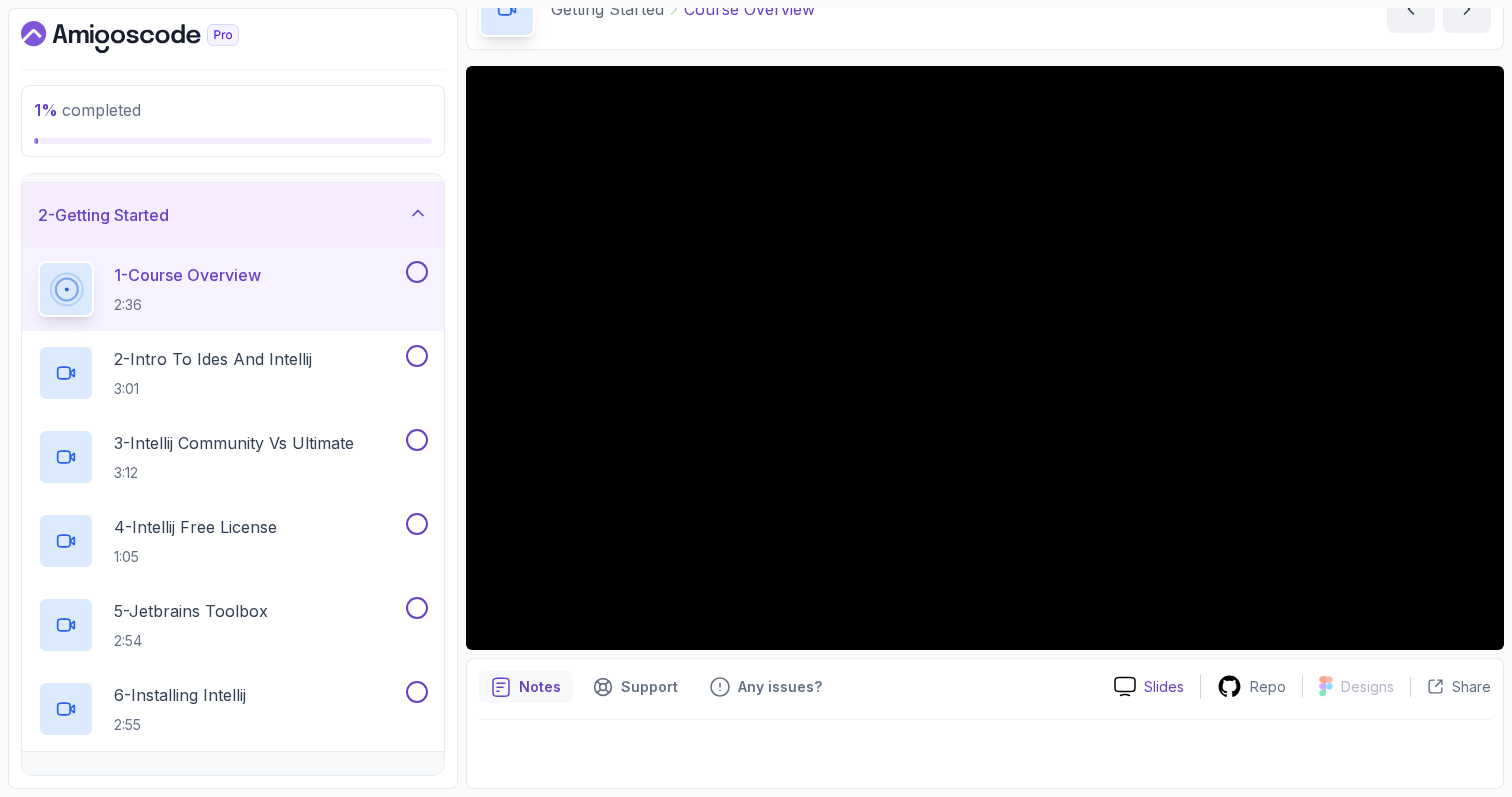 click on "Slides" at bounding box center [1164, 687] 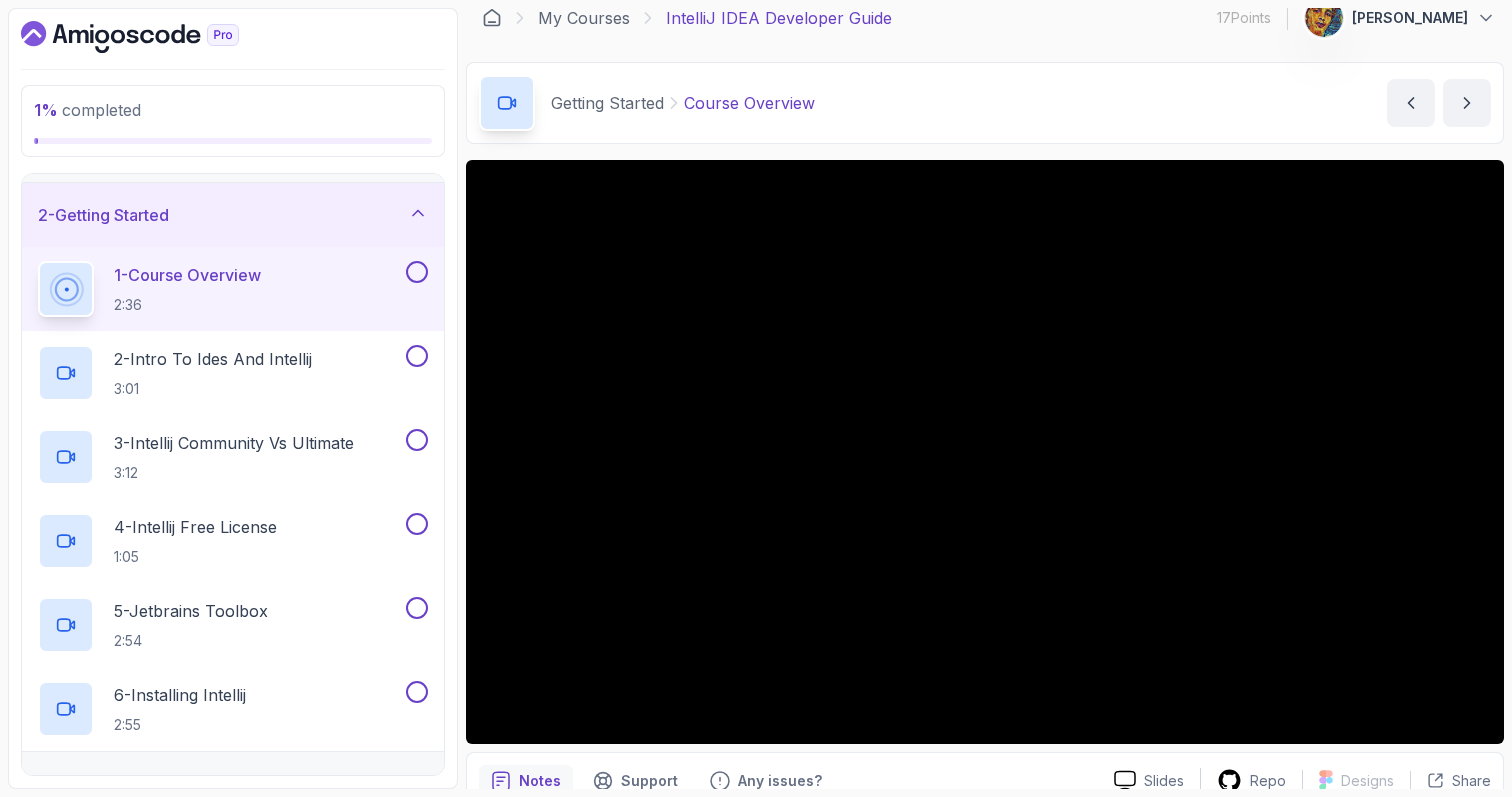 scroll, scrollTop: 0, scrollLeft: 0, axis: both 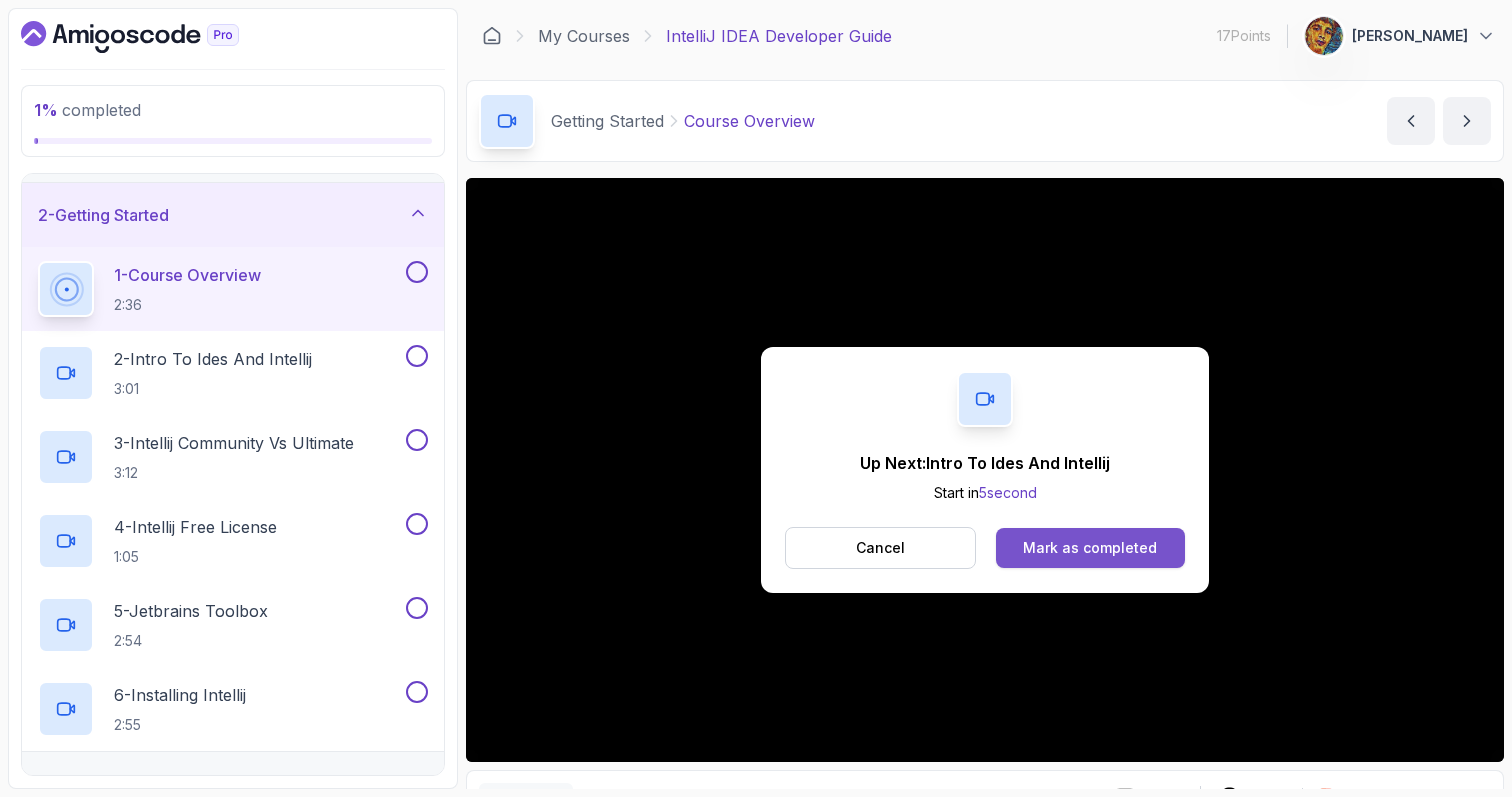 click on "Mark as completed" at bounding box center (1090, 548) 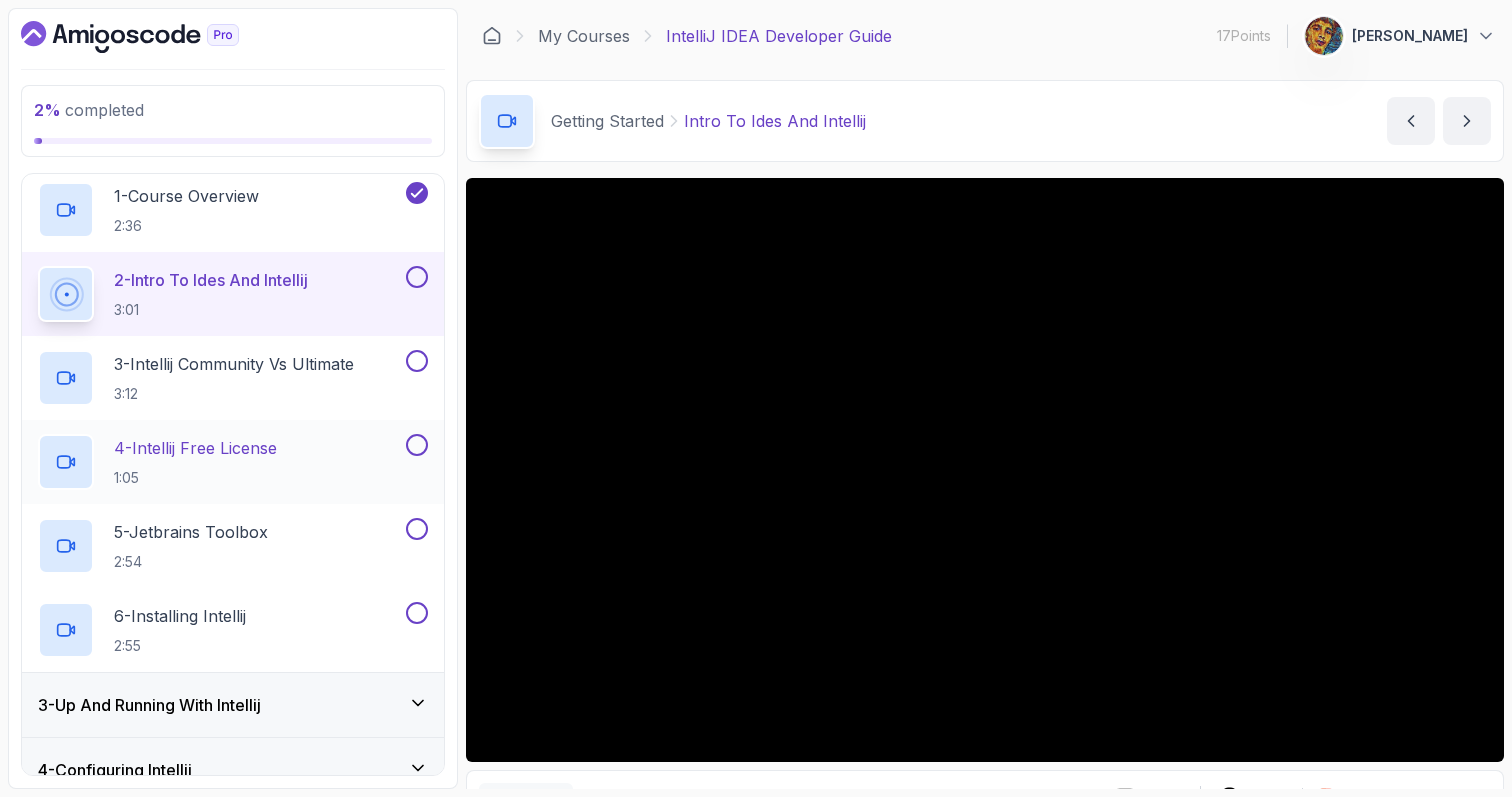 scroll, scrollTop: 131, scrollLeft: 0, axis: vertical 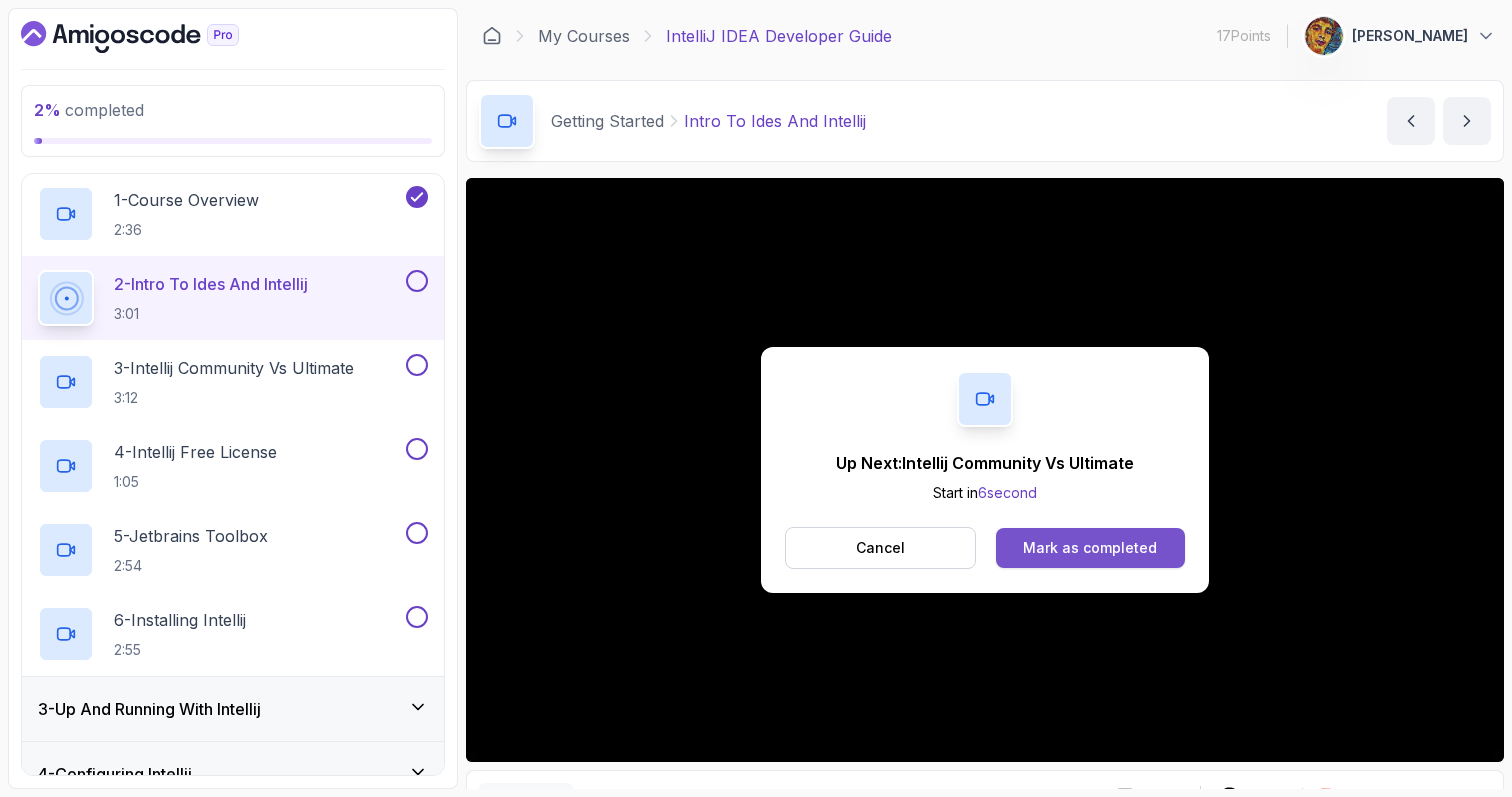 click on "Mark as completed" at bounding box center [1090, 548] 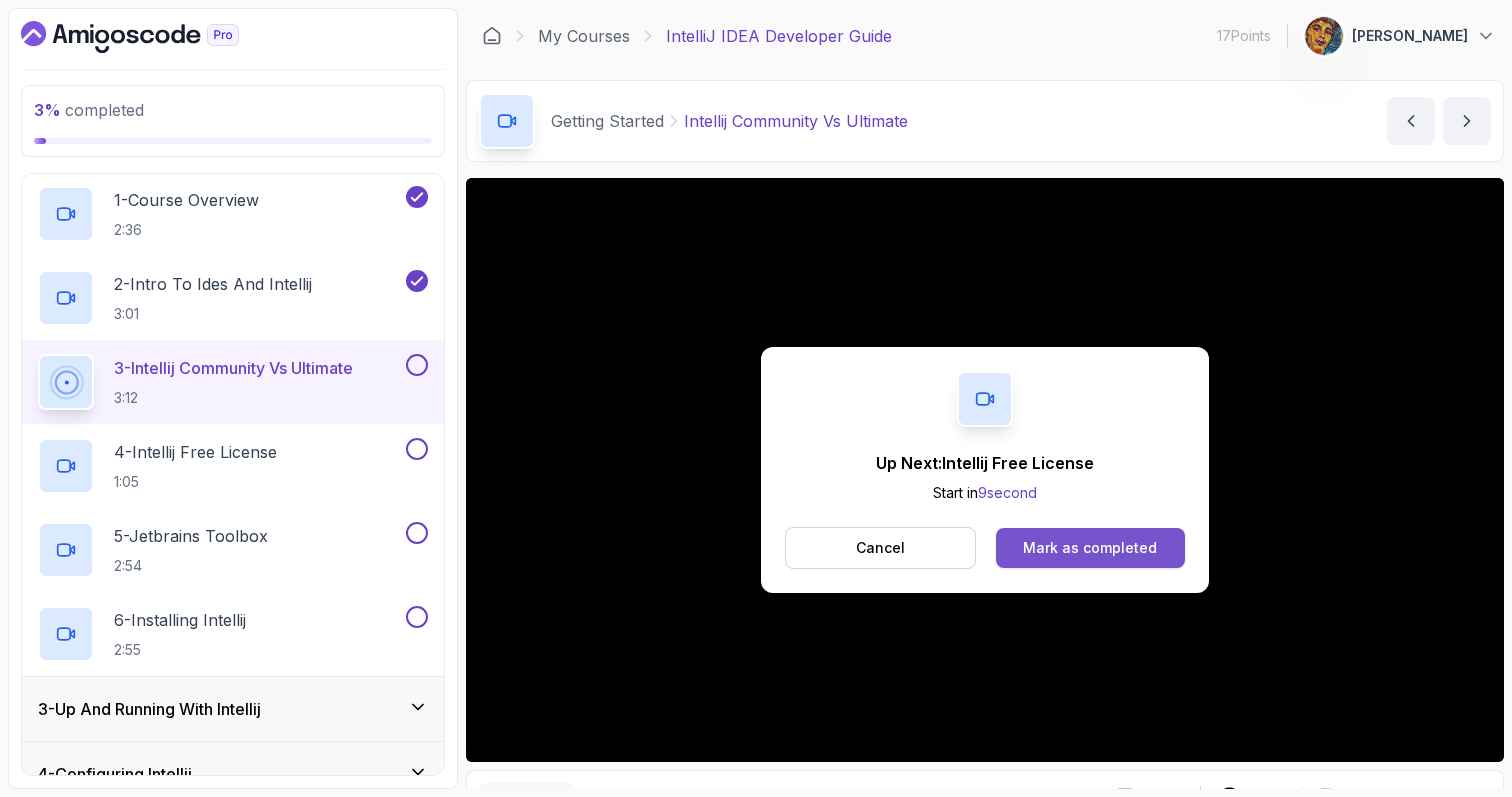 click on "Mark as completed" at bounding box center (1090, 548) 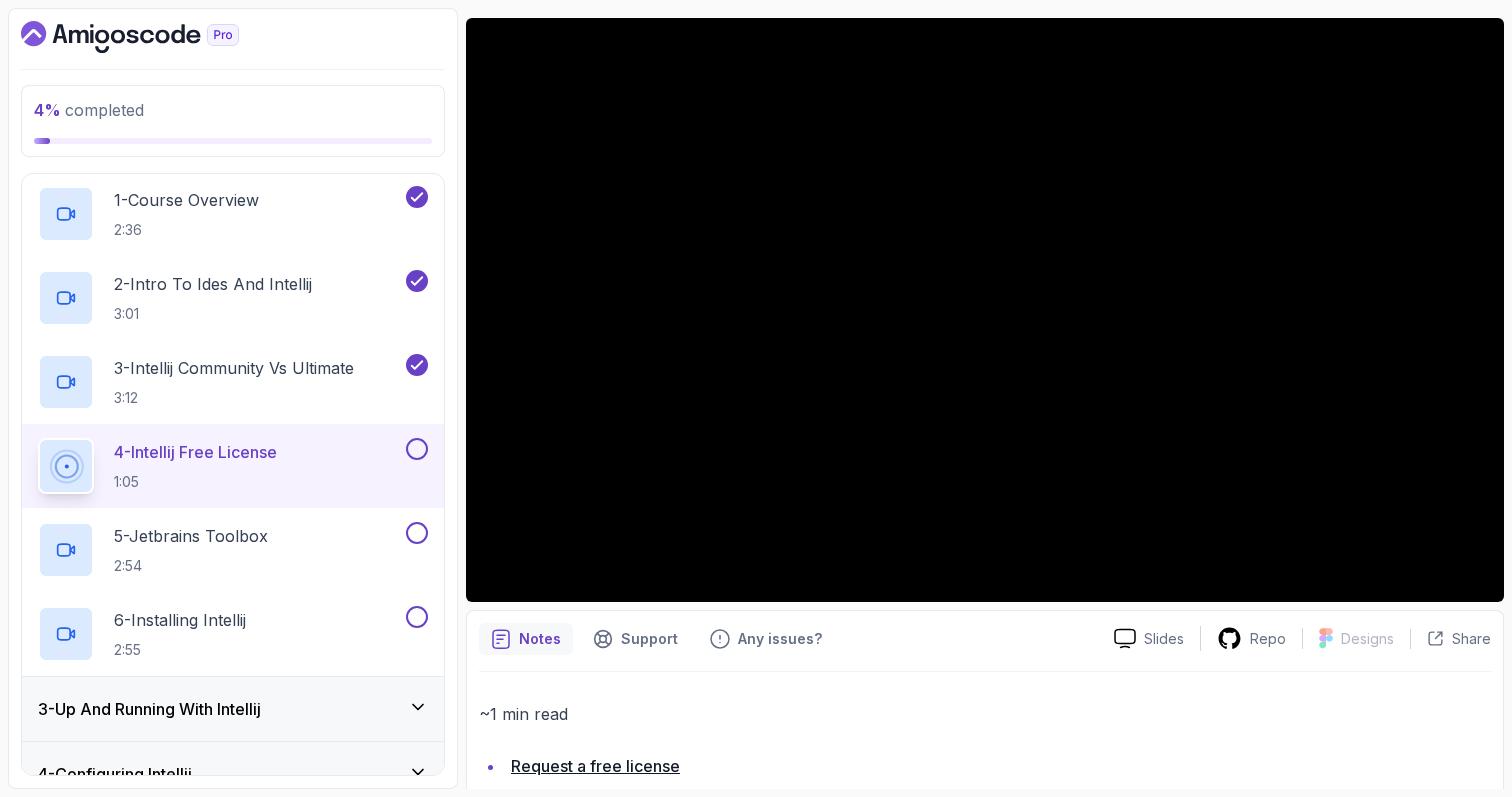 scroll, scrollTop: 200, scrollLeft: 0, axis: vertical 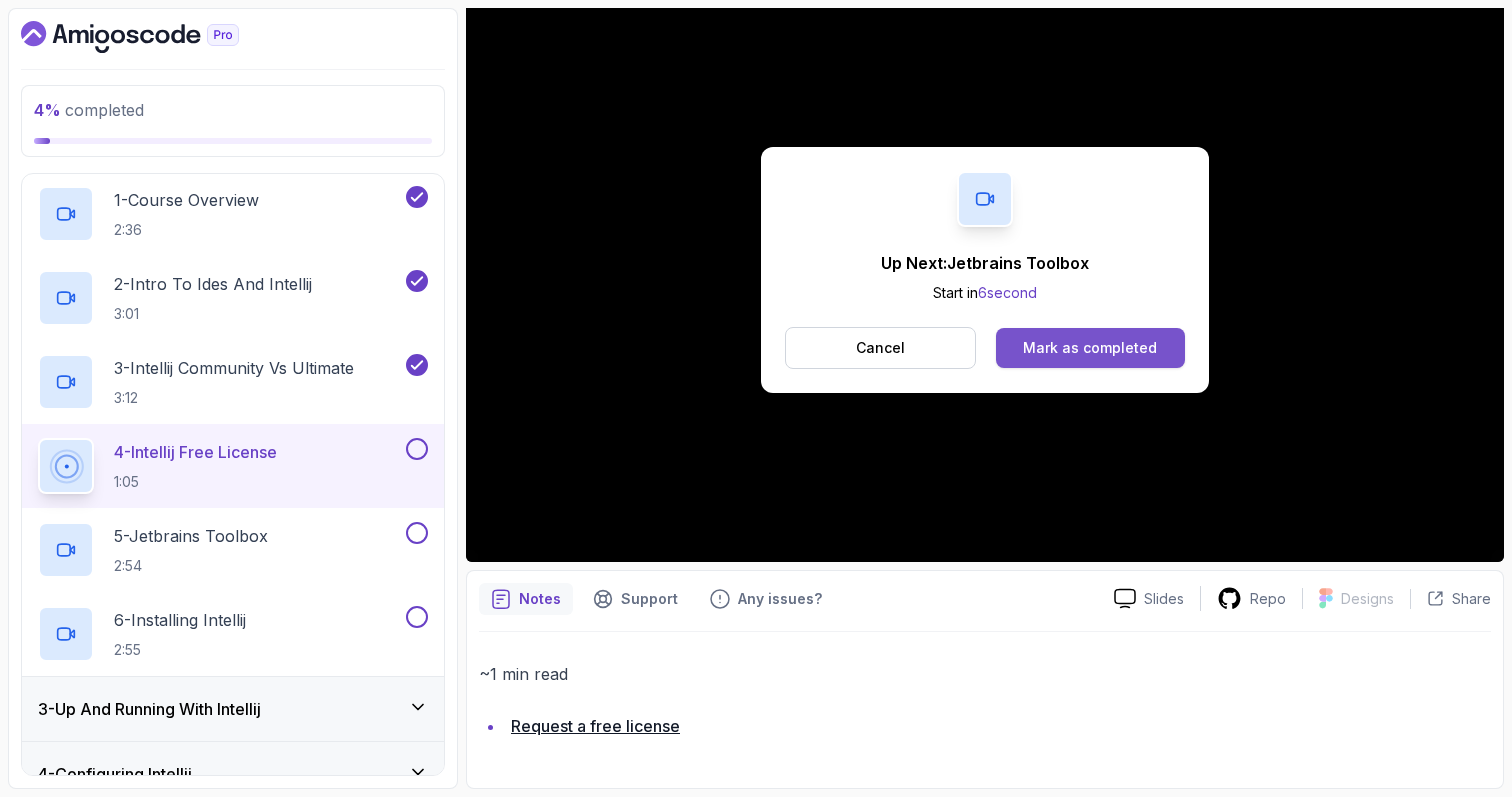 click on "Mark as completed" at bounding box center [1090, 348] 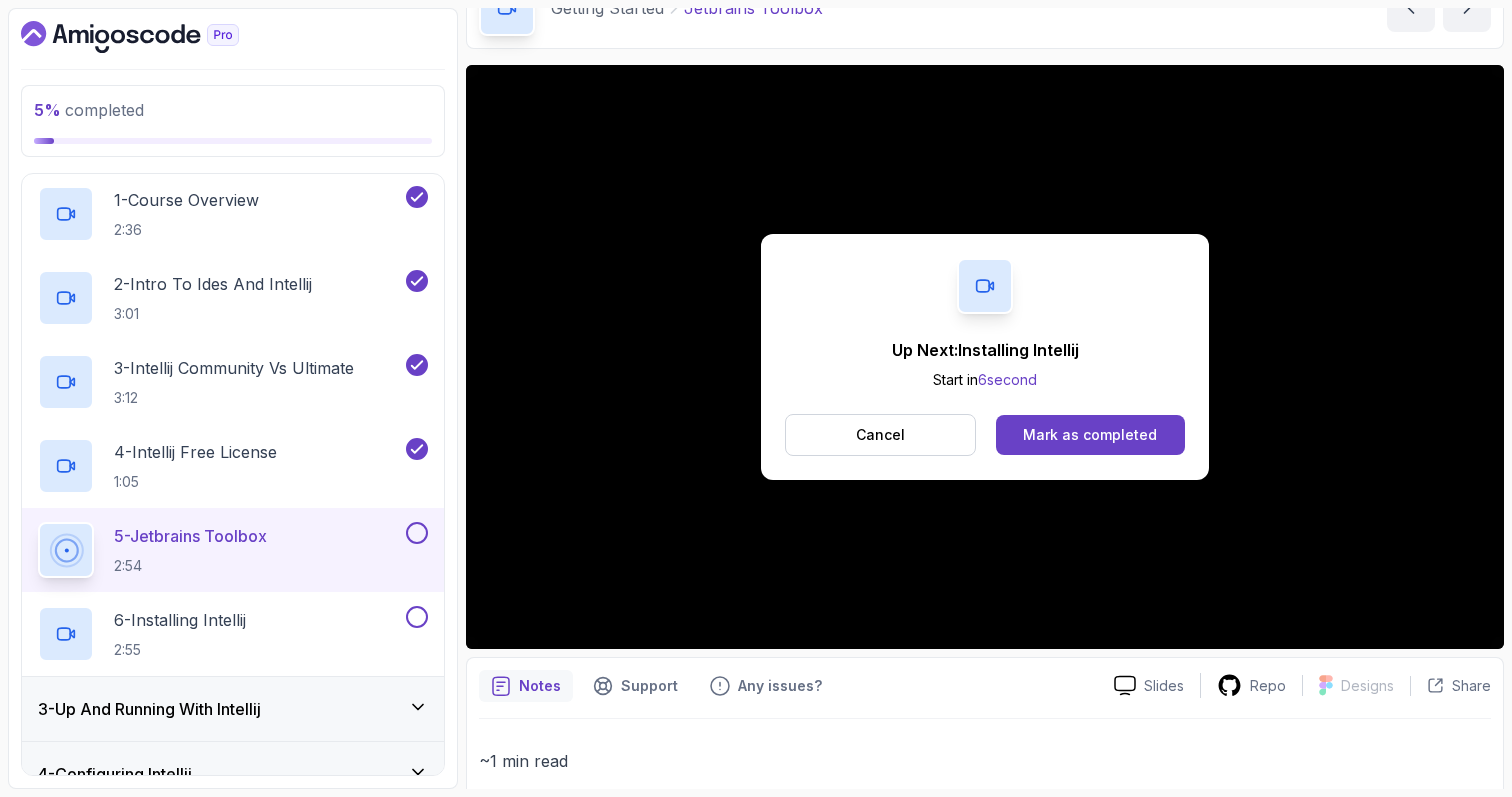 scroll, scrollTop: 264, scrollLeft: 0, axis: vertical 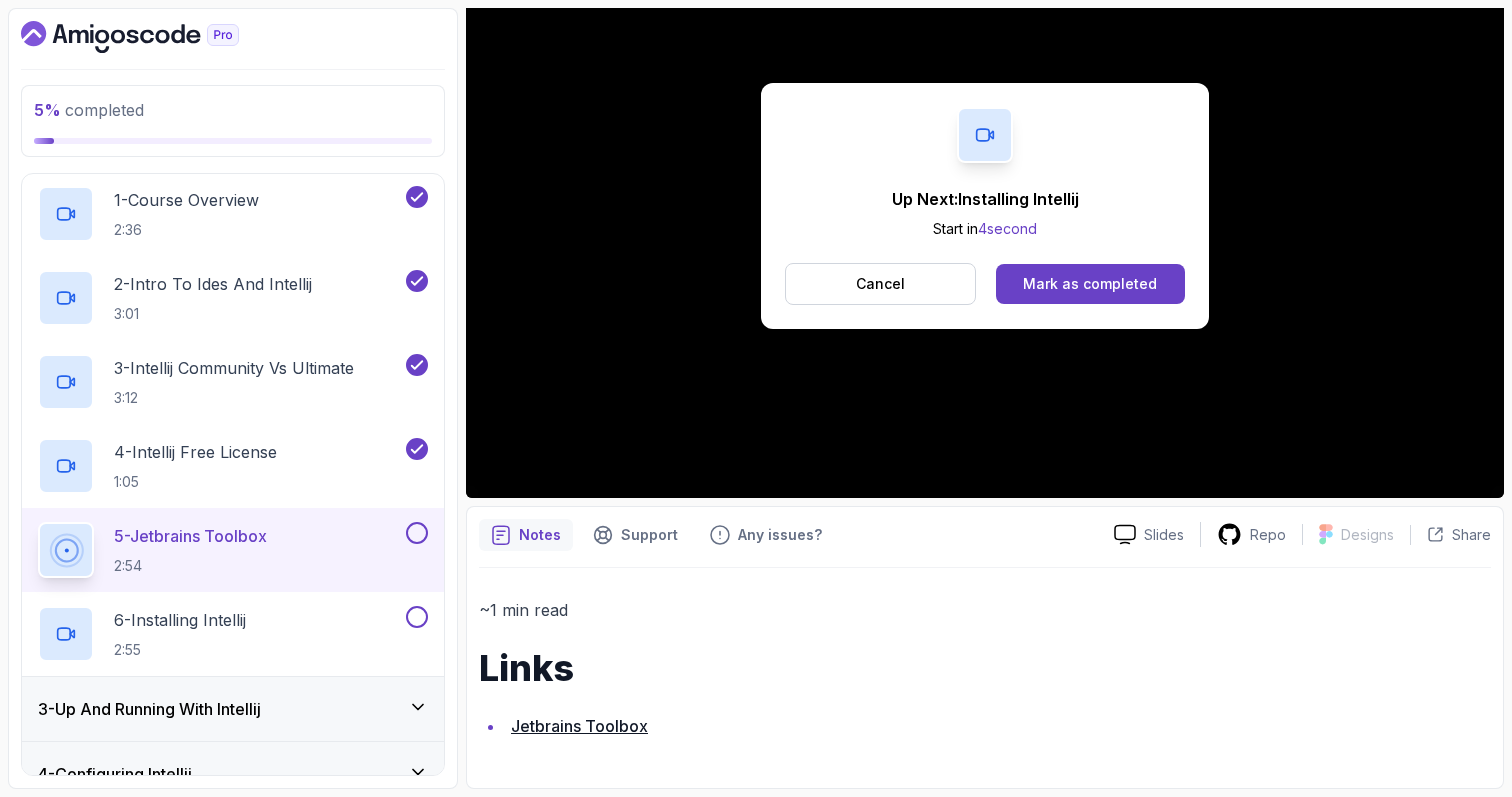 click on "Jetbrains Toolbox" at bounding box center [579, 726] 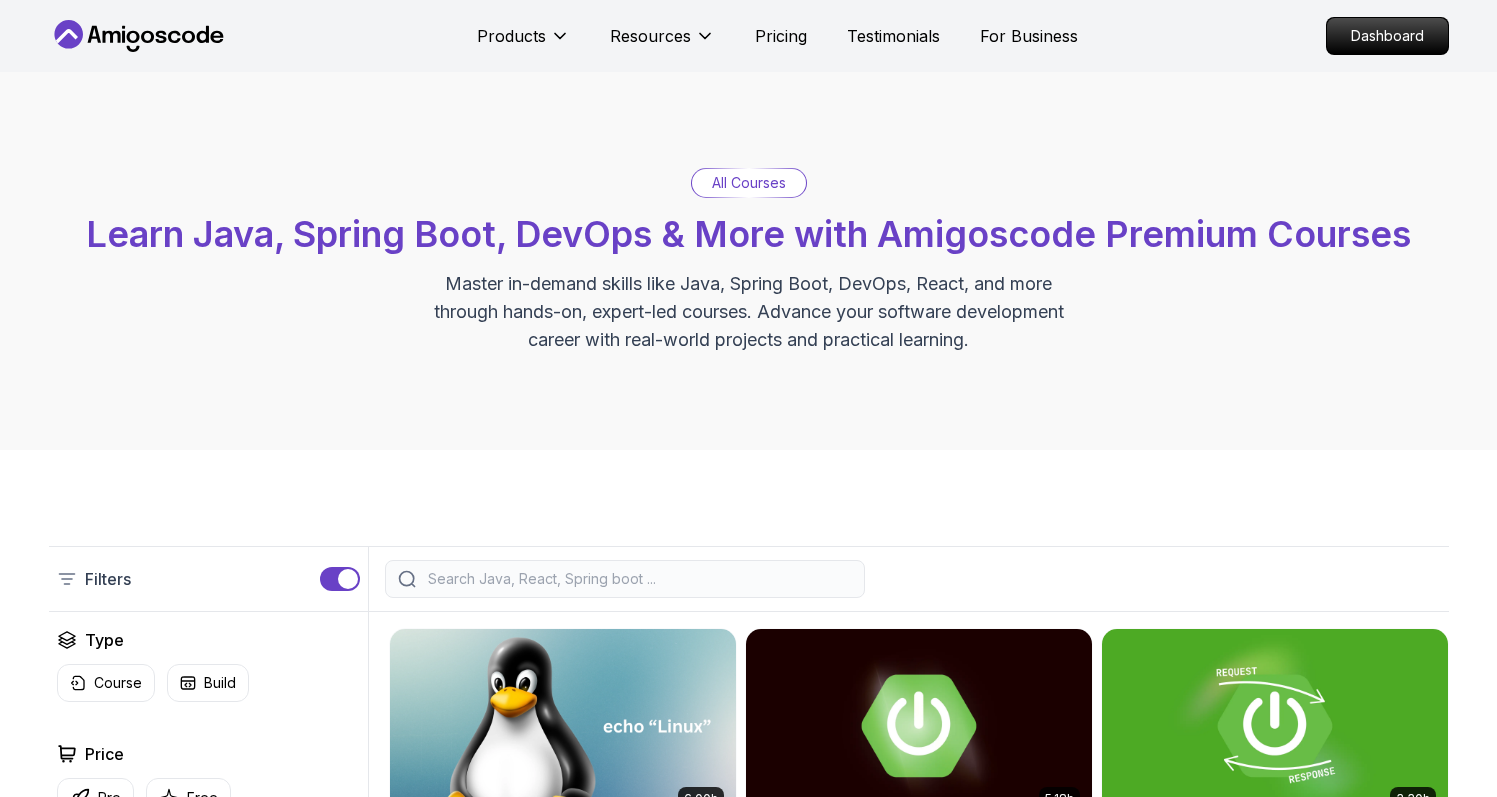 scroll, scrollTop: 0, scrollLeft: 0, axis: both 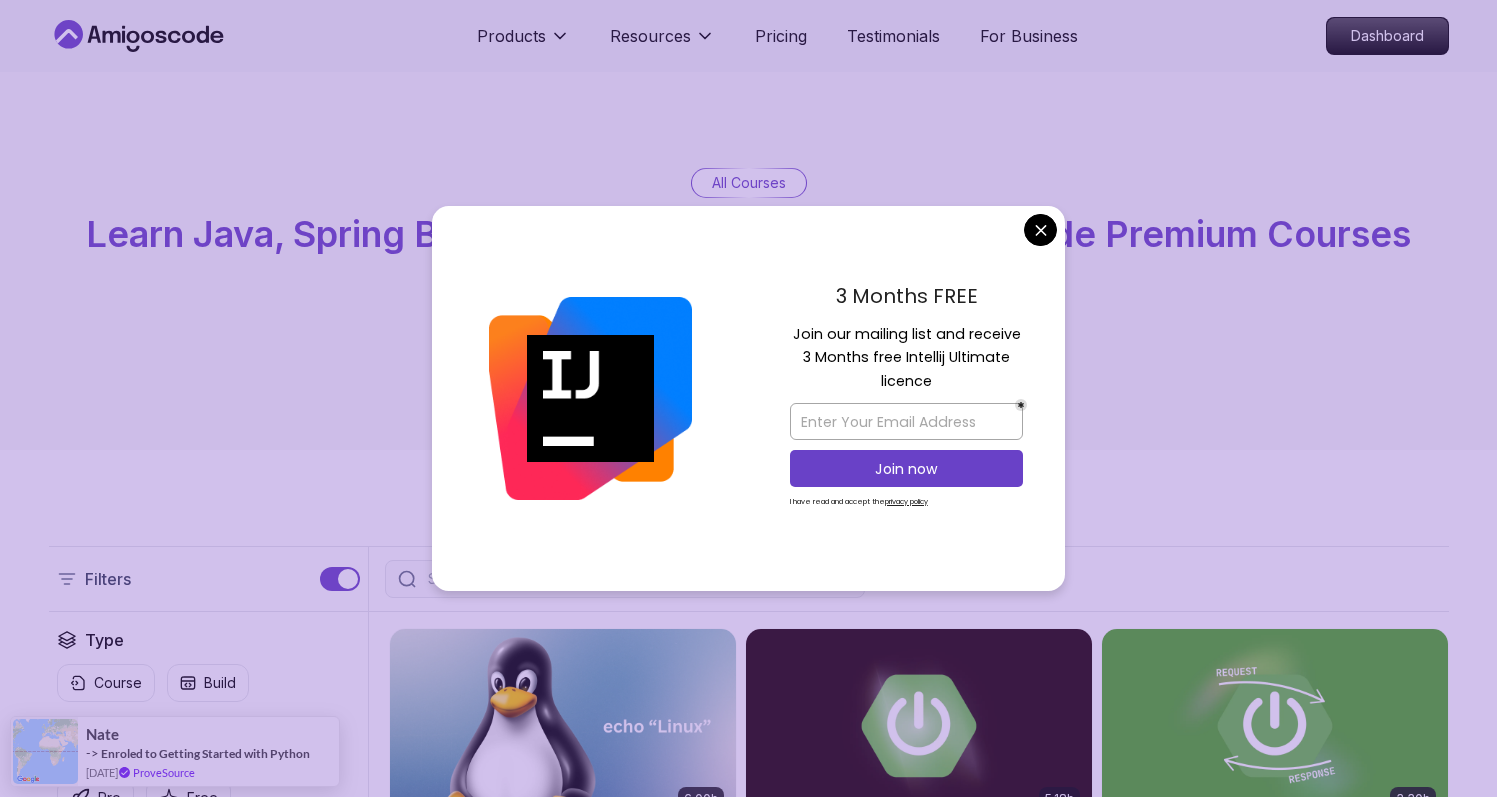 click on "Products Resources Pricing Testimonials For Business Dashboard Products Resources Pricing Testimonials For Business Dashboard All Courses Learn Java, Spring Boot, DevOps & More with Amigoscode Premium Courses Master in-demand skills like Java, Spring Boot, DevOps, React, and more through hands-on, expert-led courses. Advance your software development career with real-world projects and practical learning. Filters Filters Type Course Build Price Pro Free Instructors Nelson Djalo Richard Abz Duration 0-1 Hour 1-3 Hours +3 Hours Track Front End Back End Dev Ops Full Stack Level Junior Mid-level Senior 6.00h Linux Fundamentals Learn the fundamentals of Linux and how to use the command line 5.18h Advanced Spring Boot Dive deep into Spring Boot with our advanced course, designed to take your skills from intermediate to expert level. 3.30h Building APIs with Spring Boot Learn to build robust, scalable APIs with Spring Boot, mastering REST principles, JSON handling, and embedded server configuration. 1.67h NEW 6.65h" at bounding box center [748, 3405] 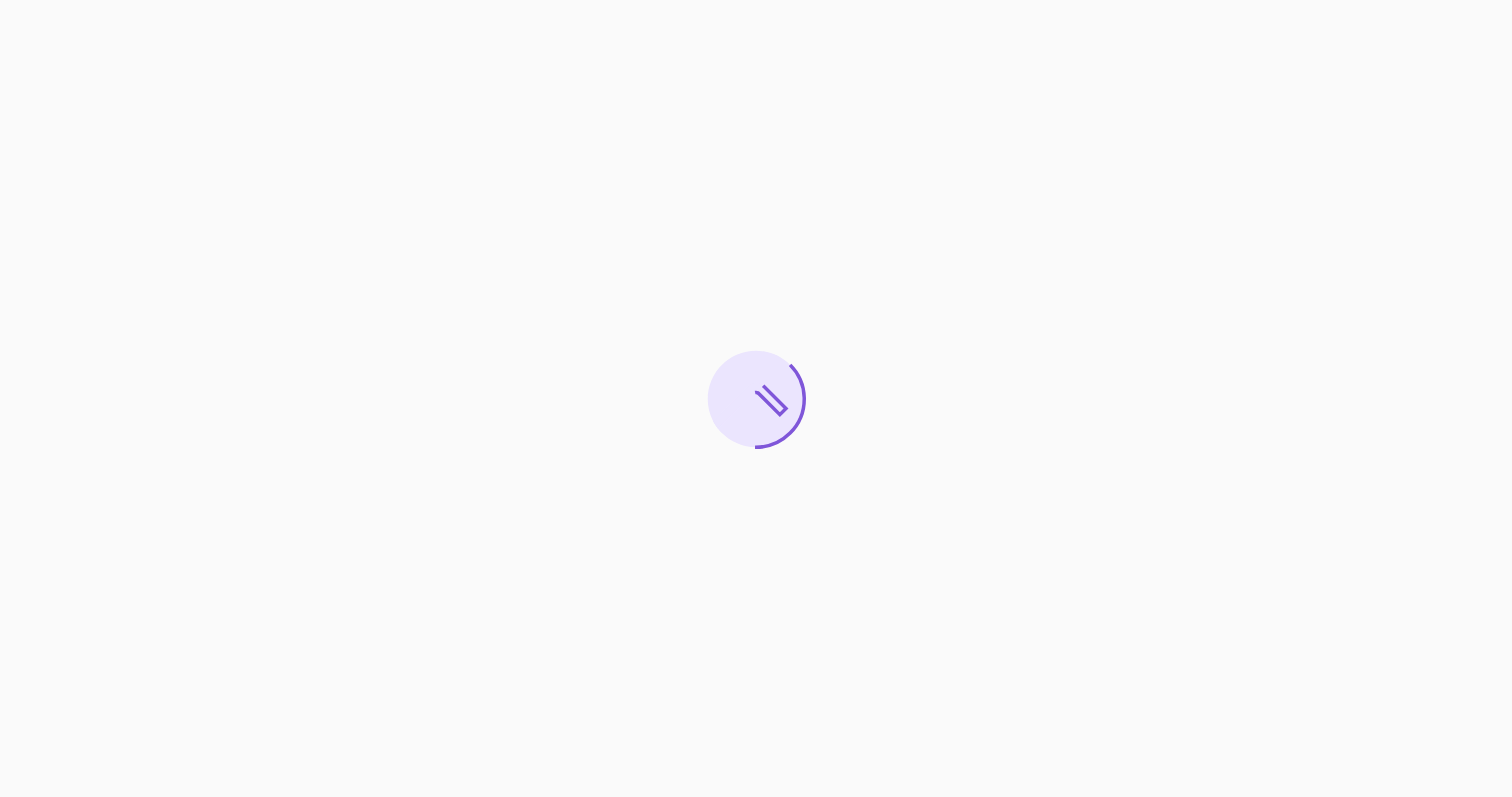 scroll, scrollTop: 0, scrollLeft: 0, axis: both 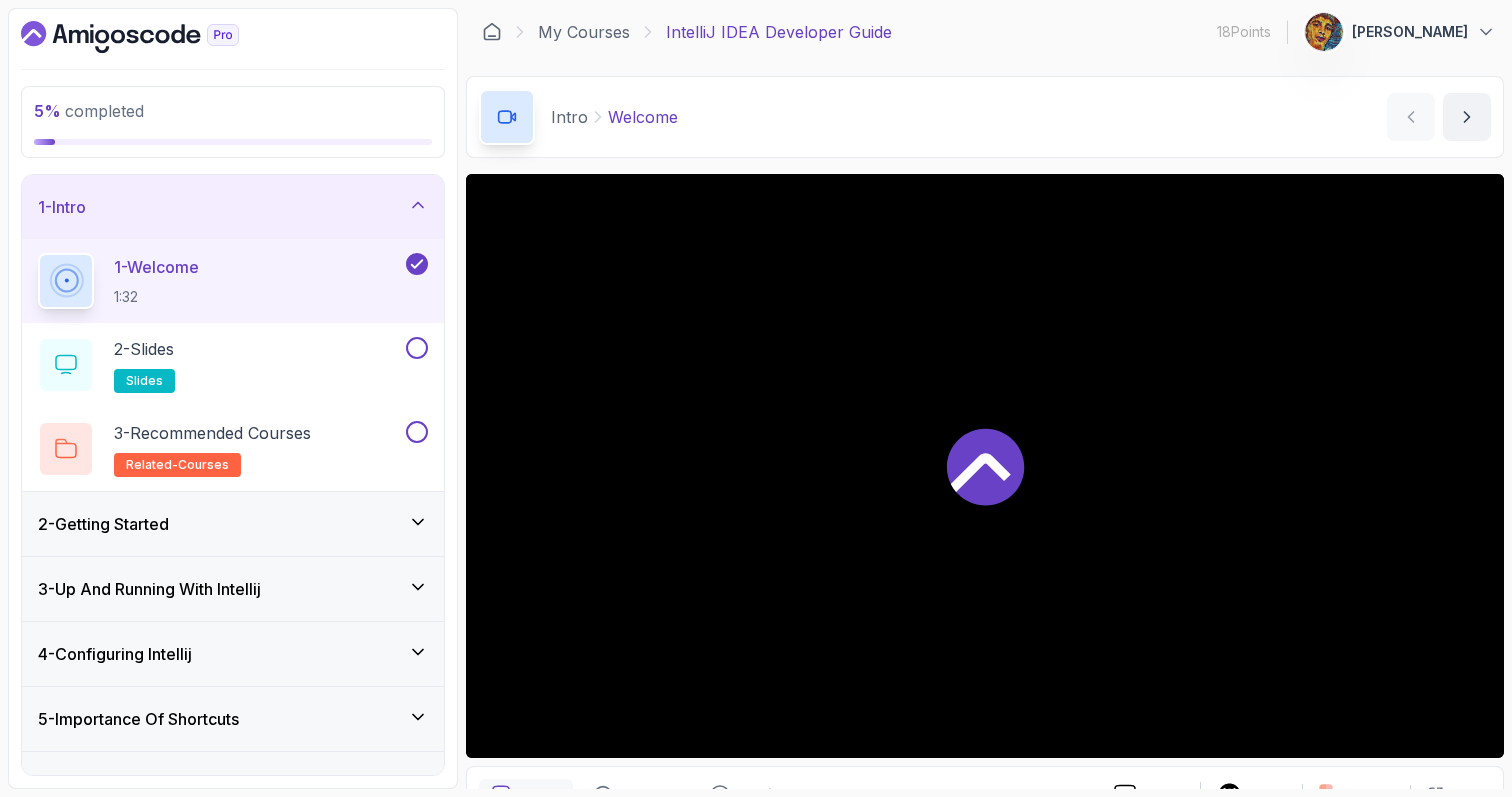 click on "2  -  Getting Started" at bounding box center (233, 524) 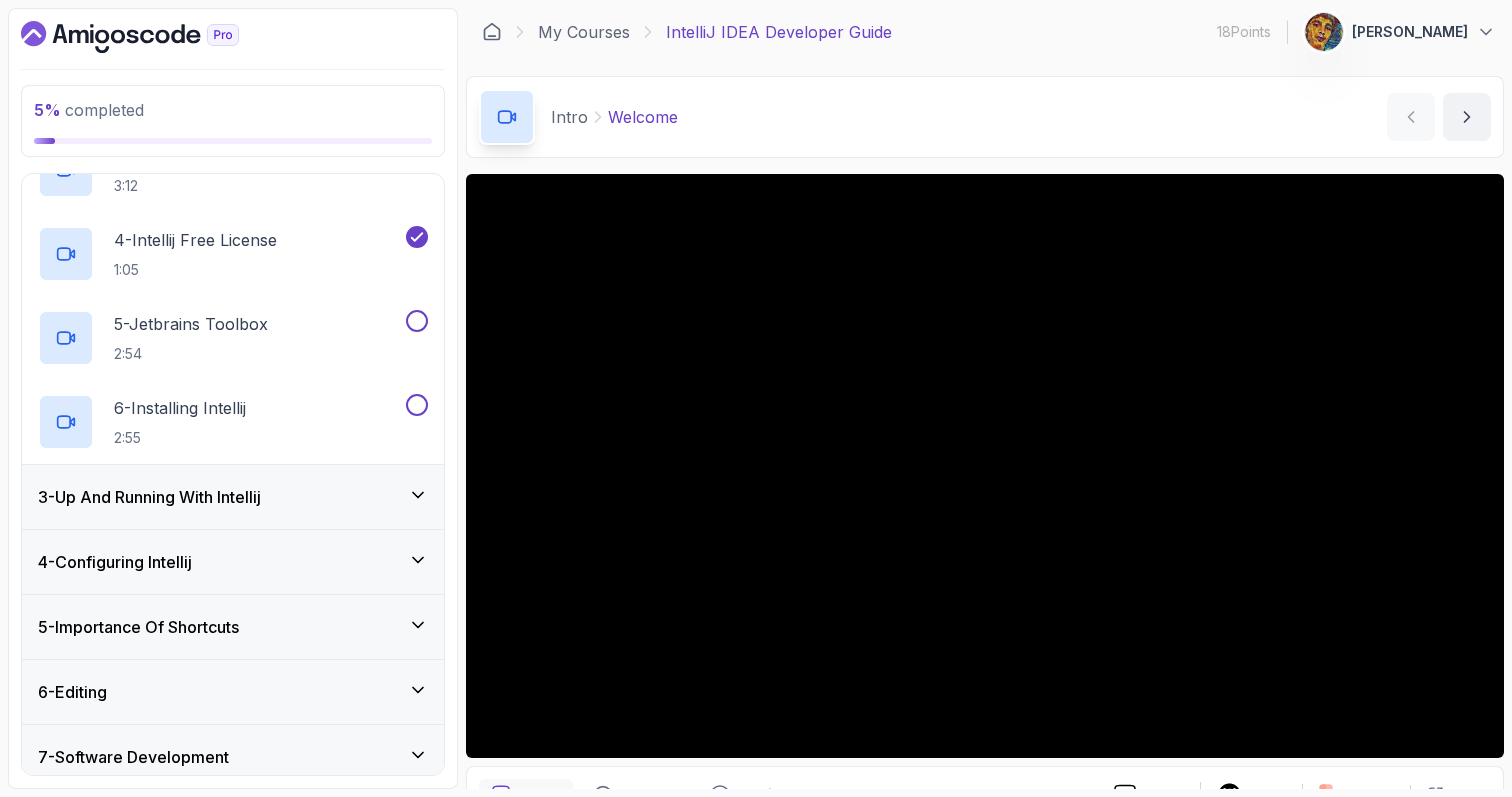 scroll, scrollTop: 239, scrollLeft: 0, axis: vertical 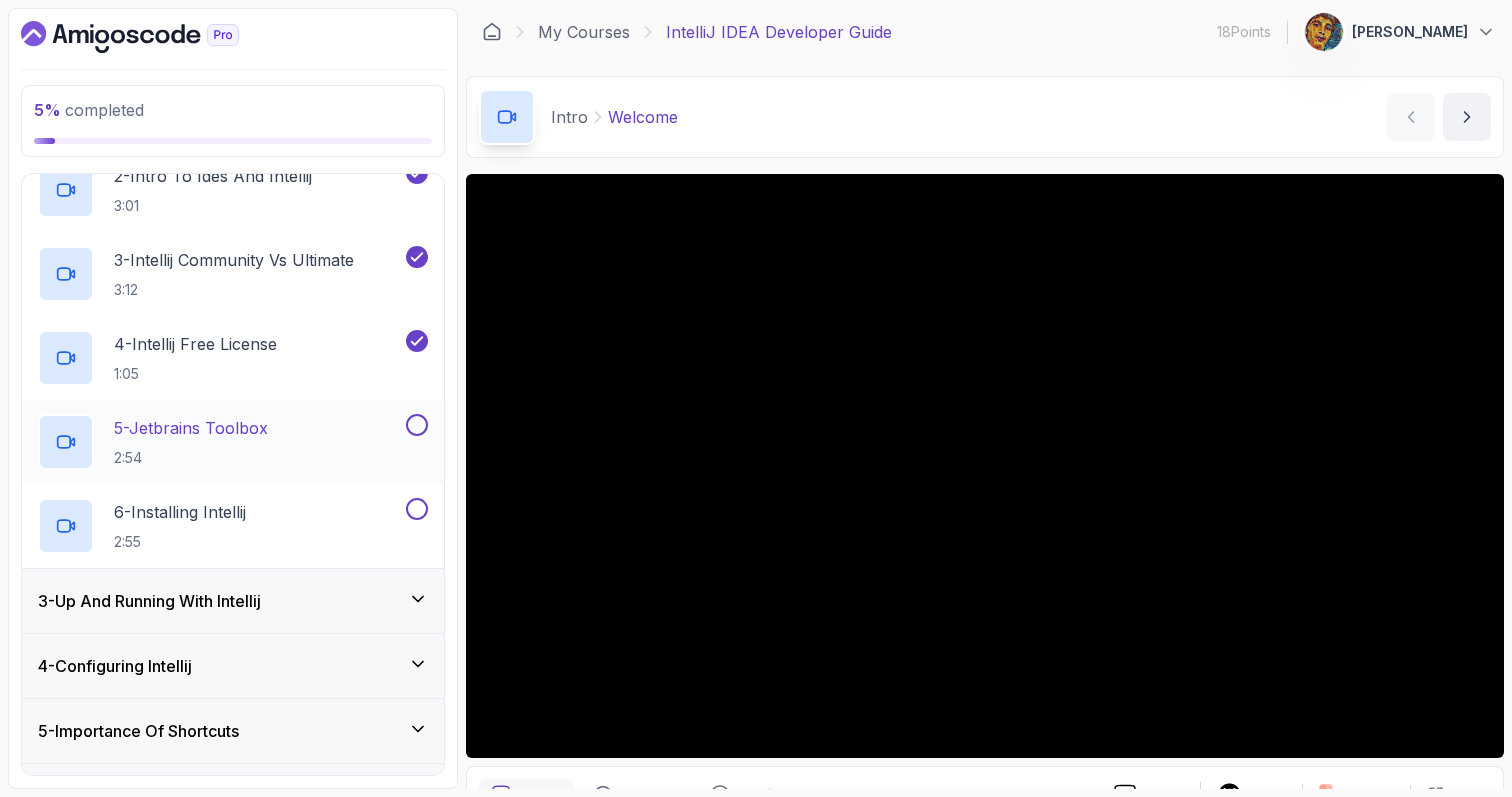 click on "5  -  Jetbrains Toolbox 2:54" at bounding box center [220, 442] 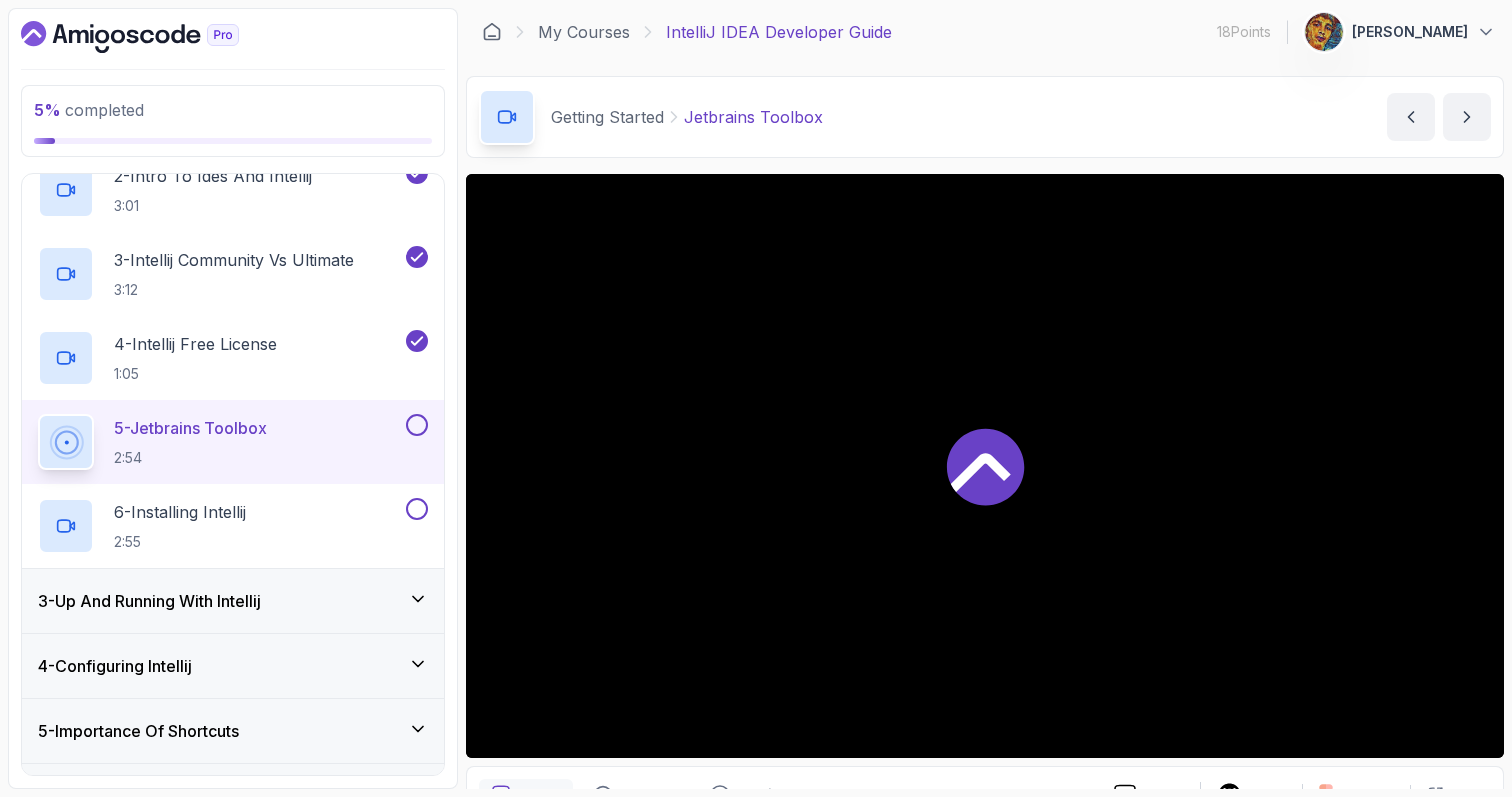 scroll, scrollTop: 264, scrollLeft: 0, axis: vertical 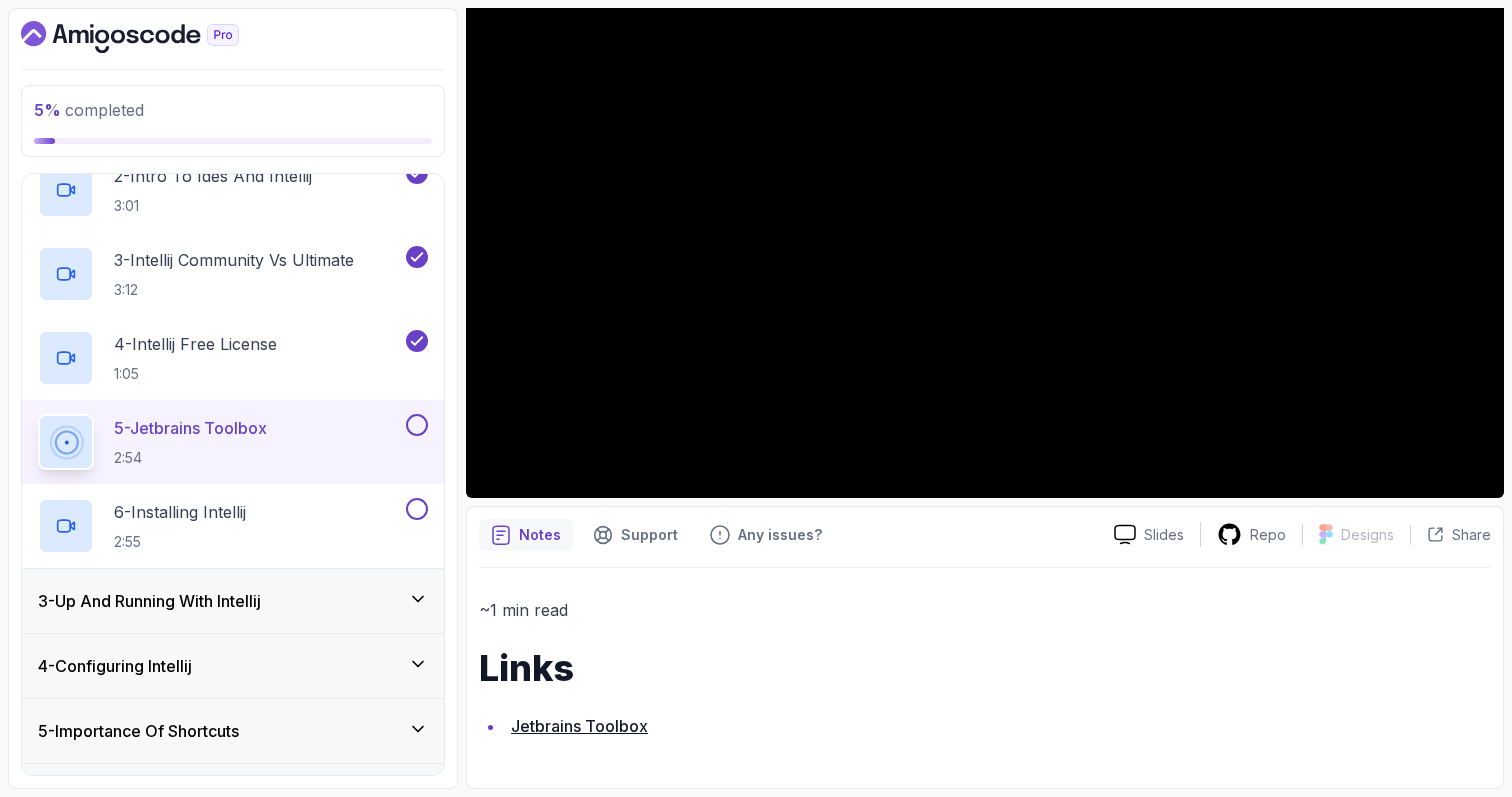 click on "~1 min read Links
Jetbrains Toolbox" at bounding box center [985, 668] 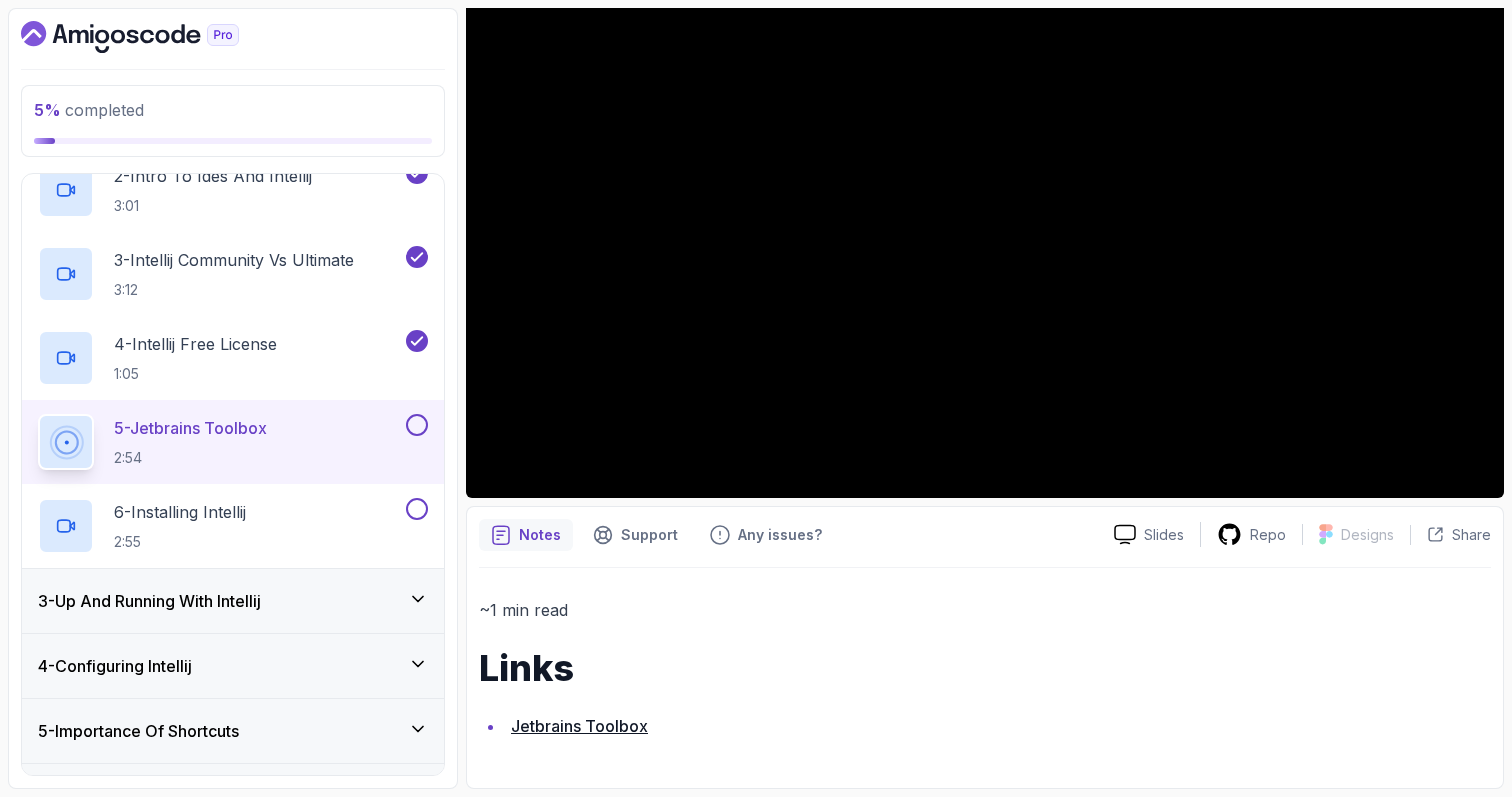 click on "~1 min read Links
Jetbrains Toolbox" at bounding box center [985, 668] 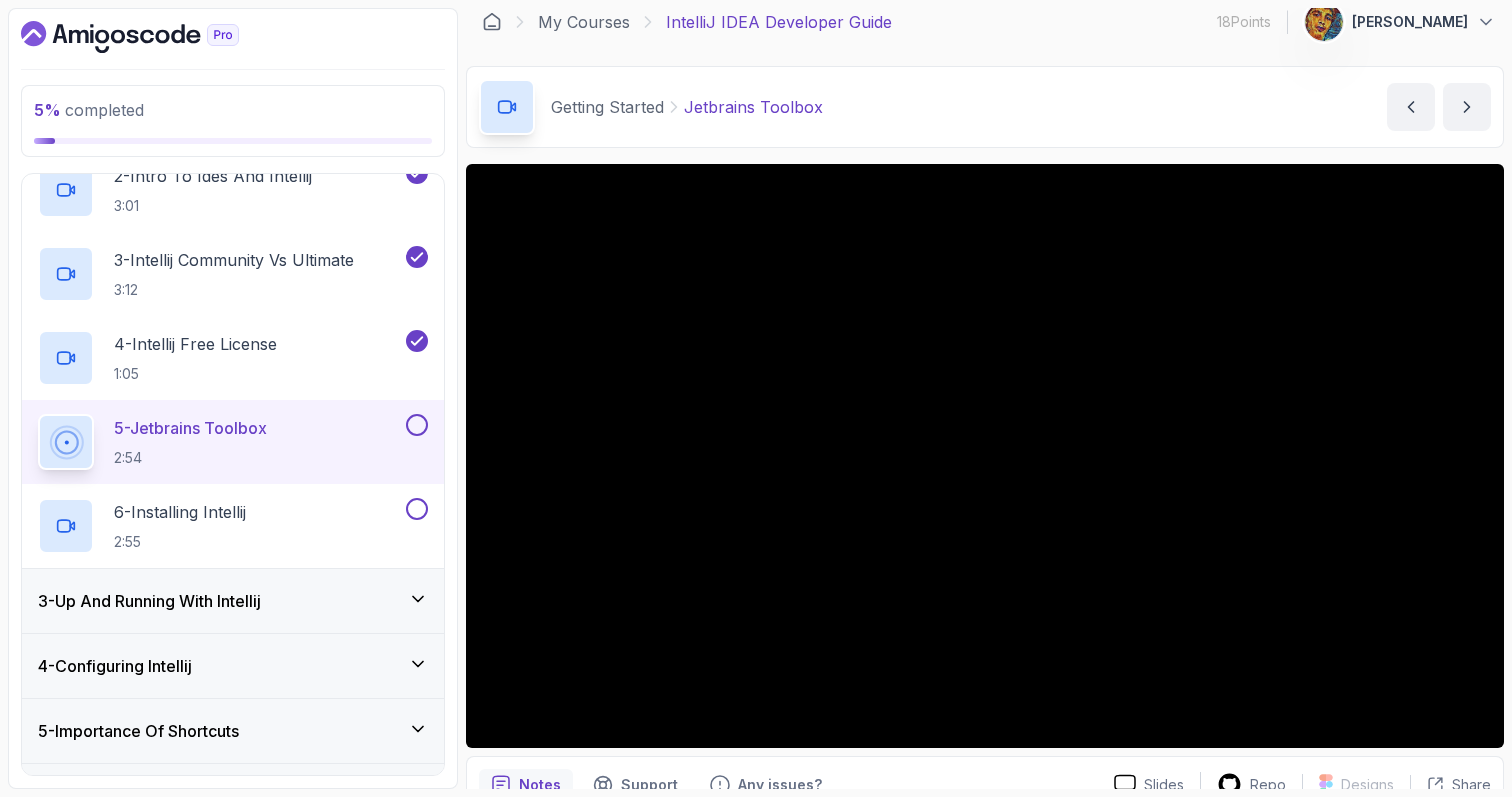 scroll, scrollTop: 0, scrollLeft: 0, axis: both 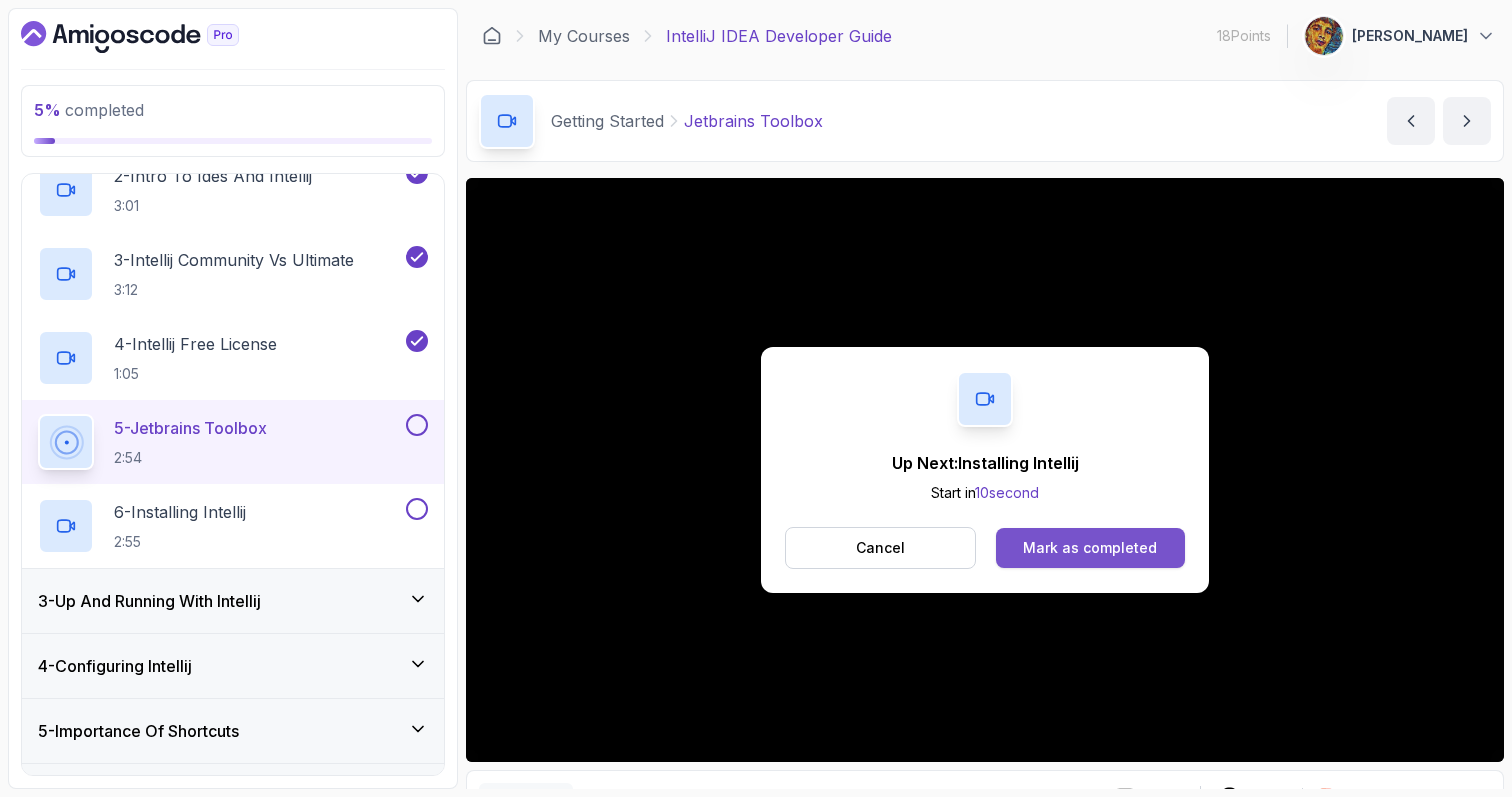 click on "Mark as completed" at bounding box center (1090, 548) 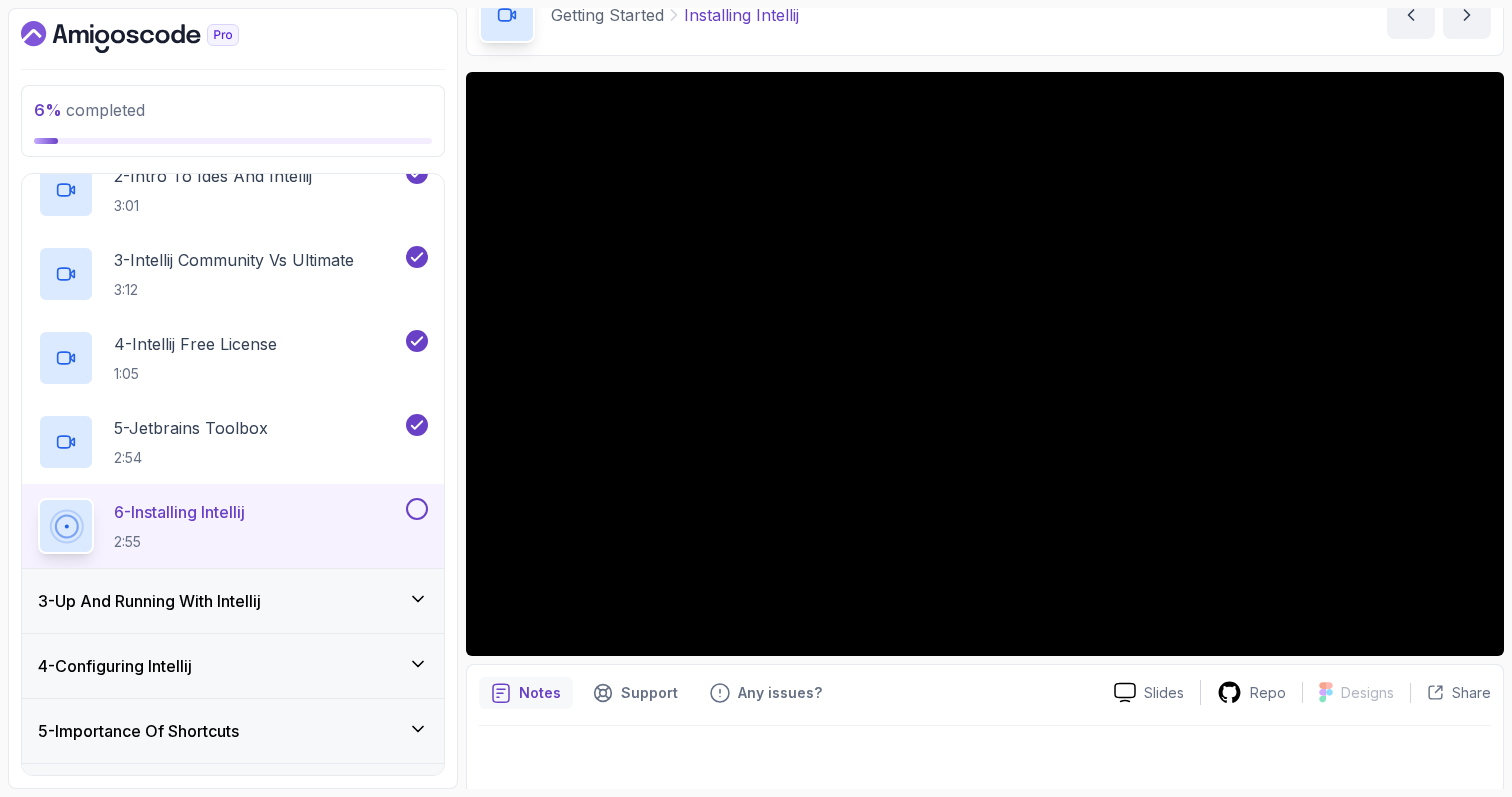 scroll, scrollTop: 112, scrollLeft: 0, axis: vertical 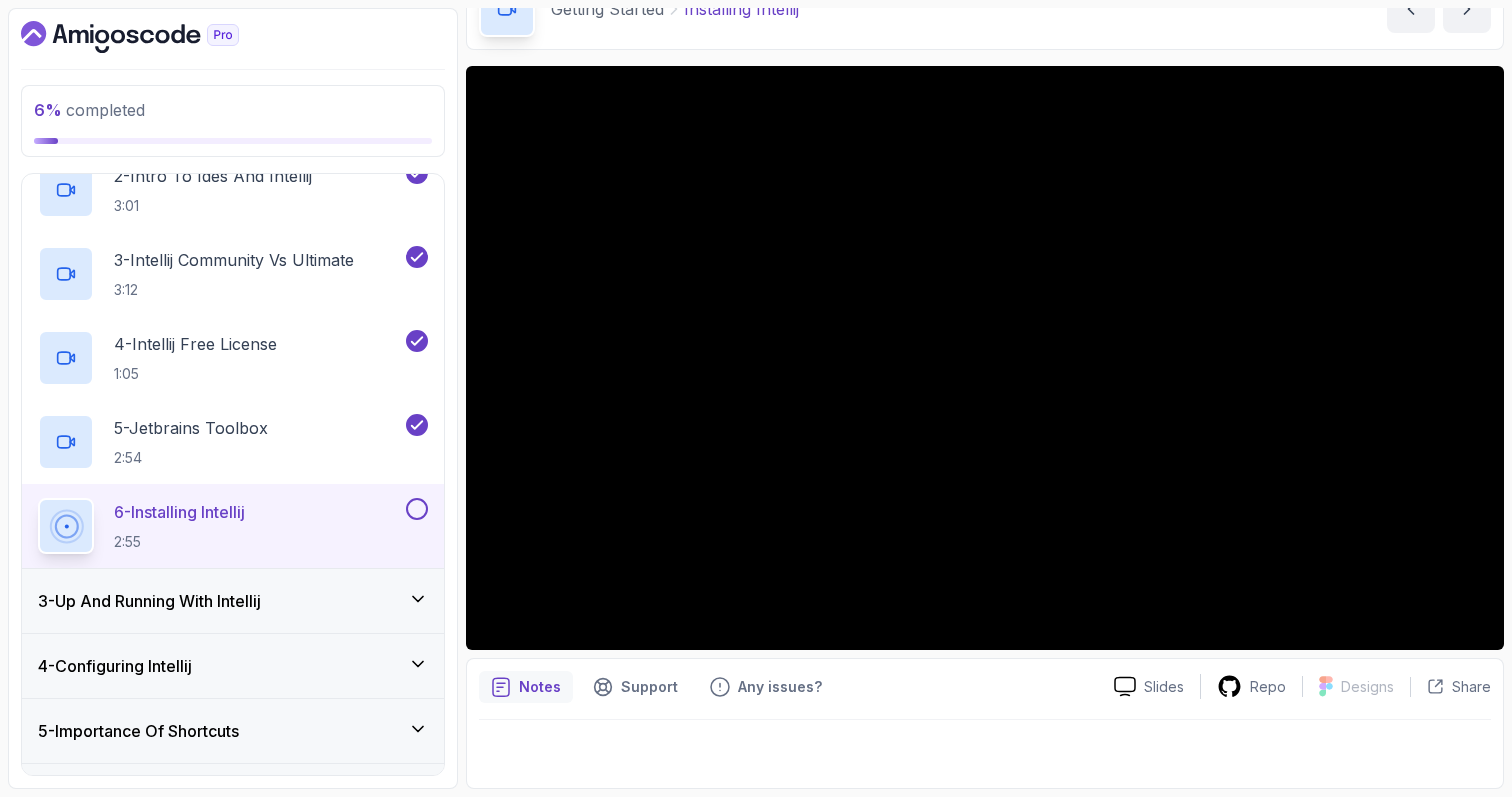 click on "3  -  Up And Running With Intellij" at bounding box center [149, 601] 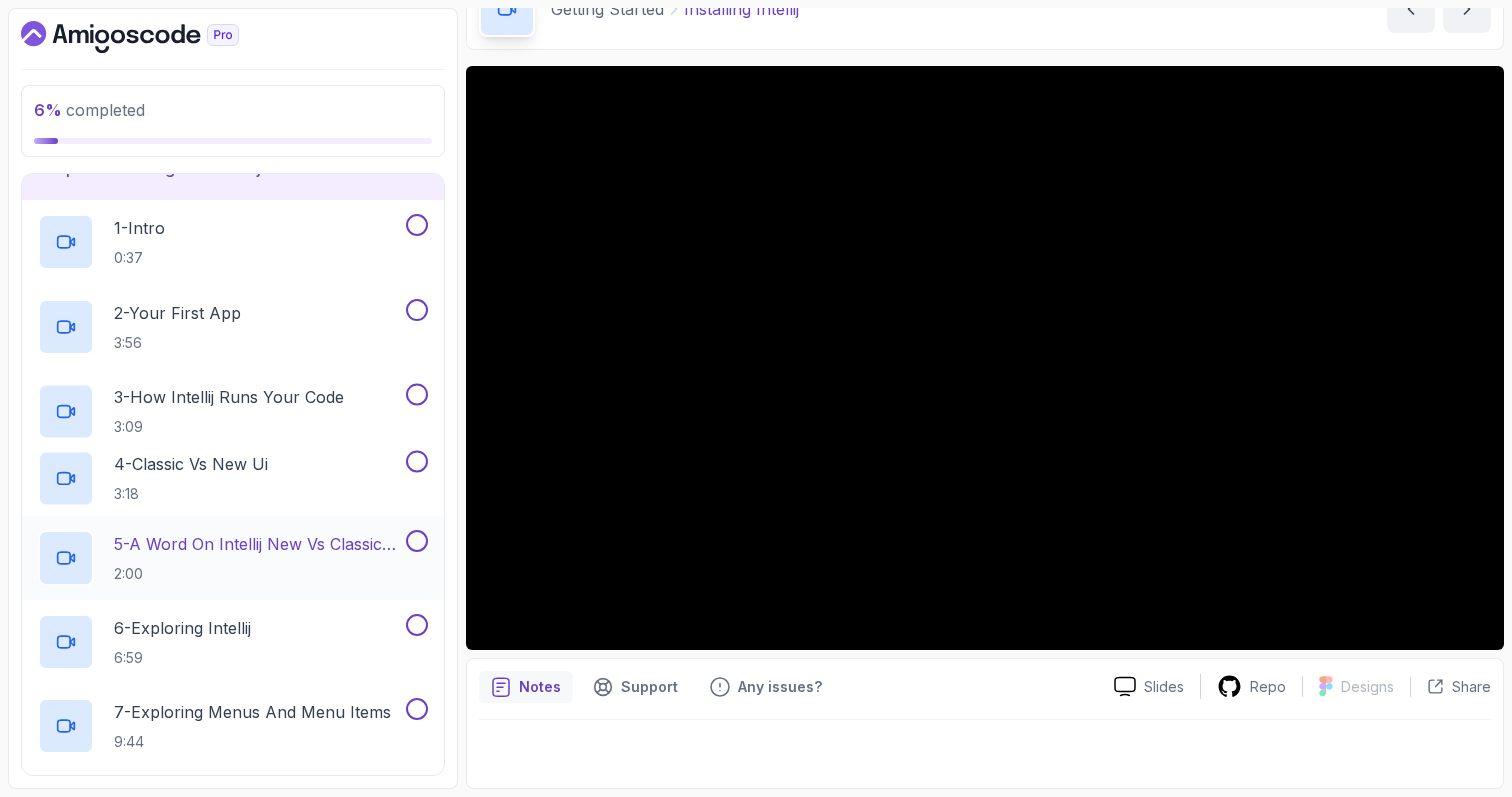 scroll, scrollTop: 164, scrollLeft: 0, axis: vertical 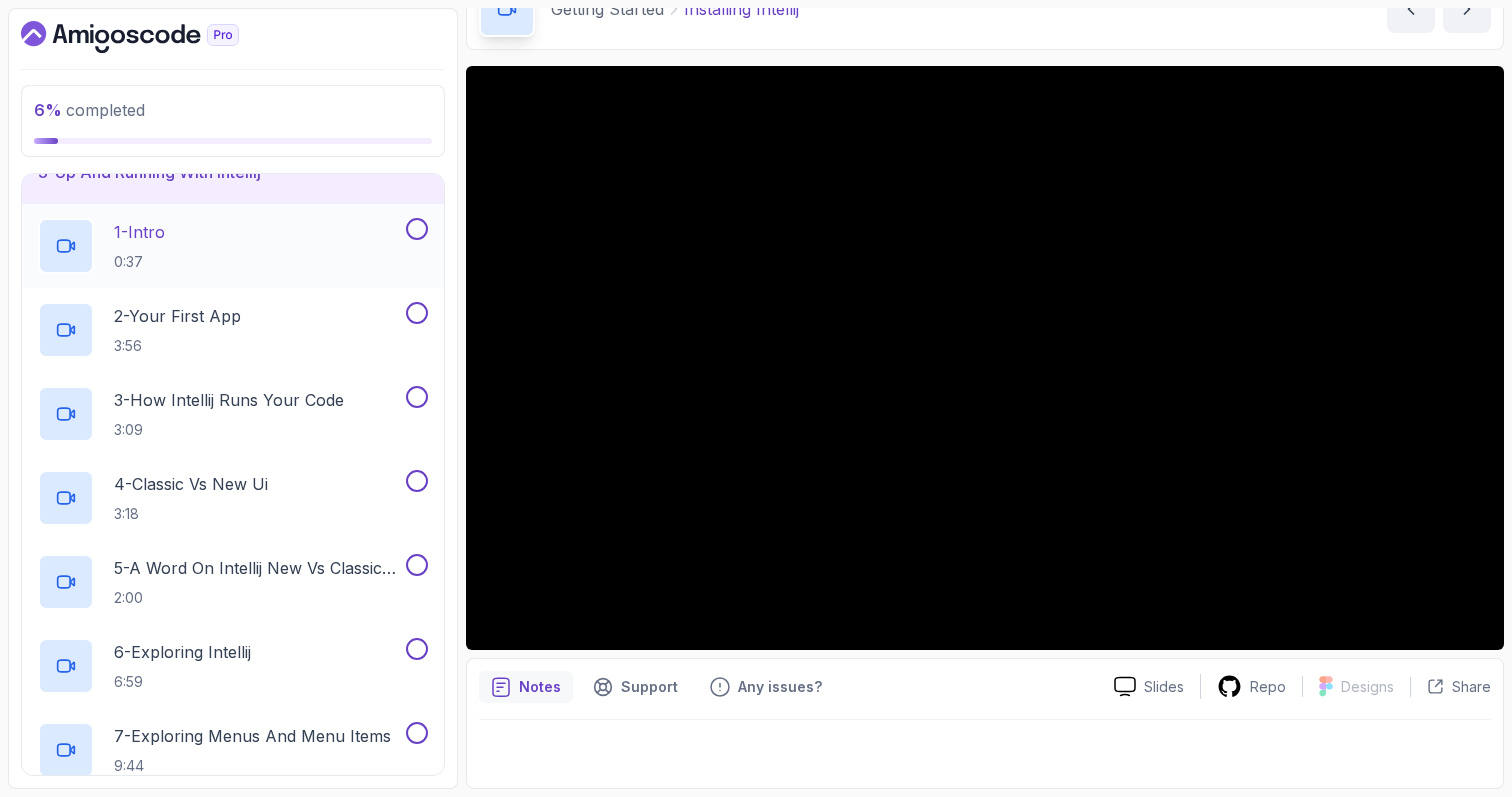 click on "1  -  Intro 0:37" at bounding box center [220, 246] 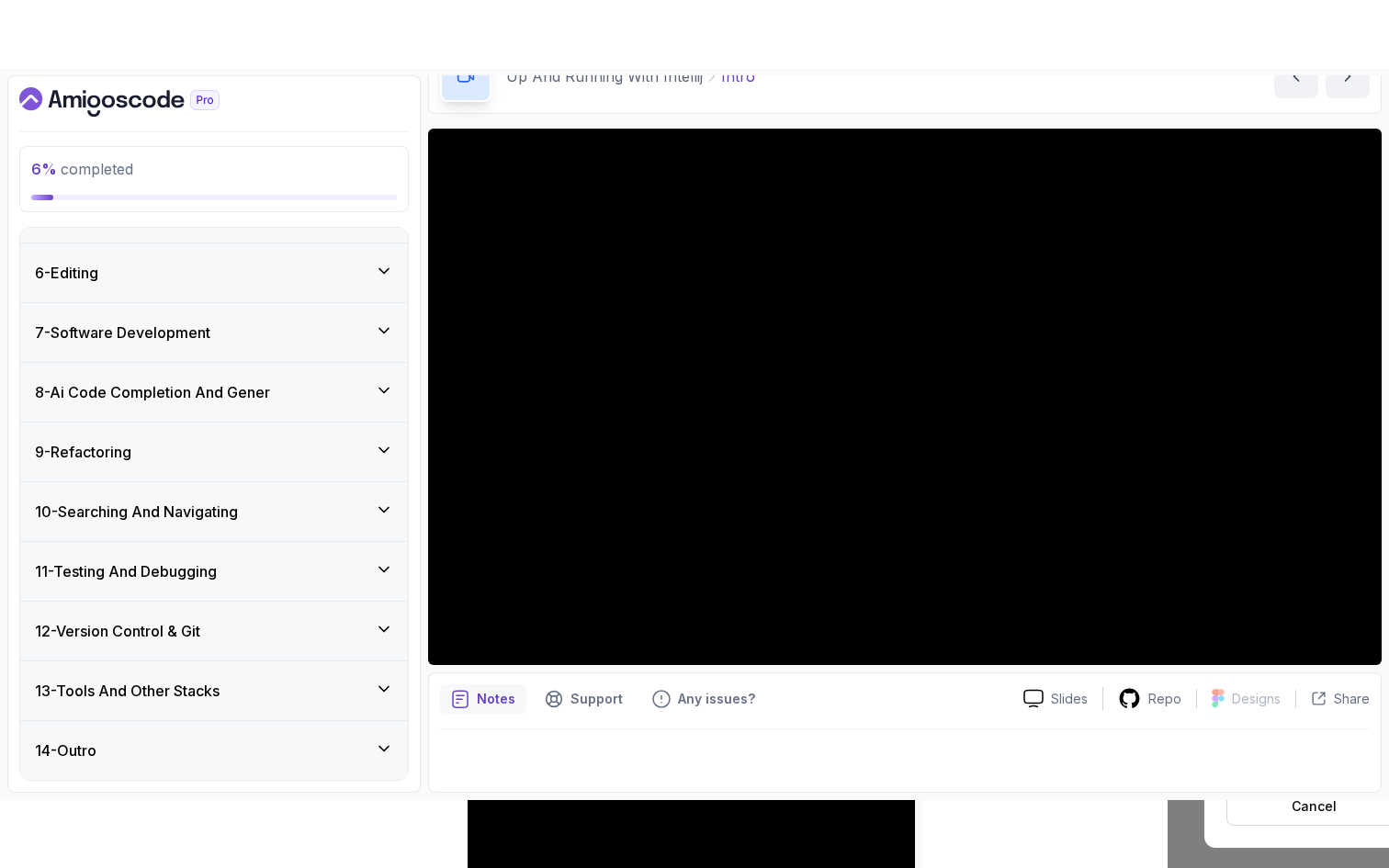 scroll, scrollTop: 841, scrollLeft: 0, axis: vertical 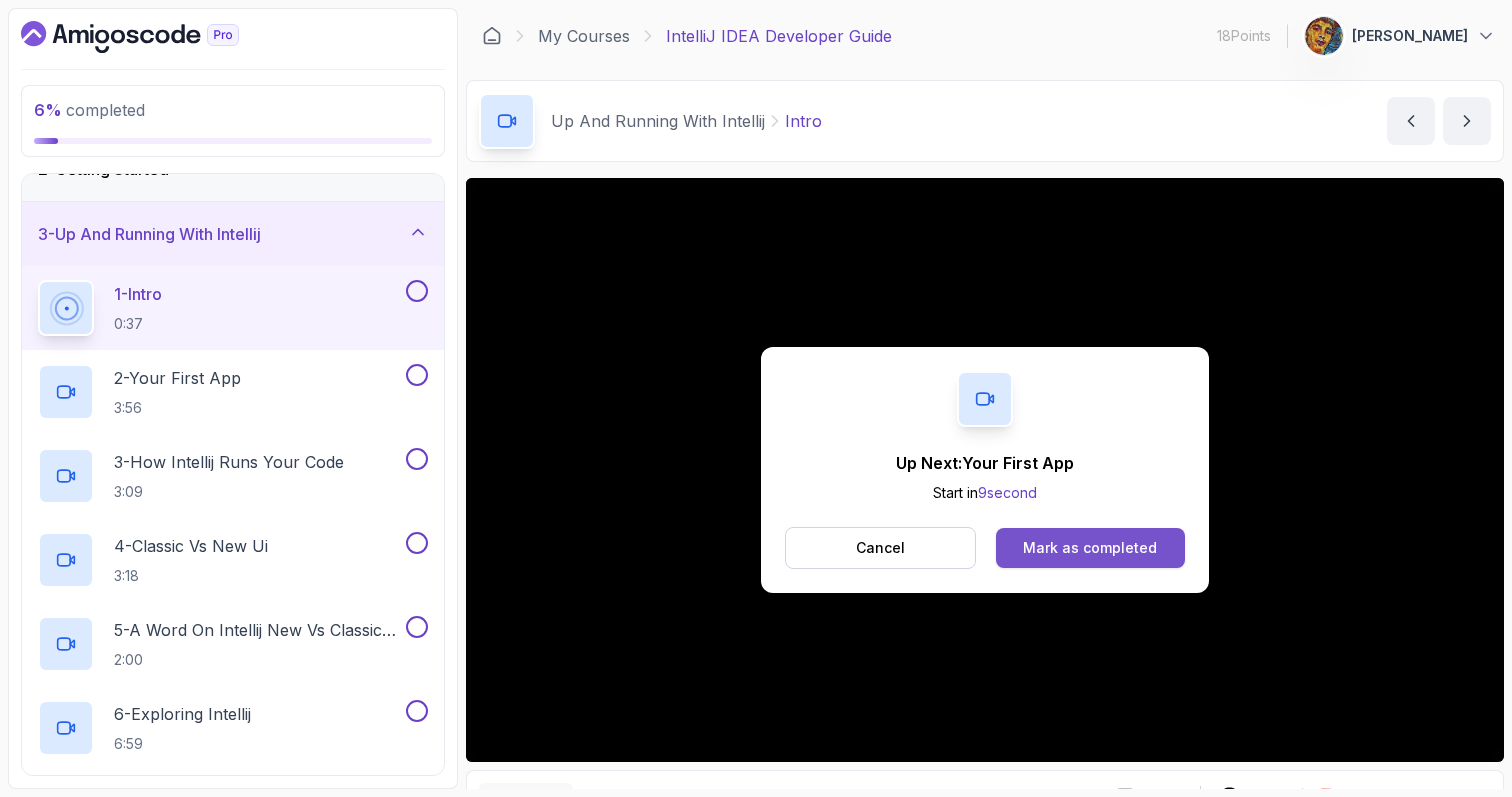 click on "Mark as completed" at bounding box center [1090, 548] 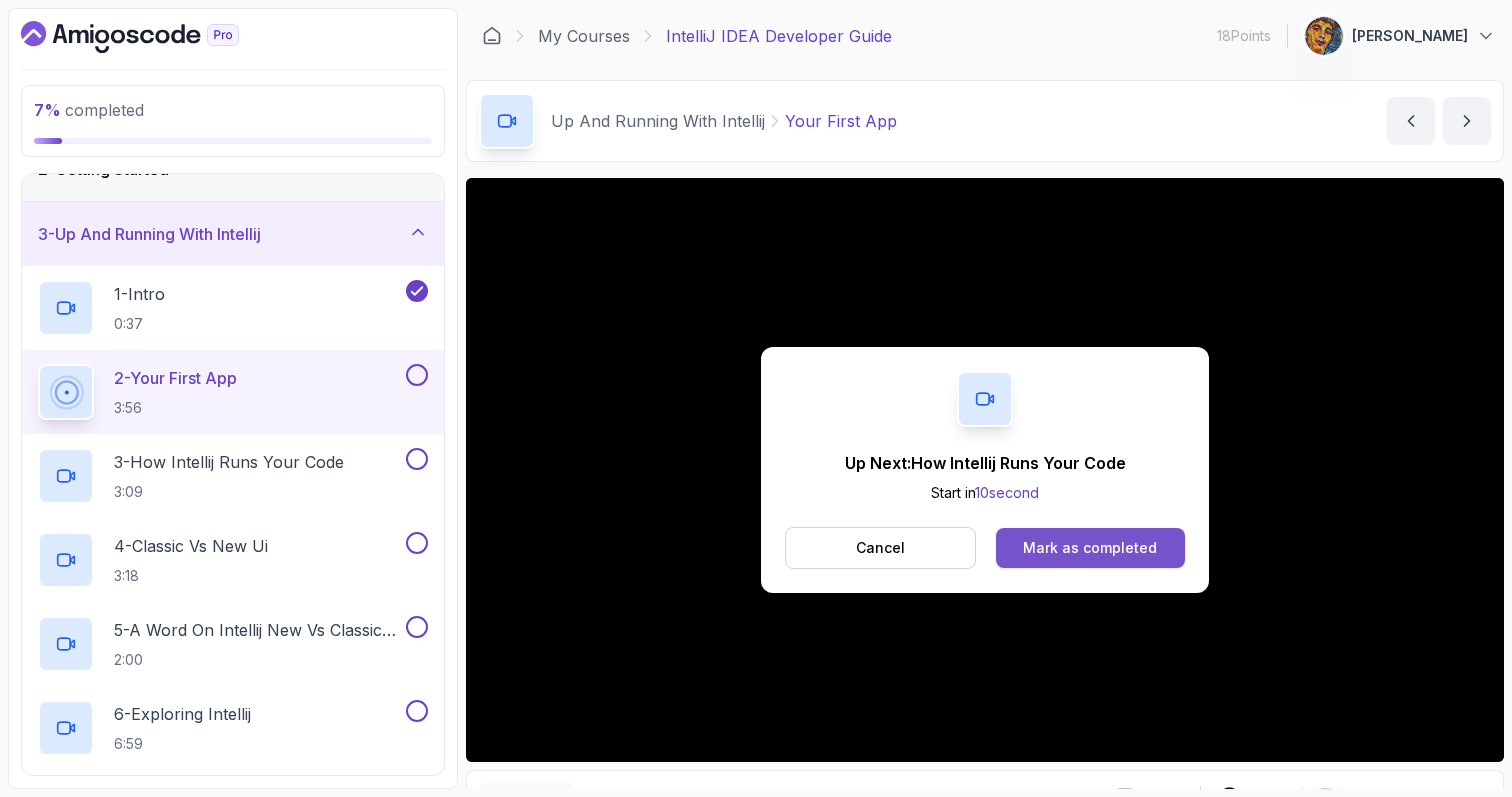 click on "Mark as completed" at bounding box center (1090, 548) 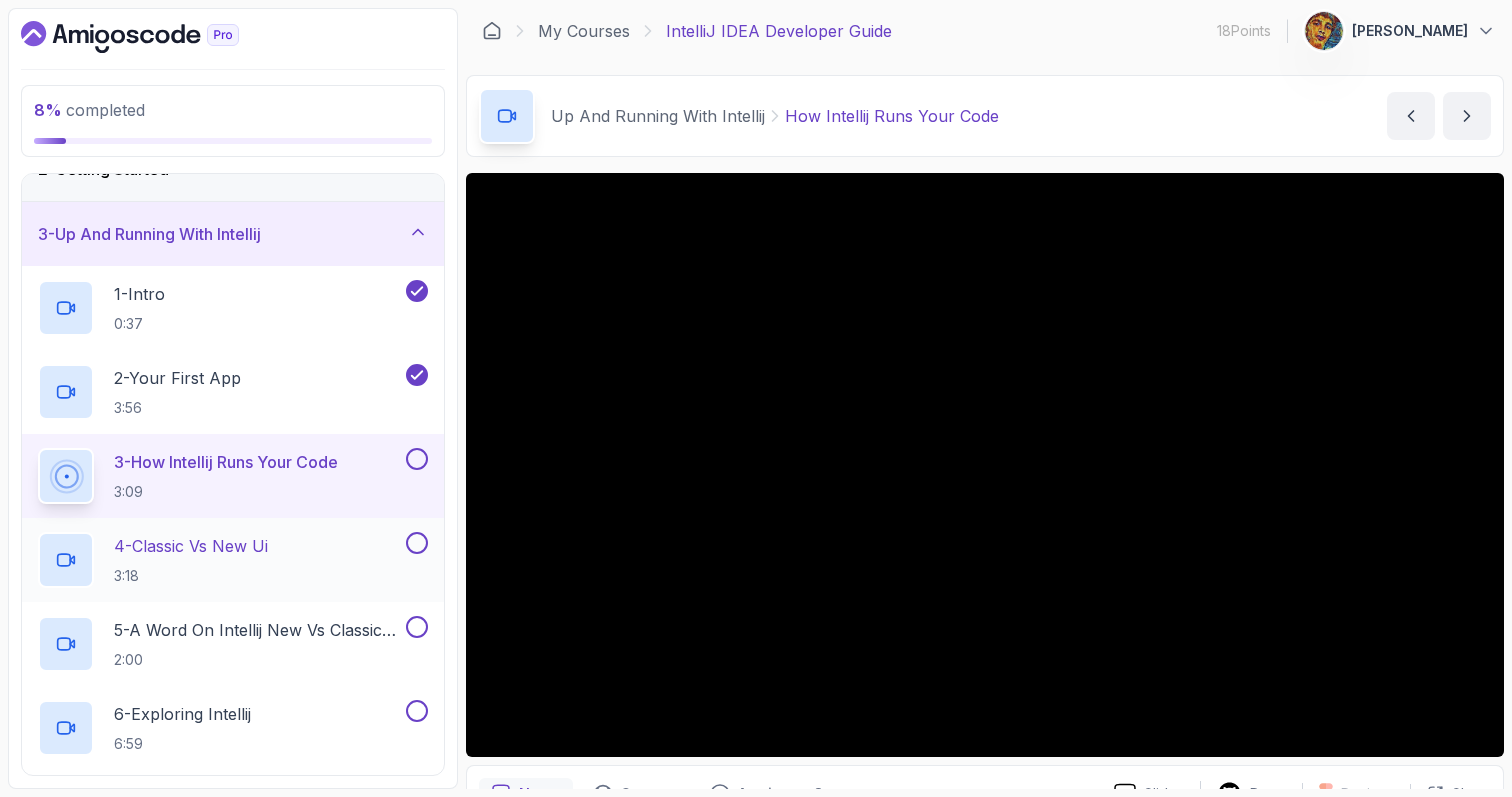 scroll, scrollTop: 8, scrollLeft: 0, axis: vertical 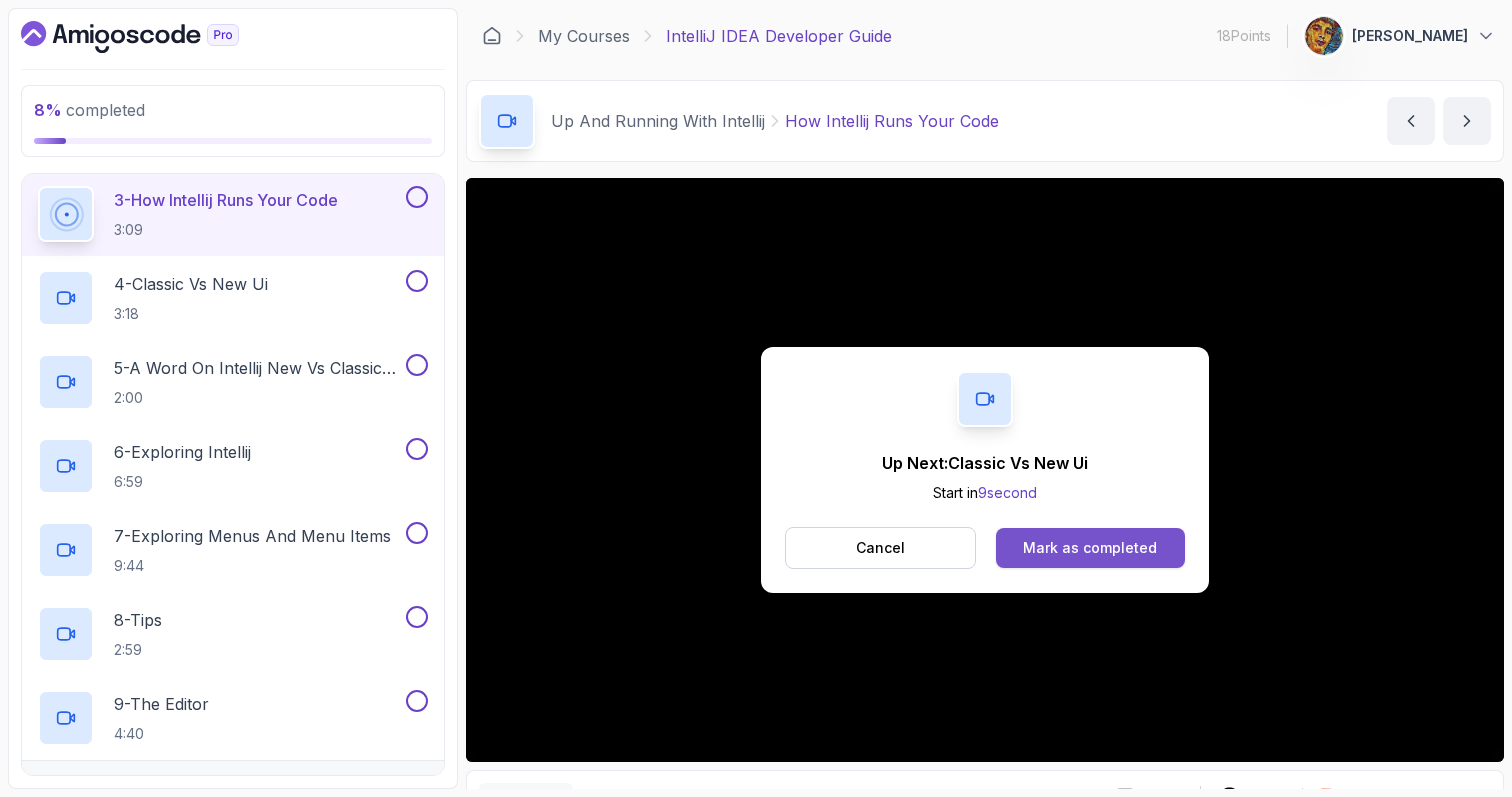 click on "Mark as completed" at bounding box center (1090, 548) 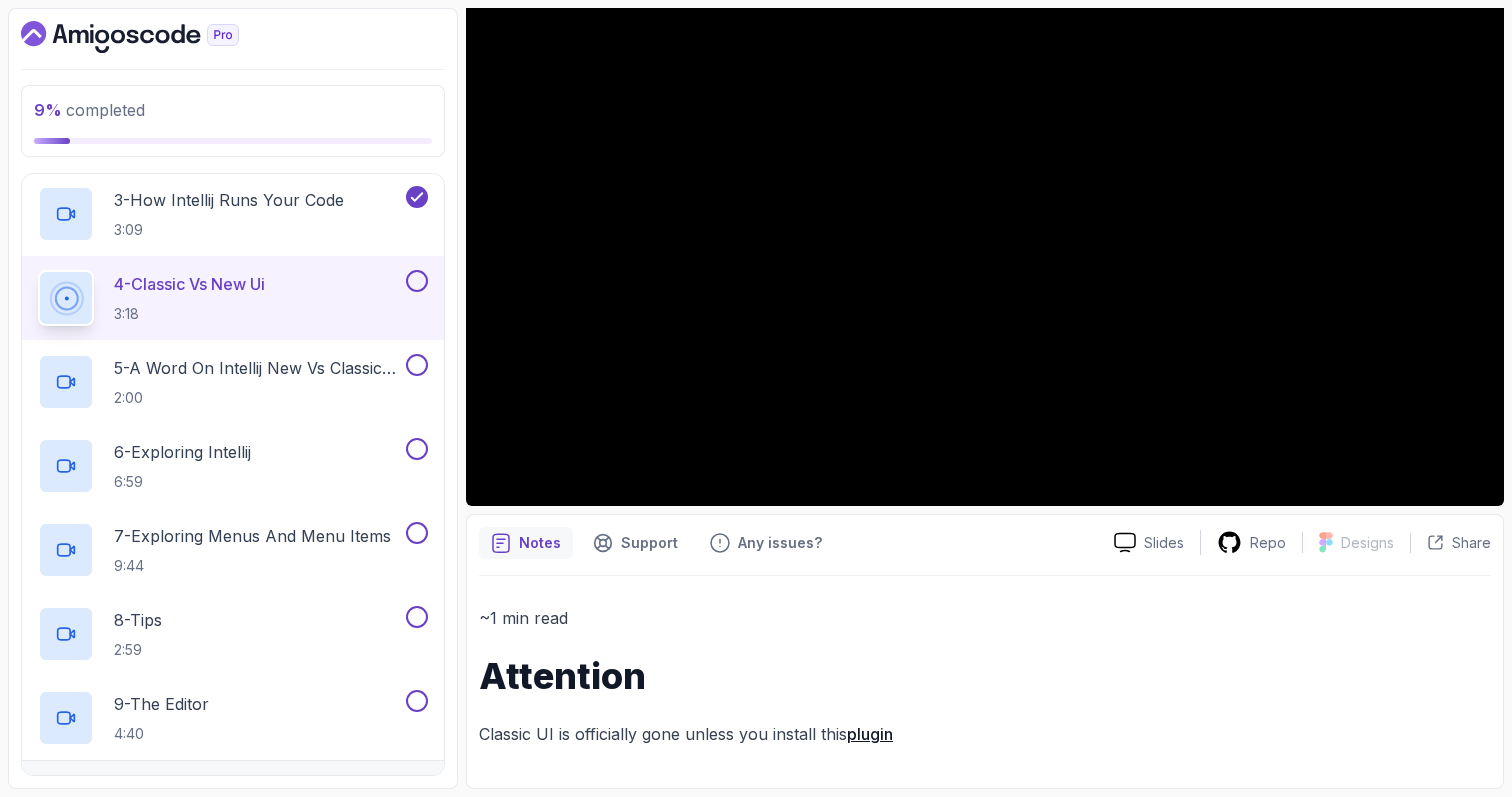 scroll, scrollTop: 0, scrollLeft: 0, axis: both 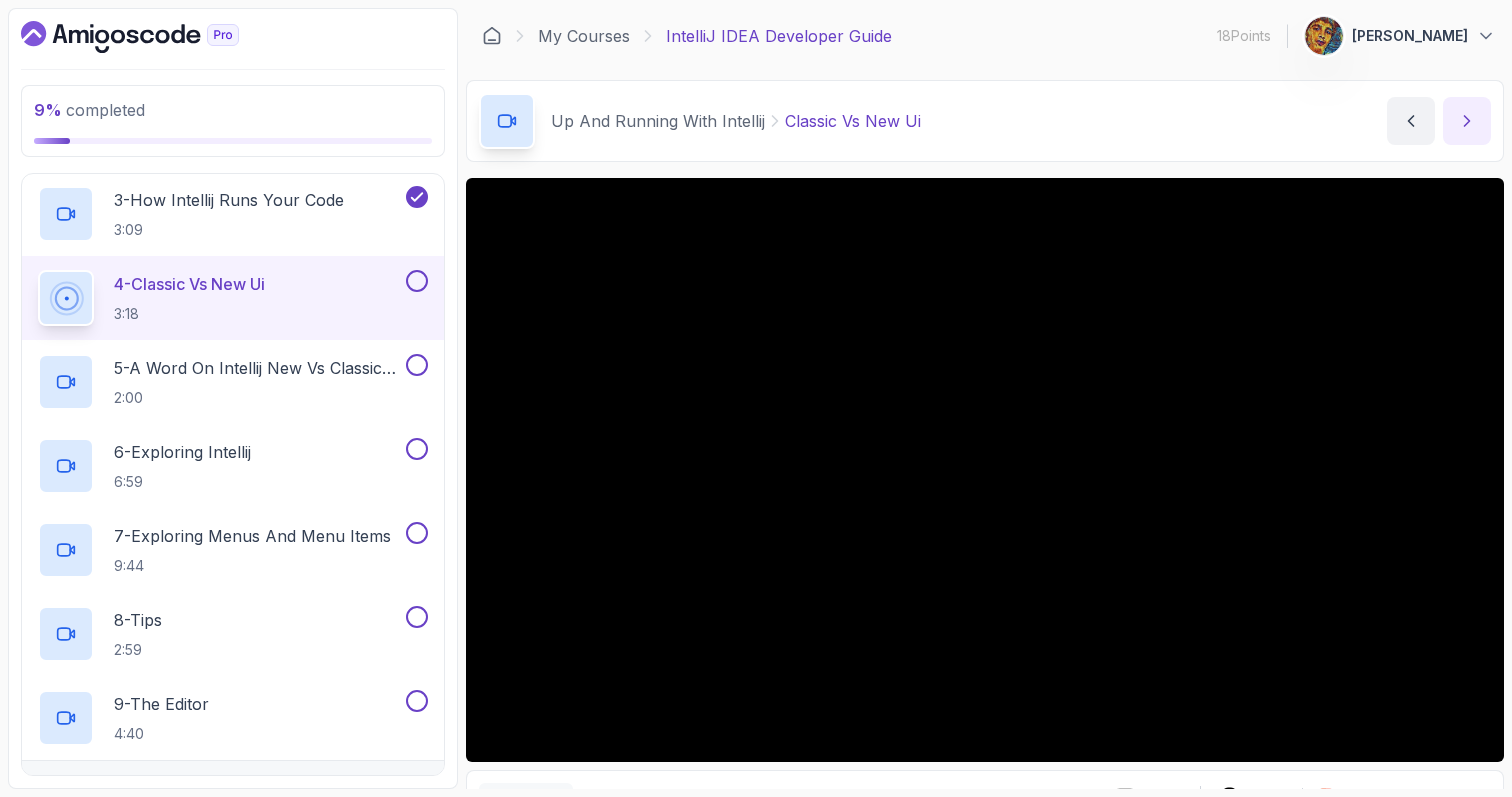 click at bounding box center (1467, 121) 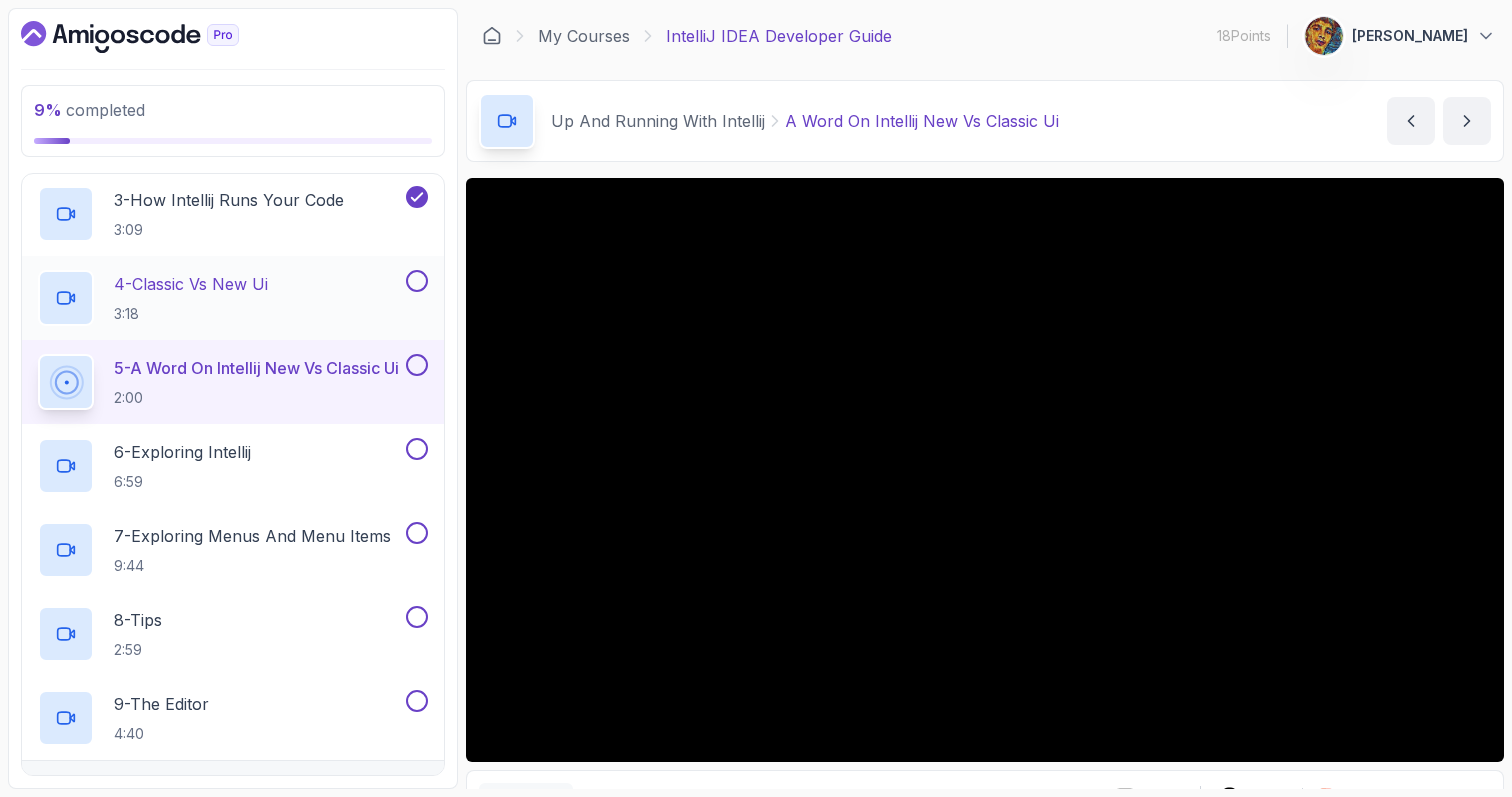 click on "4  -  Classic Vs New Ui 3:18" at bounding box center [220, 298] 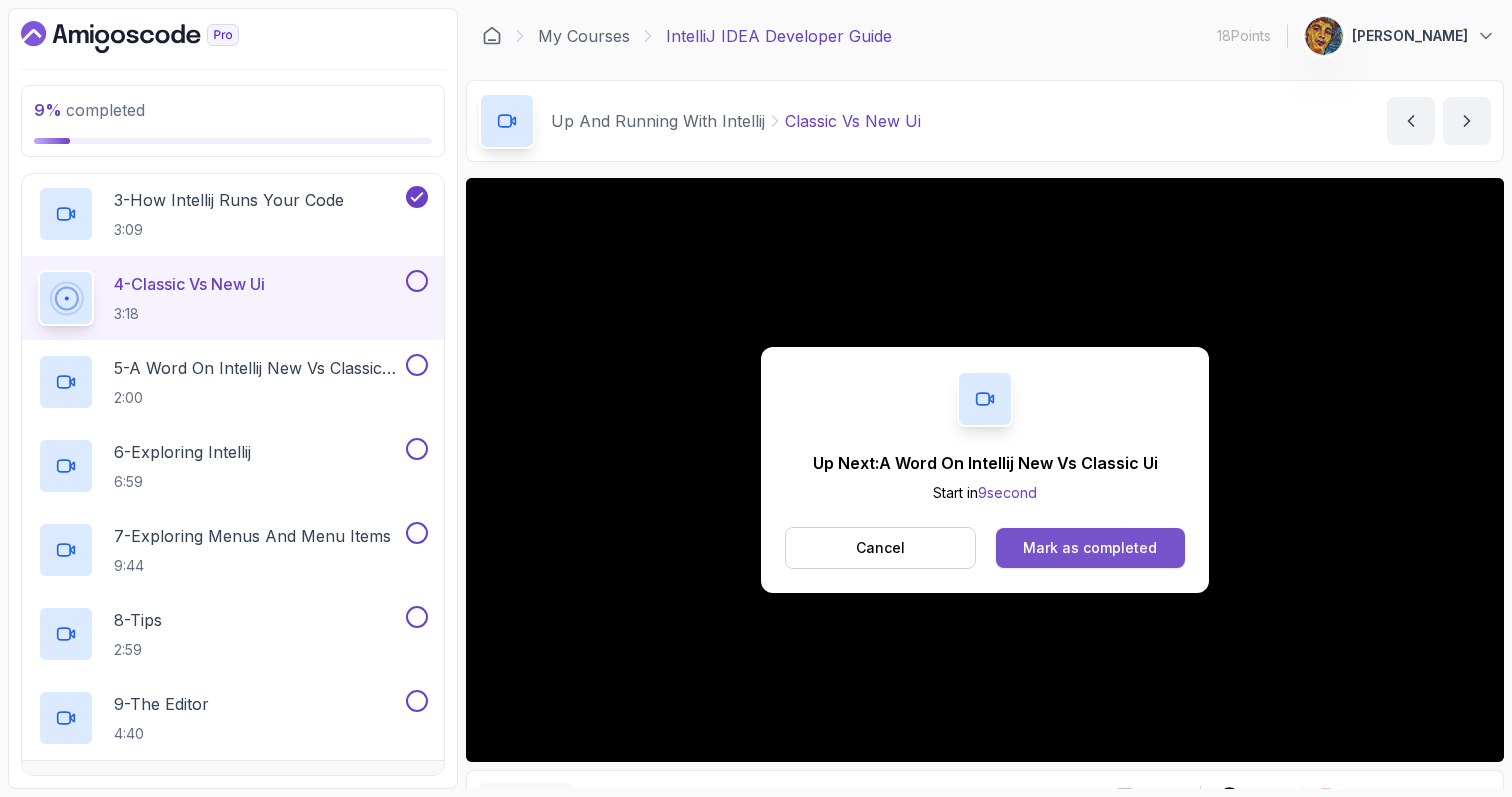 click on "Mark as completed" at bounding box center [1090, 548] 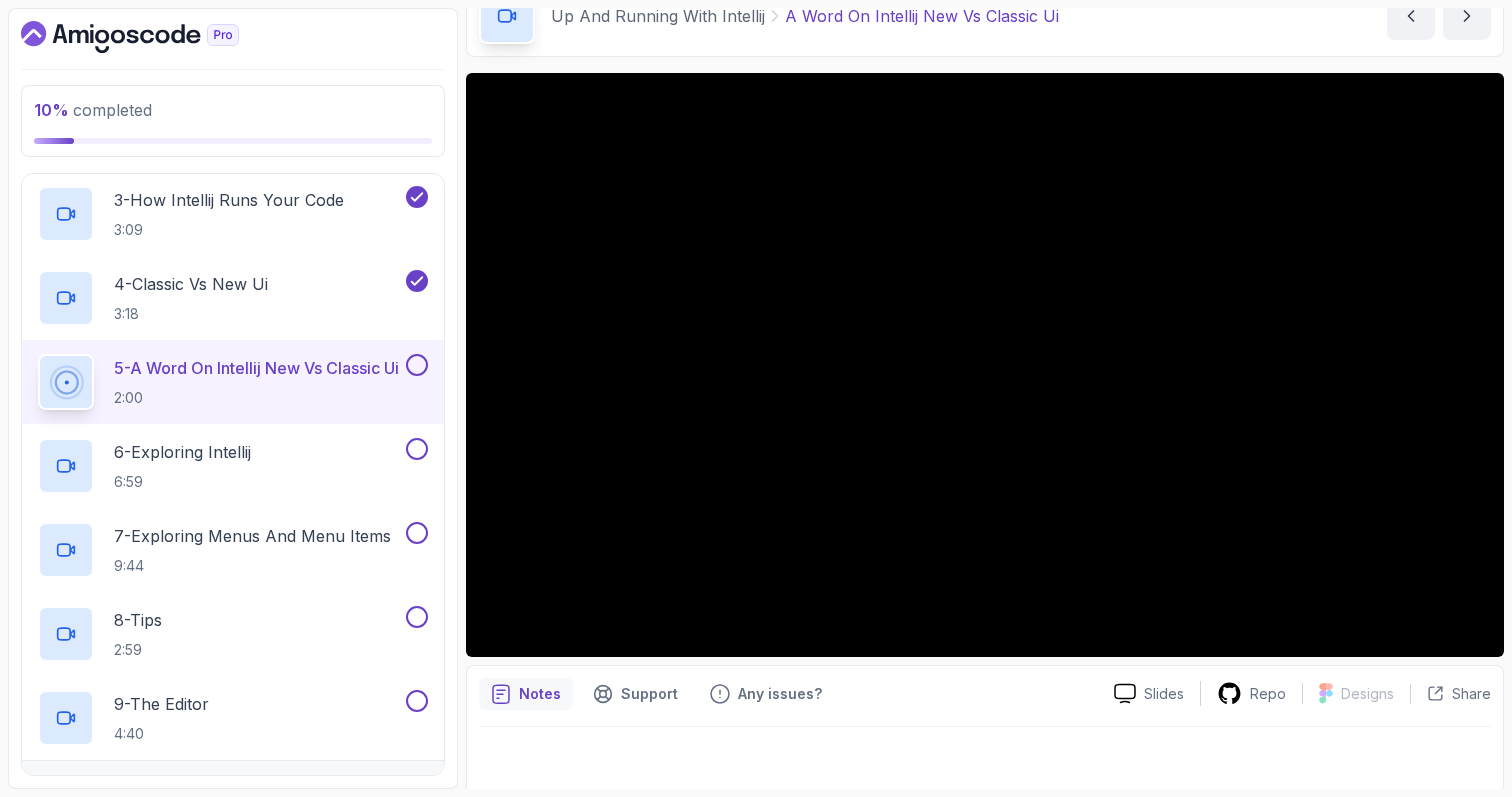 scroll, scrollTop: 112, scrollLeft: 0, axis: vertical 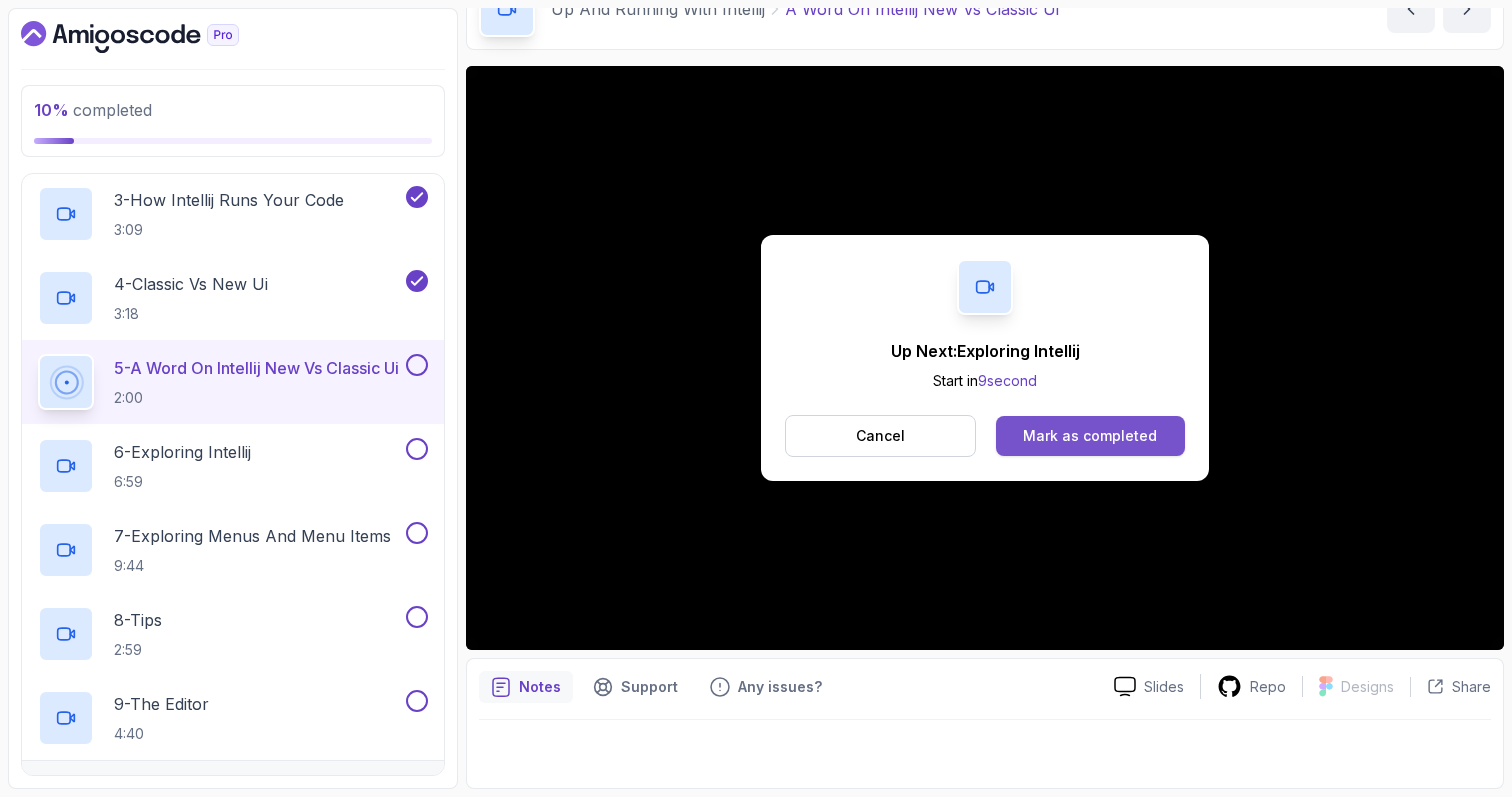 click on "Mark as completed" at bounding box center (1090, 436) 